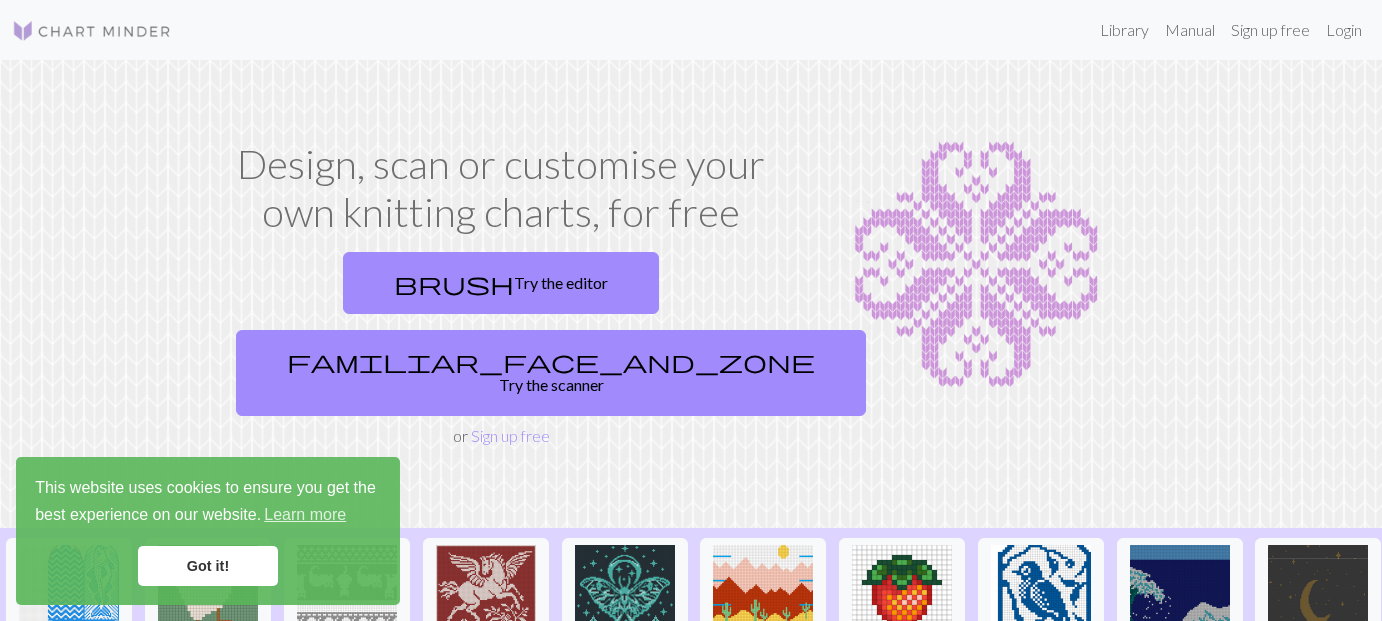 scroll, scrollTop: 0, scrollLeft: 0, axis: both 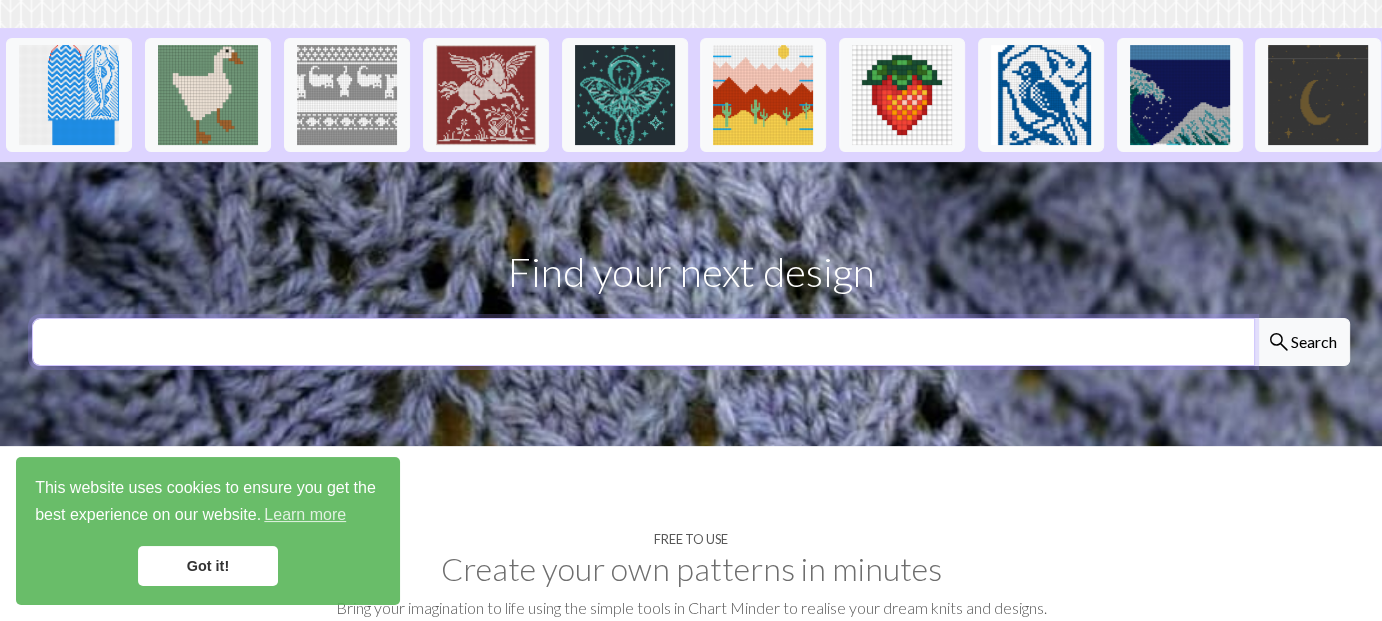 click at bounding box center (643, 342) 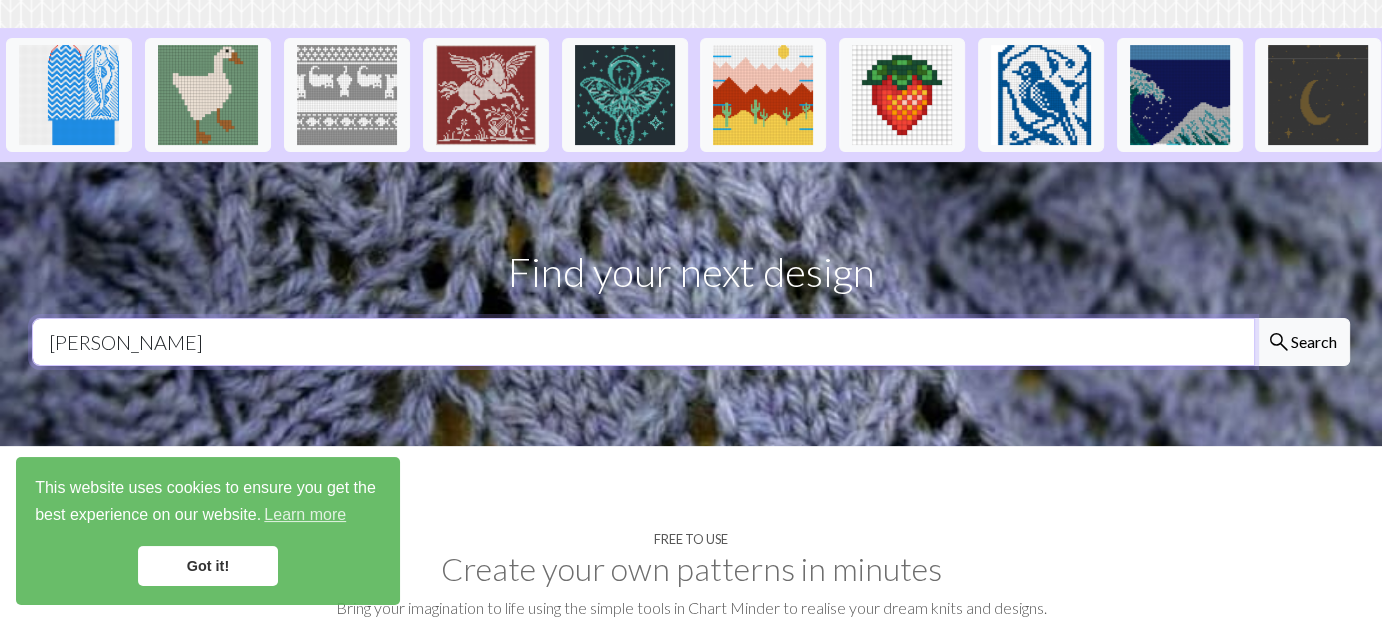 type on "[PERSON_NAME]" 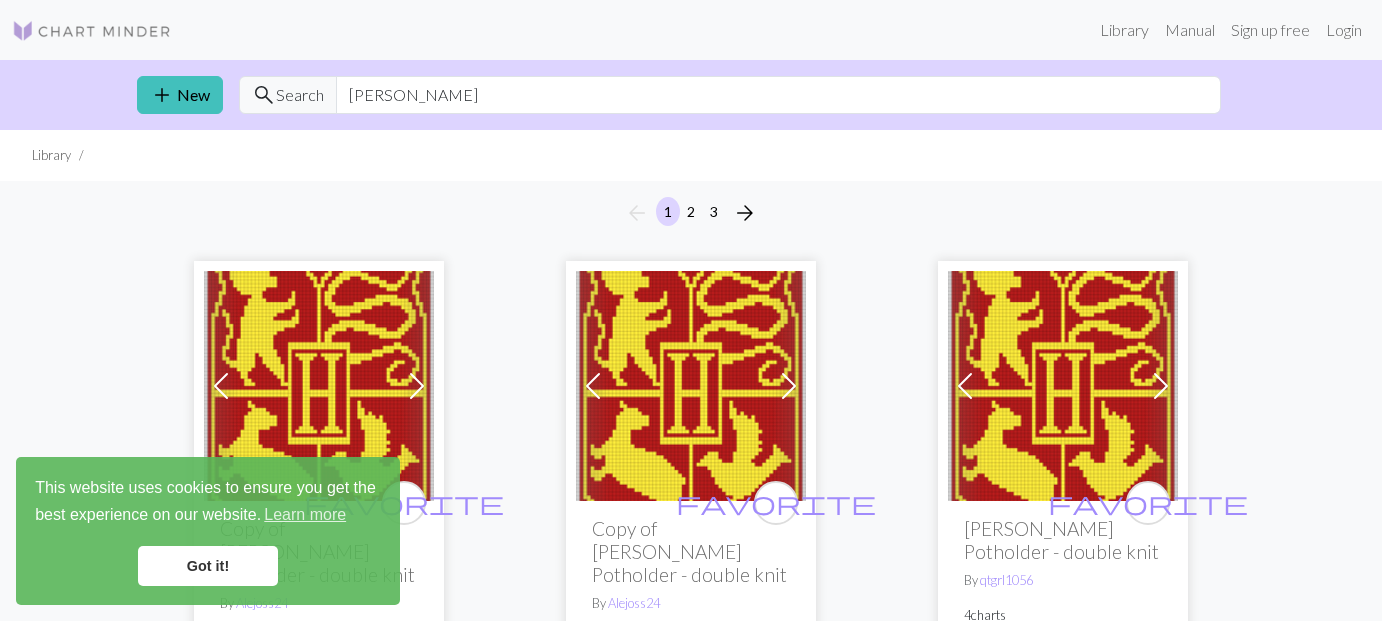 scroll, scrollTop: 0, scrollLeft: 0, axis: both 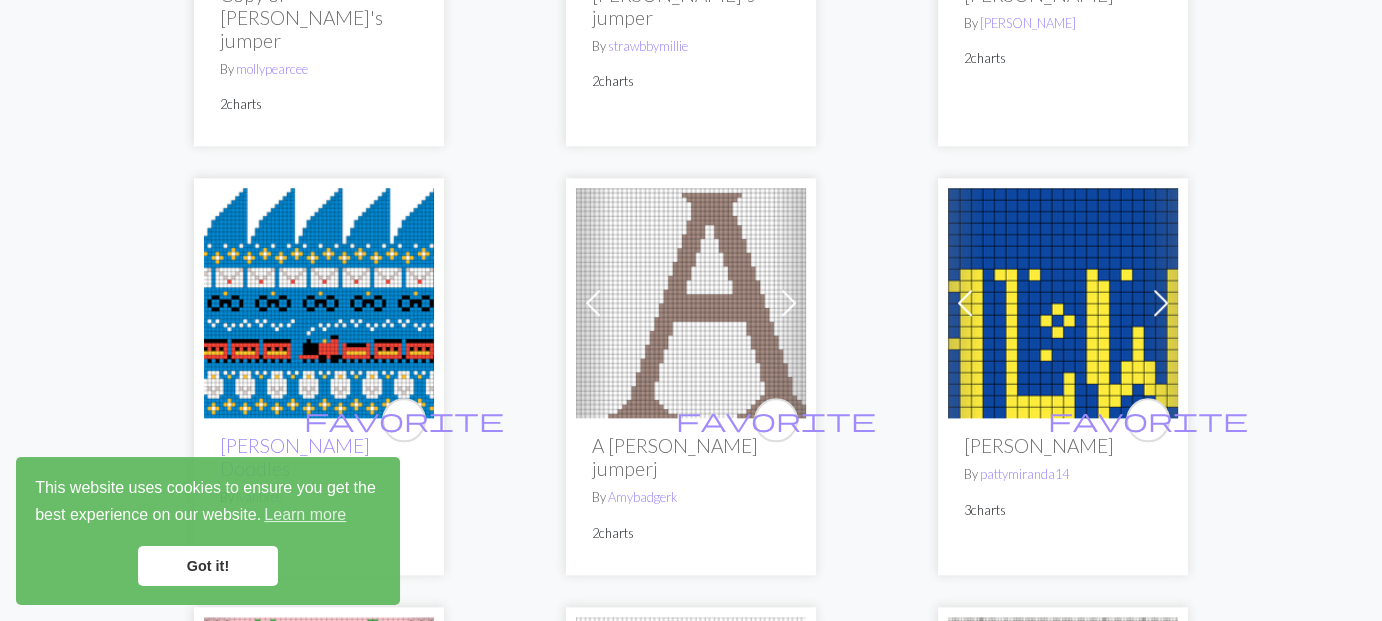 click at bounding box center [1063, 303] 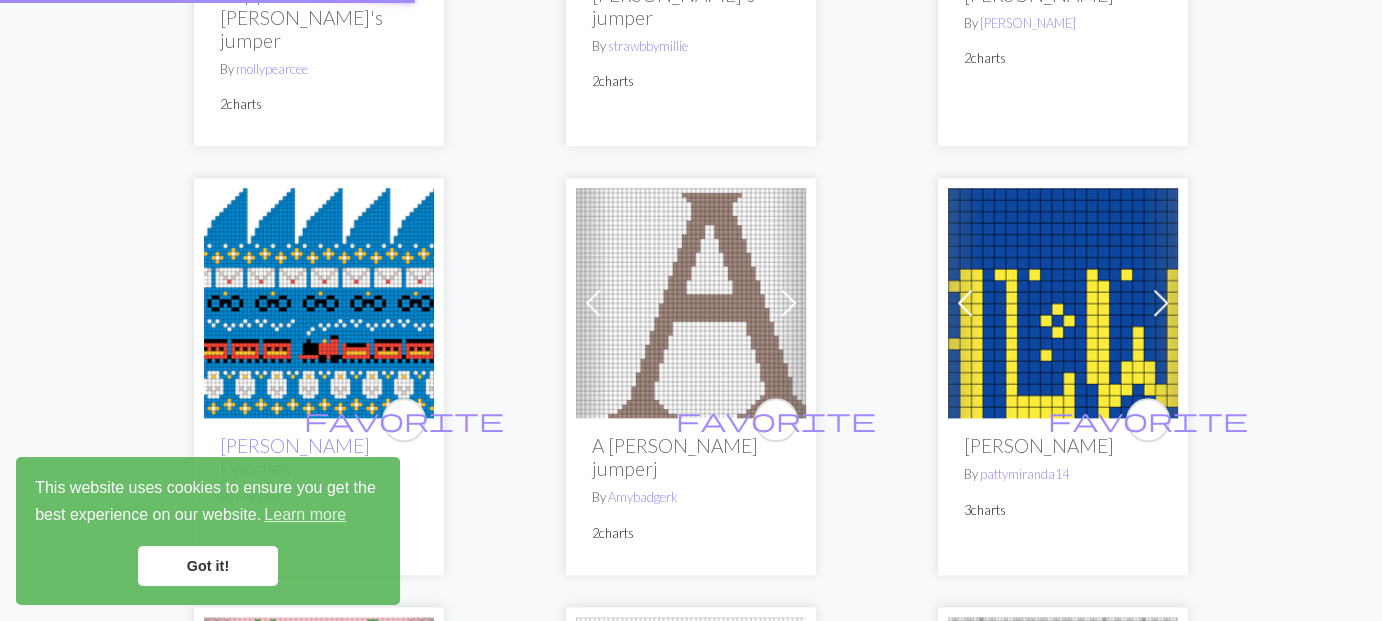 scroll, scrollTop: 0, scrollLeft: 0, axis: both 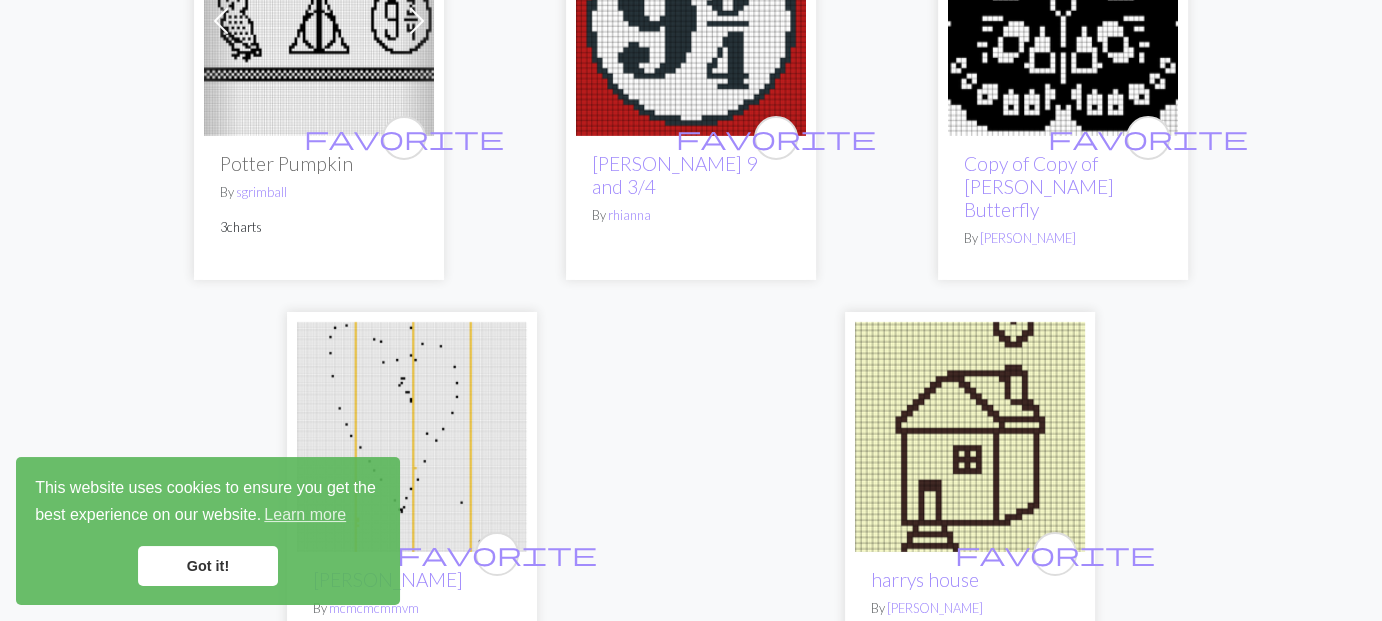 click on "2" at bounding box center [691, 696] 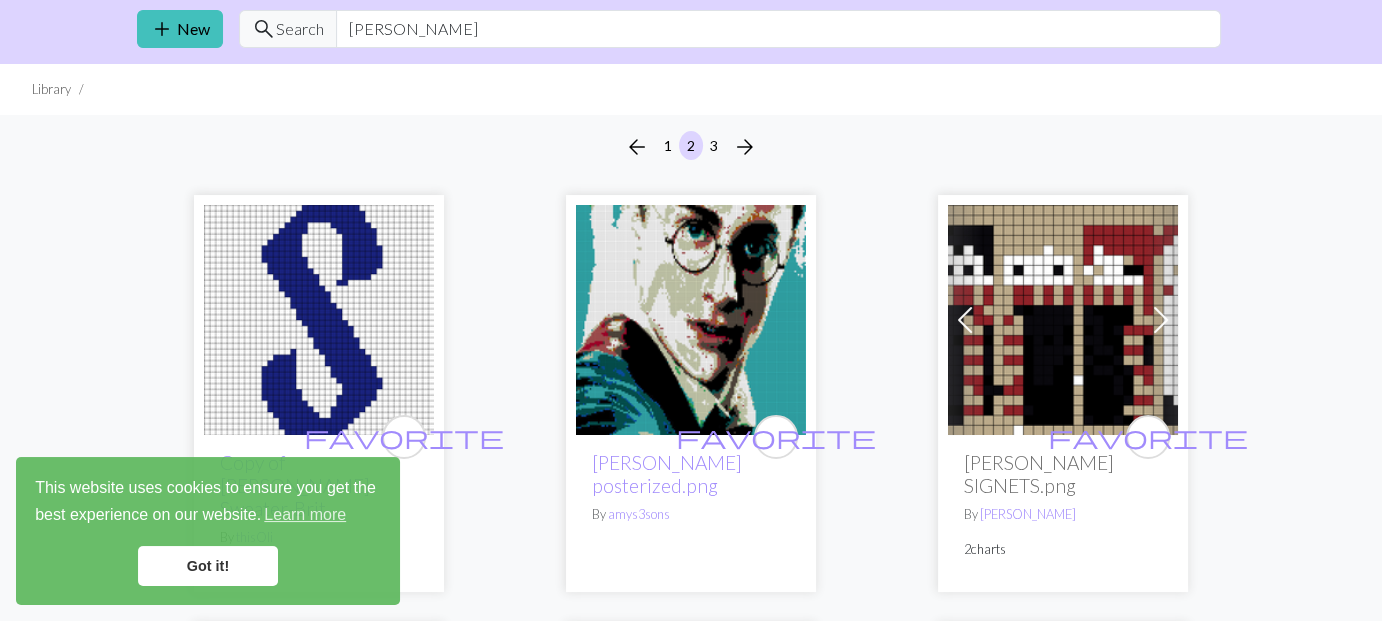 scroll, scrollTop: 100, scrollLeft: 0, axis: vertical 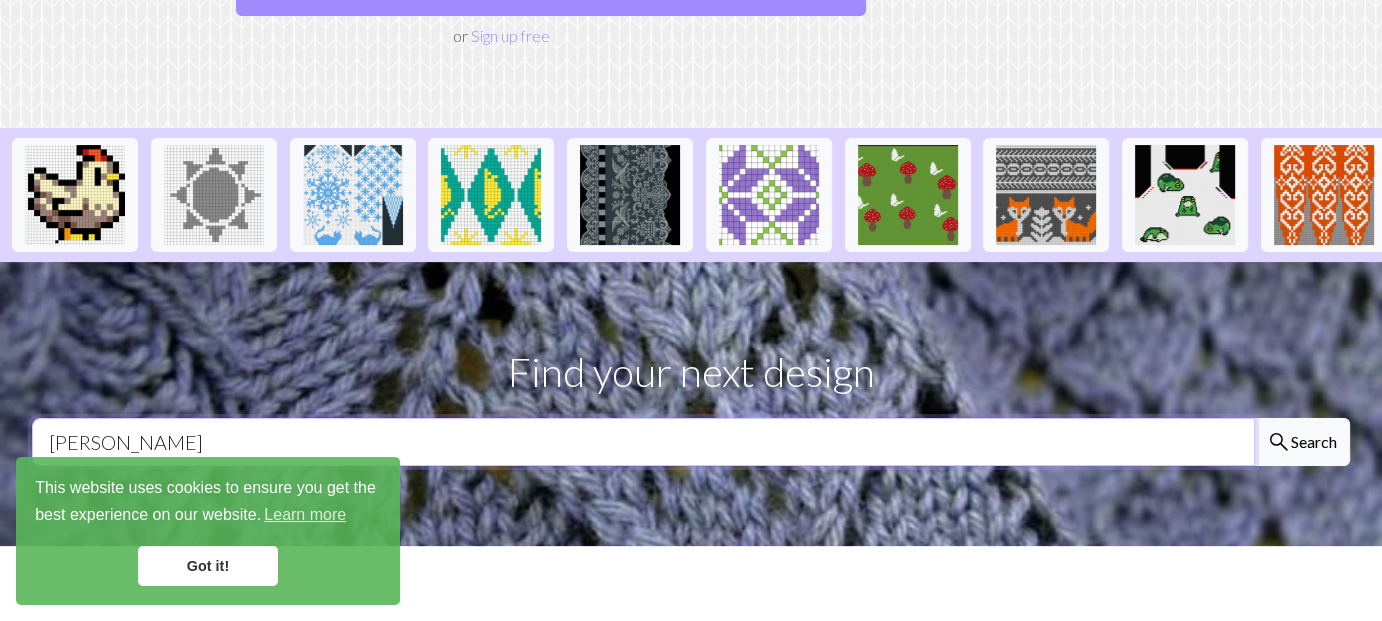 click on "harry potter" at bounding box center [643, 442] 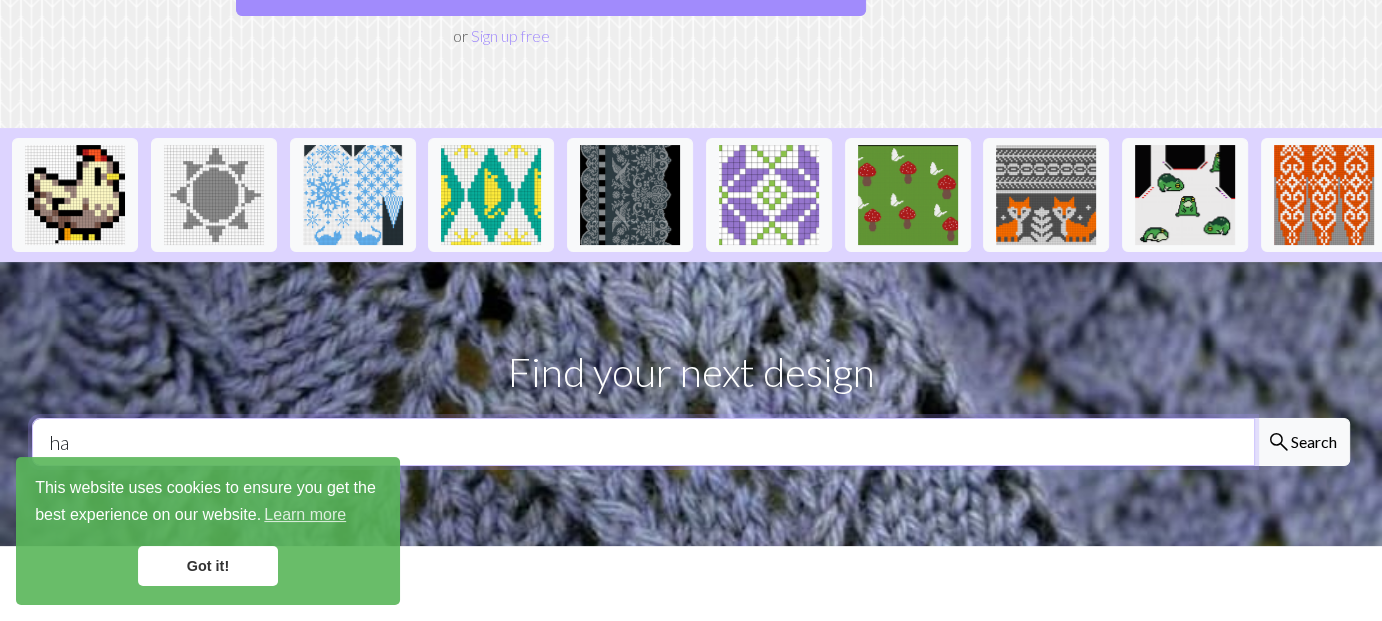 type on "h" 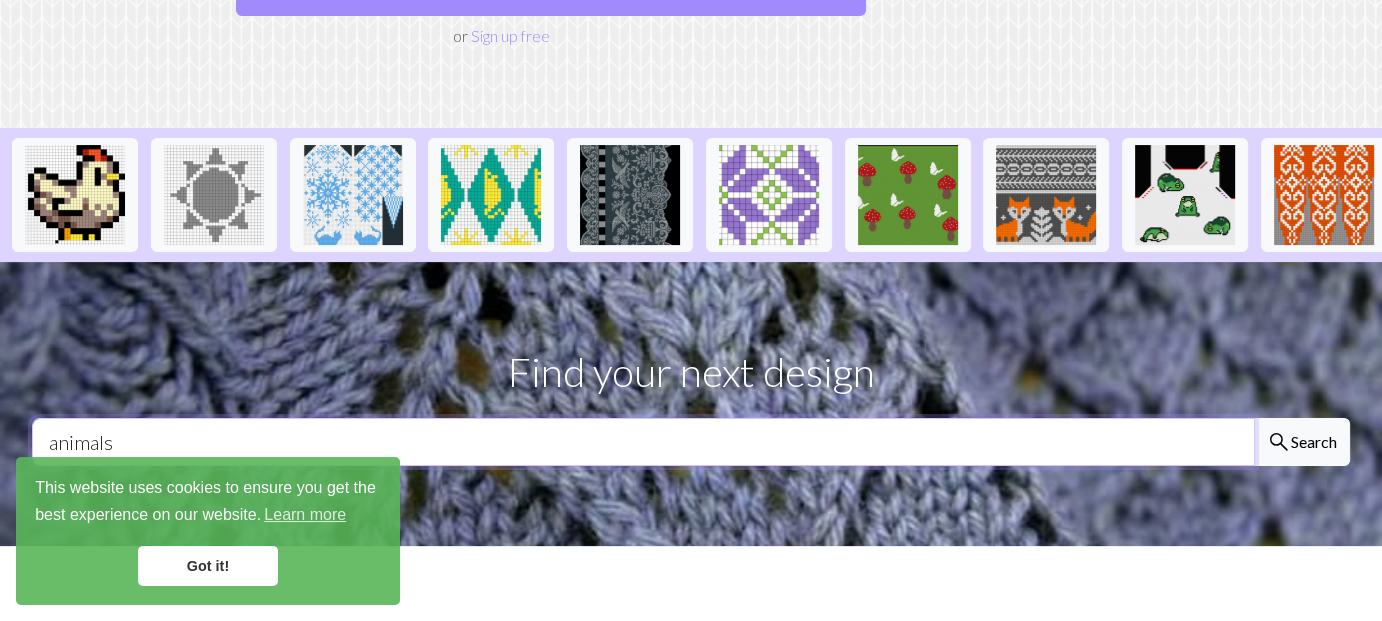 type on "animals" 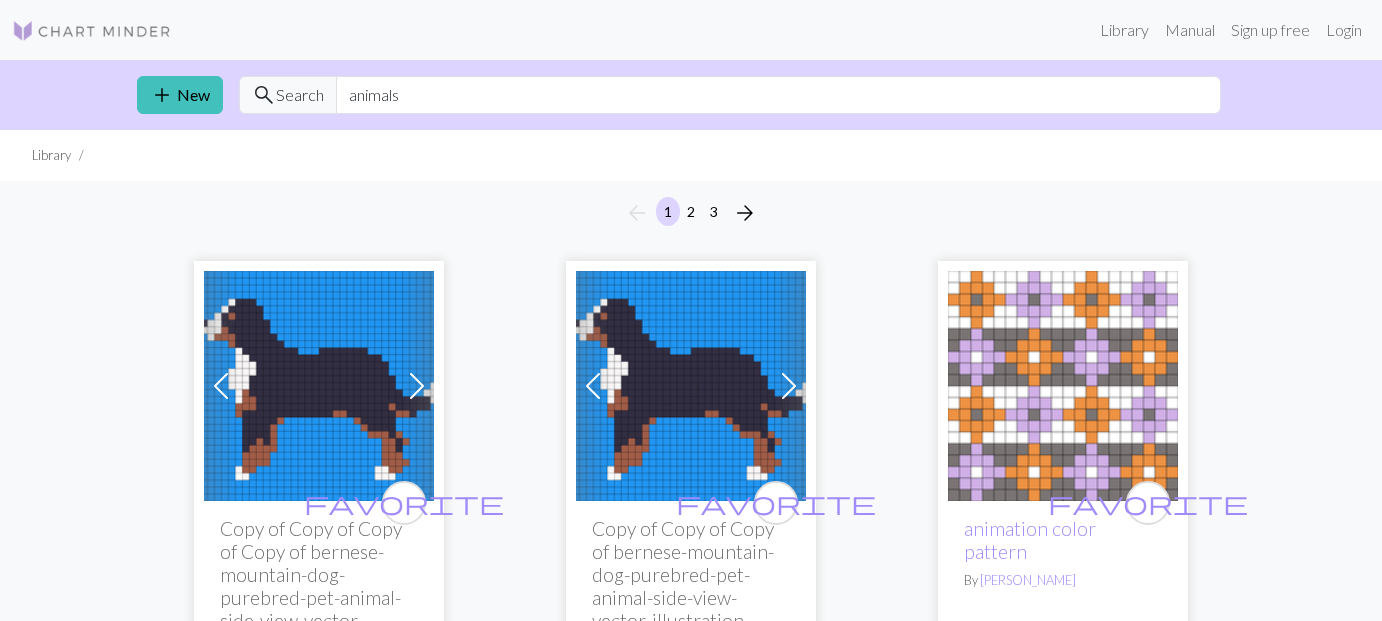 scroll, scrollTop: 0, scrollLeft: 0, axis: both 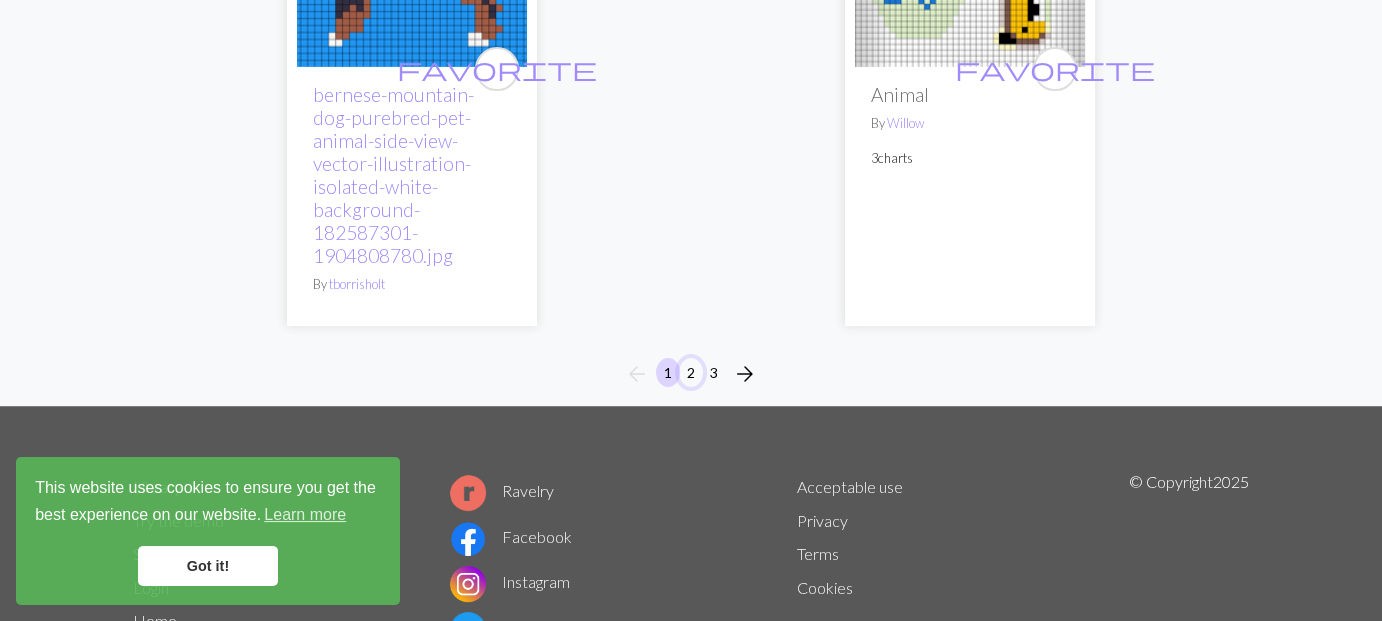 click on "2" at bounding box center (691, 372) 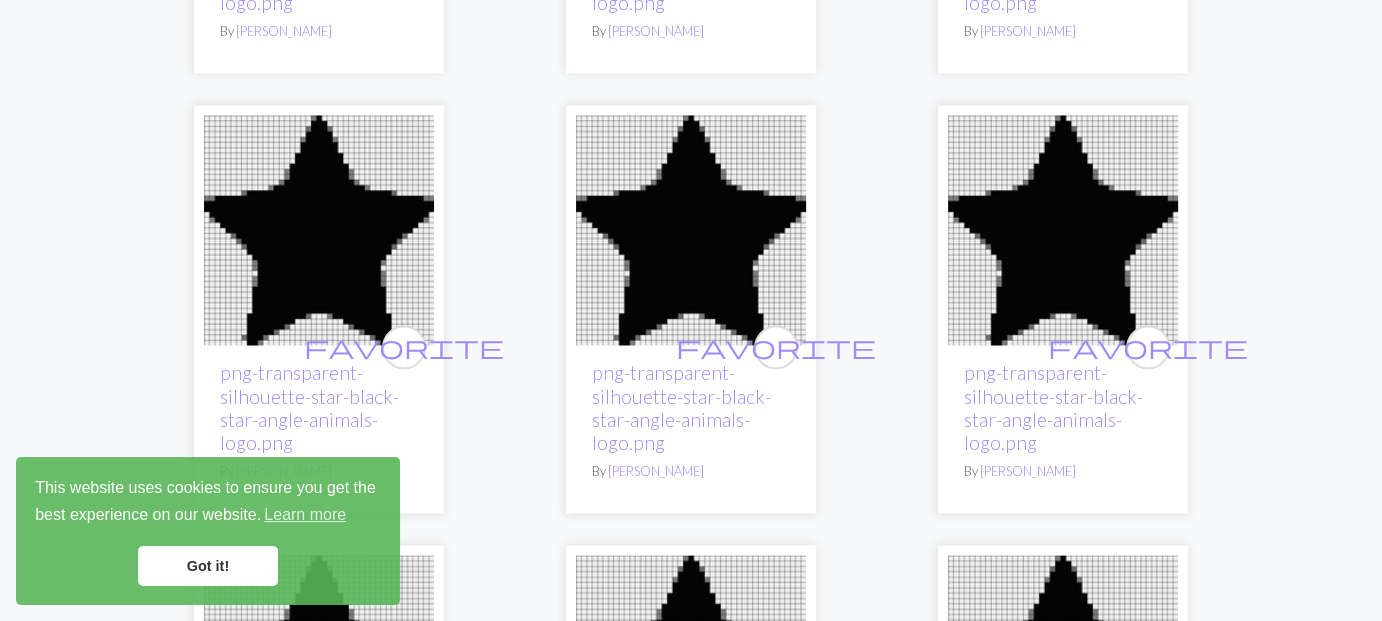 scroll, scrollTop: 3200, scrollLeft: 0, axis: vertical 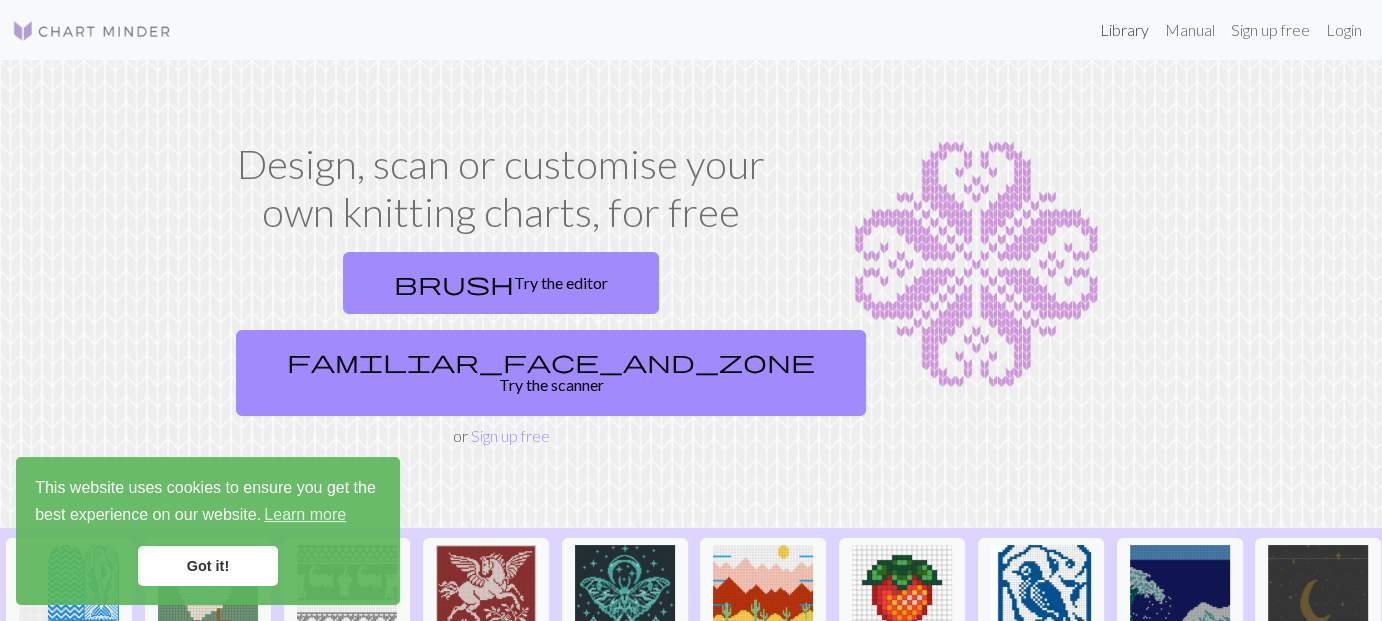 click on "Library" at bounding box center [1124, 30] 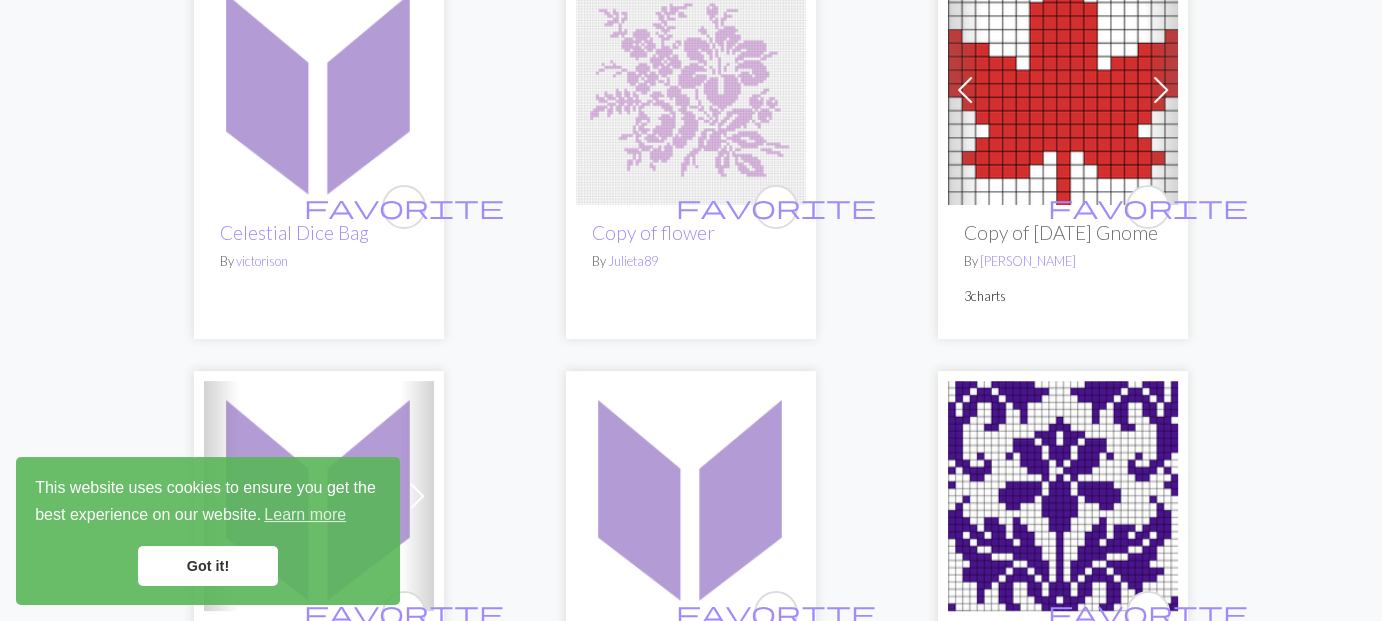scroll, scrollTop: 300, scrollLeft: 0, axis: vertical 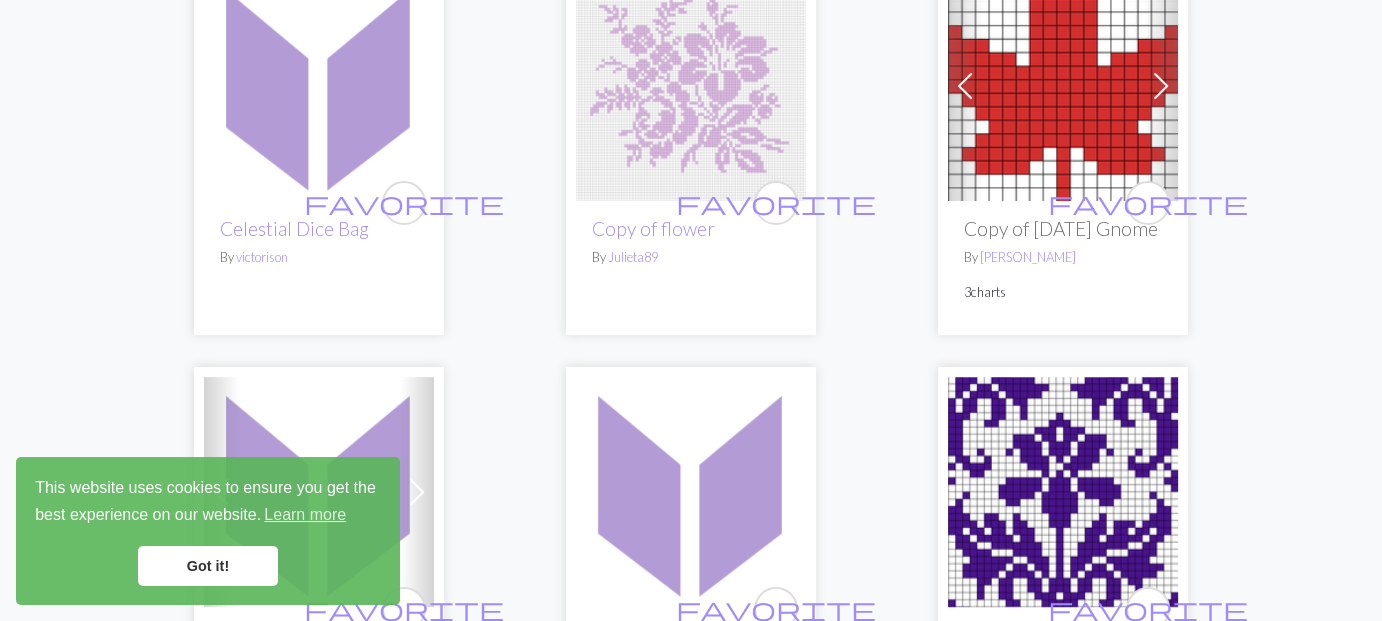 click at bounding box center [1063, 86] 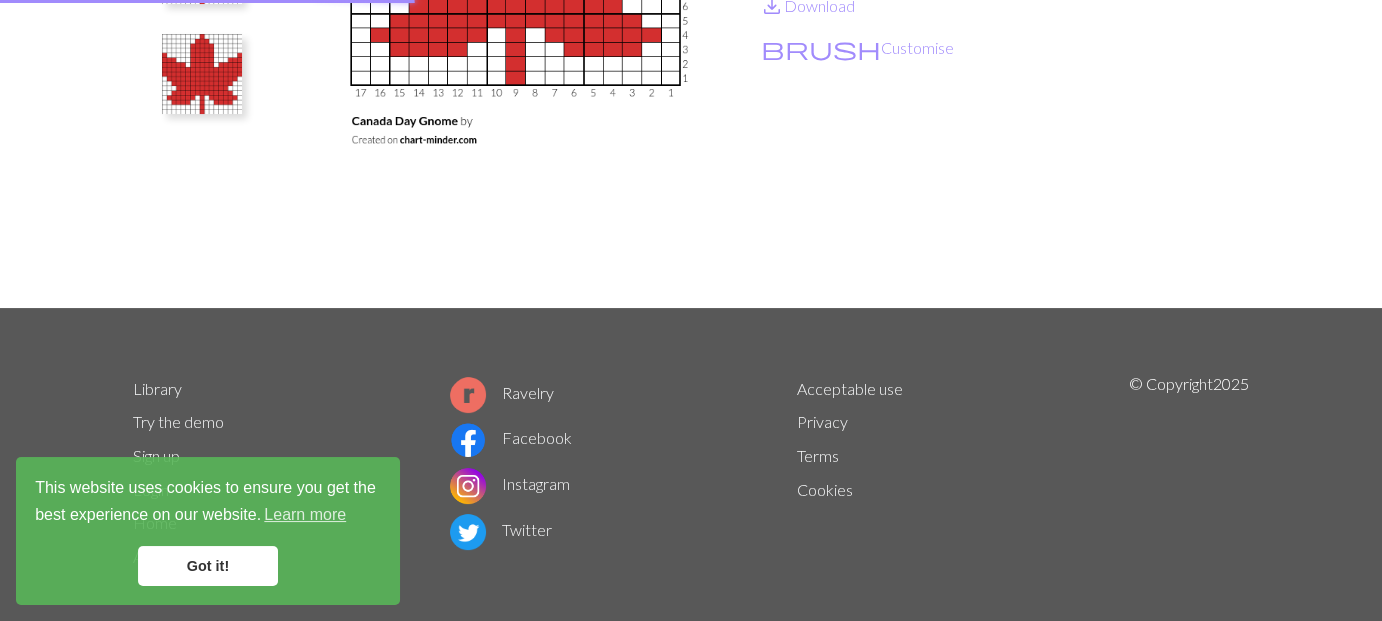 scroll, scrollTop: 0, scrollLeft: 0, axis: both 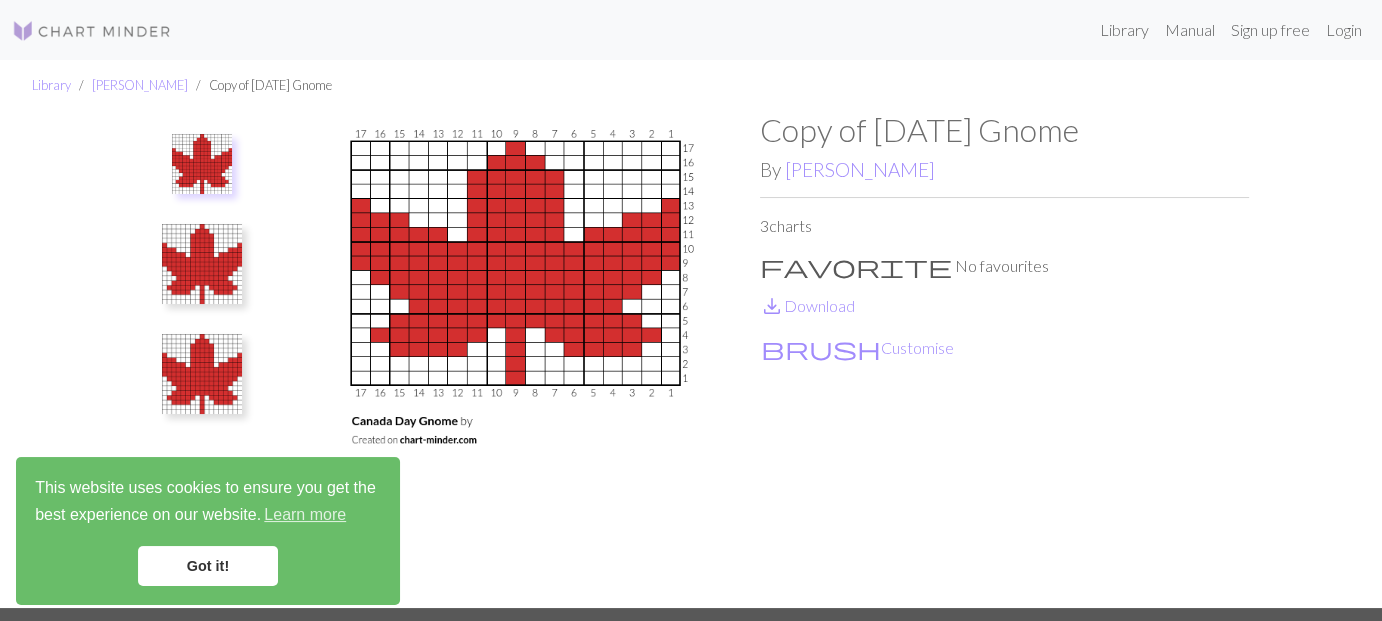 click at bounding box center (202, 264) 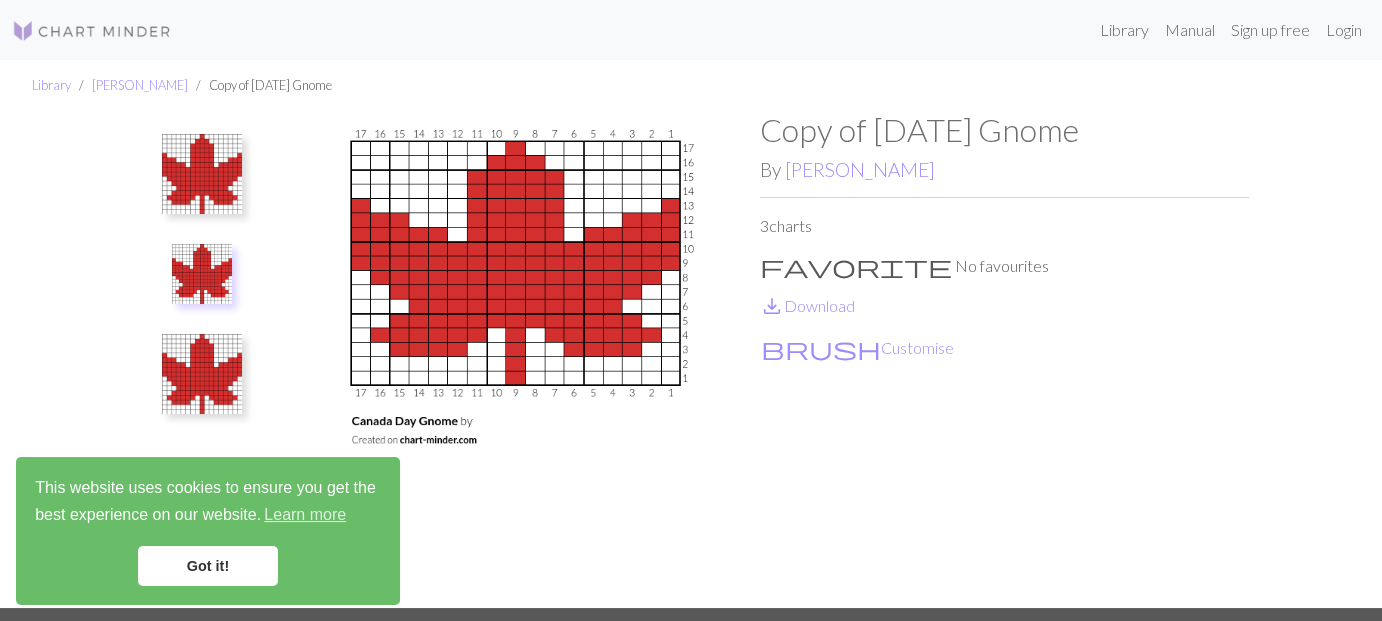 click at bounding box center [202, 374] 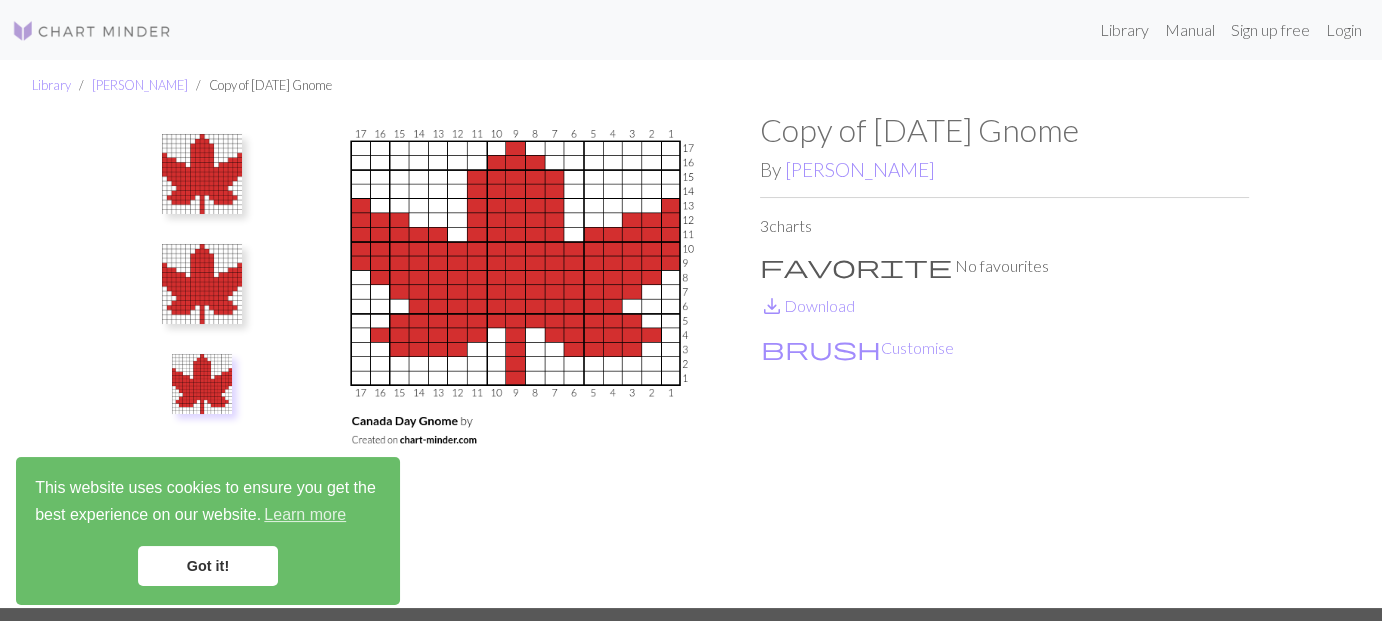 click at bounding box center [202, 174] 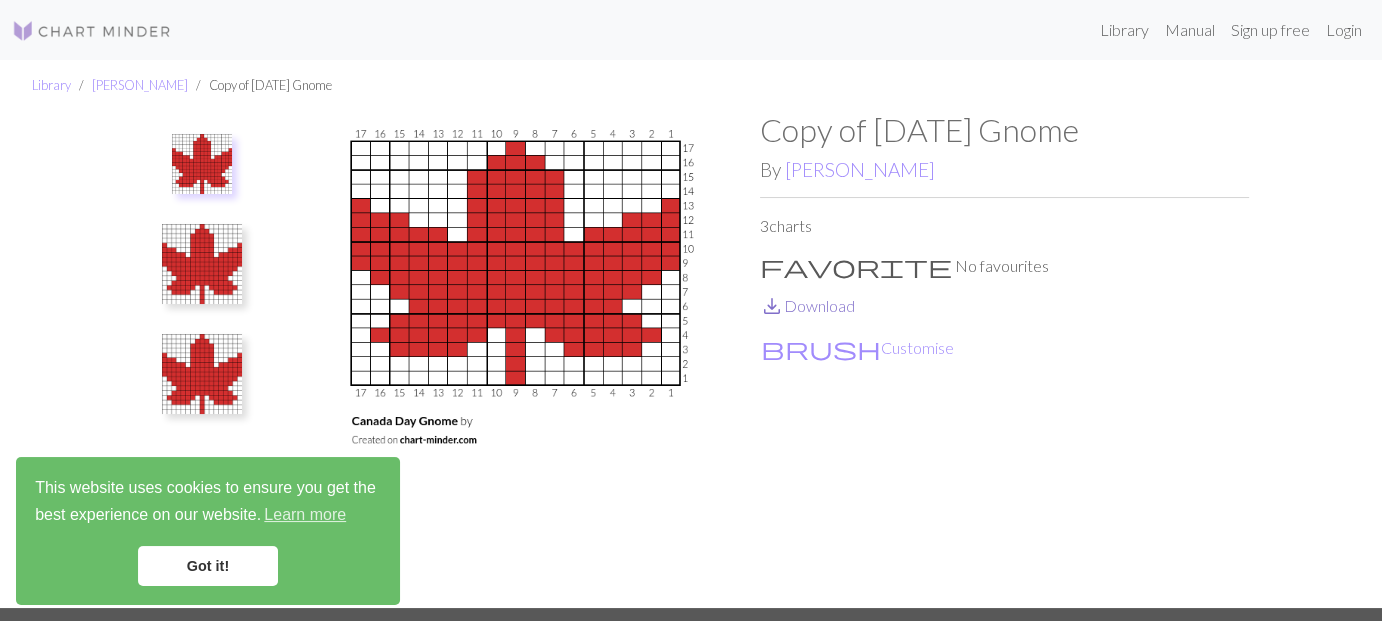 click on "save_alt" at bounding box center [772, 306] 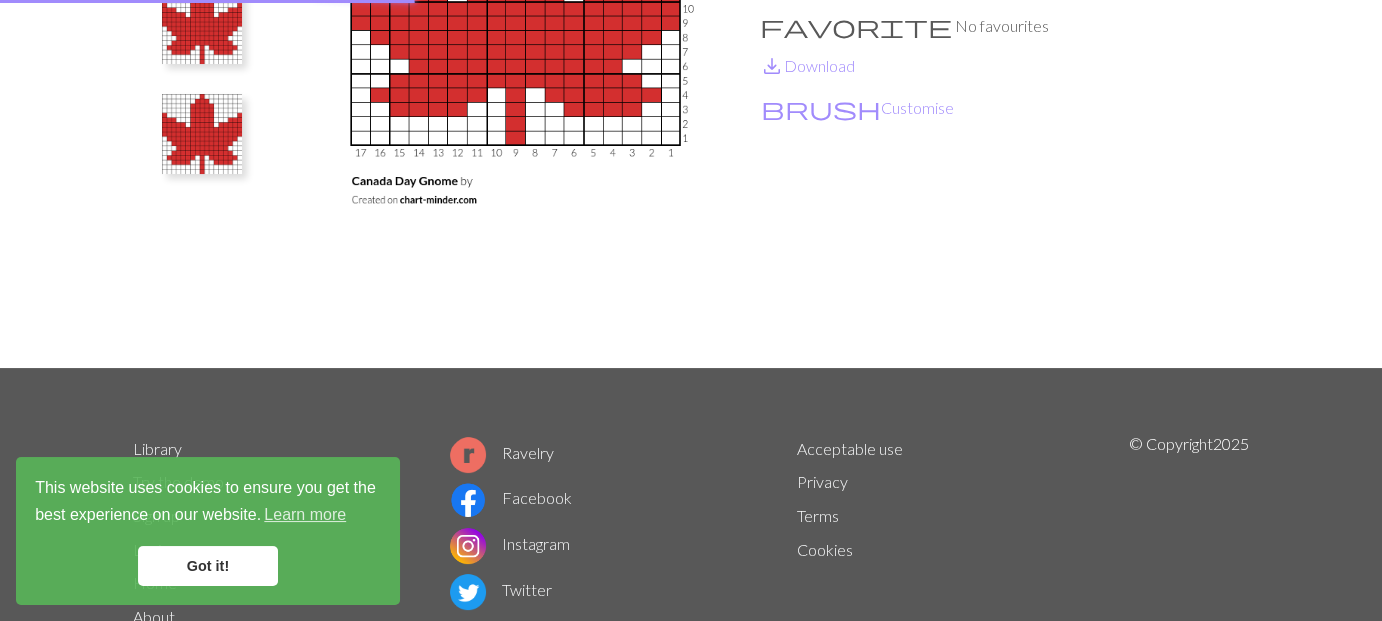 scroll, scrollTop: 300, scrollLeft: 0, axis: vertical 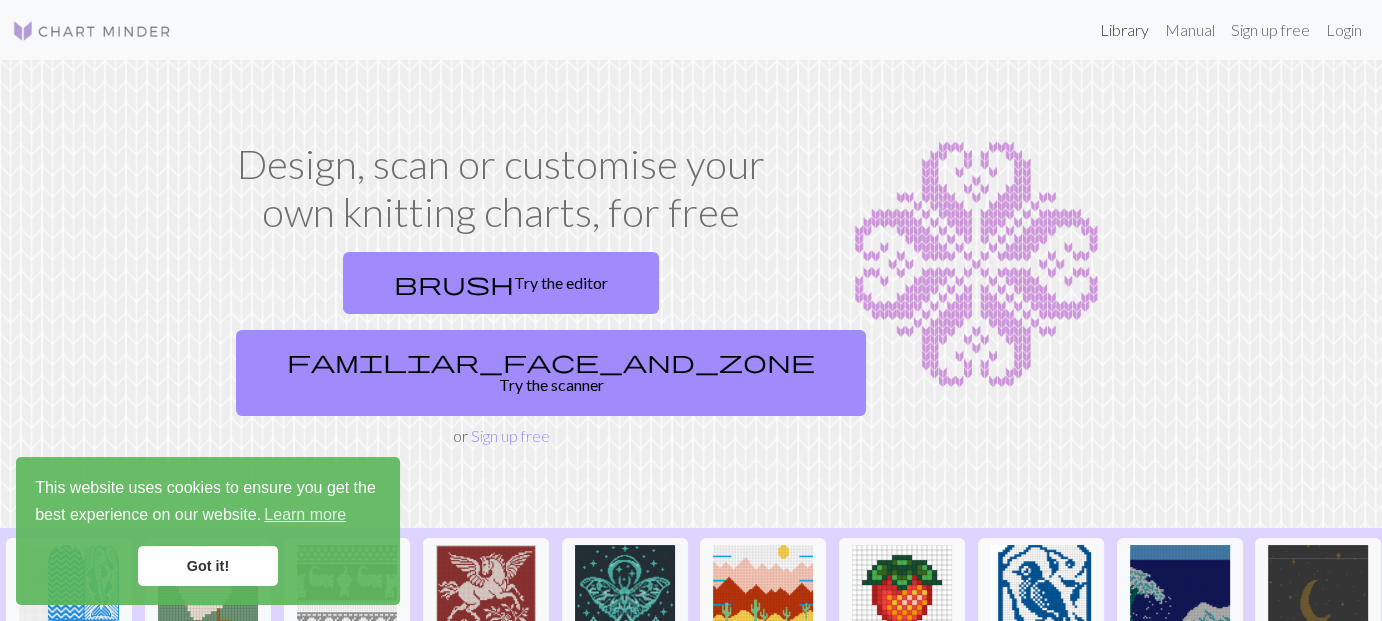 click on "Library" at bounding box center (1124, 30) 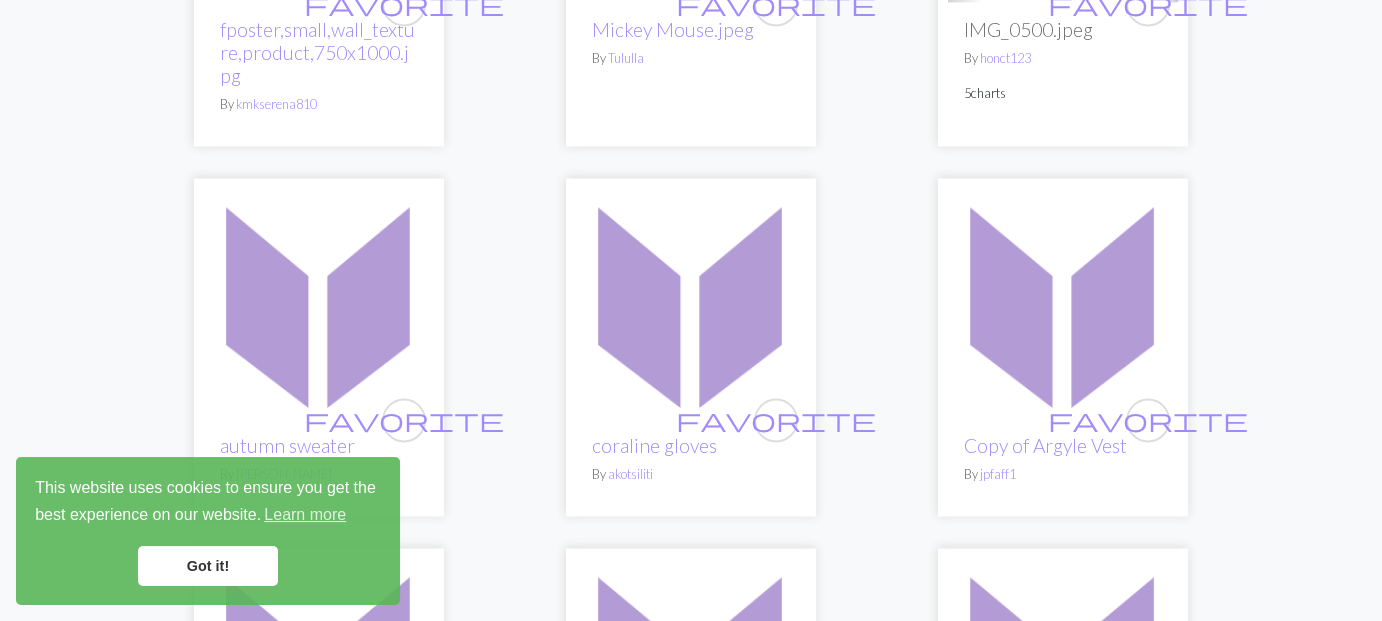 scroll, scrollTop: 3000, scrollLeft: 0, axis: vertical 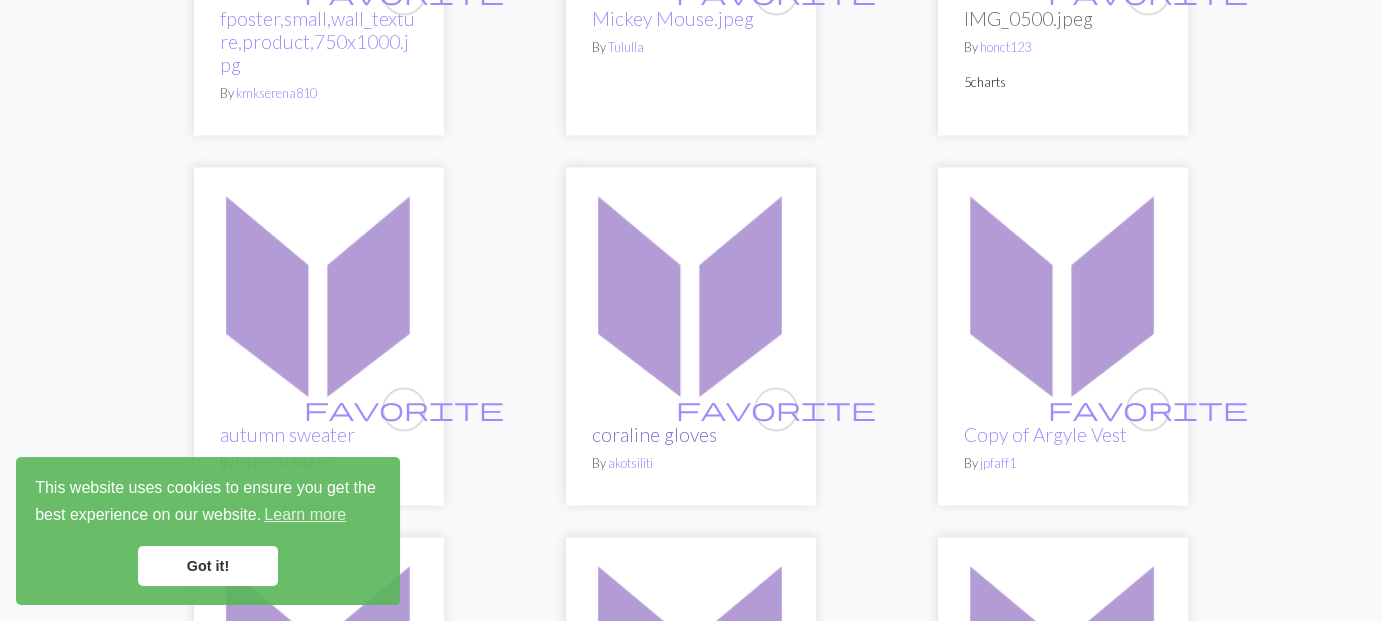 click on "coraline gloves" at bounding box center [654, 434] 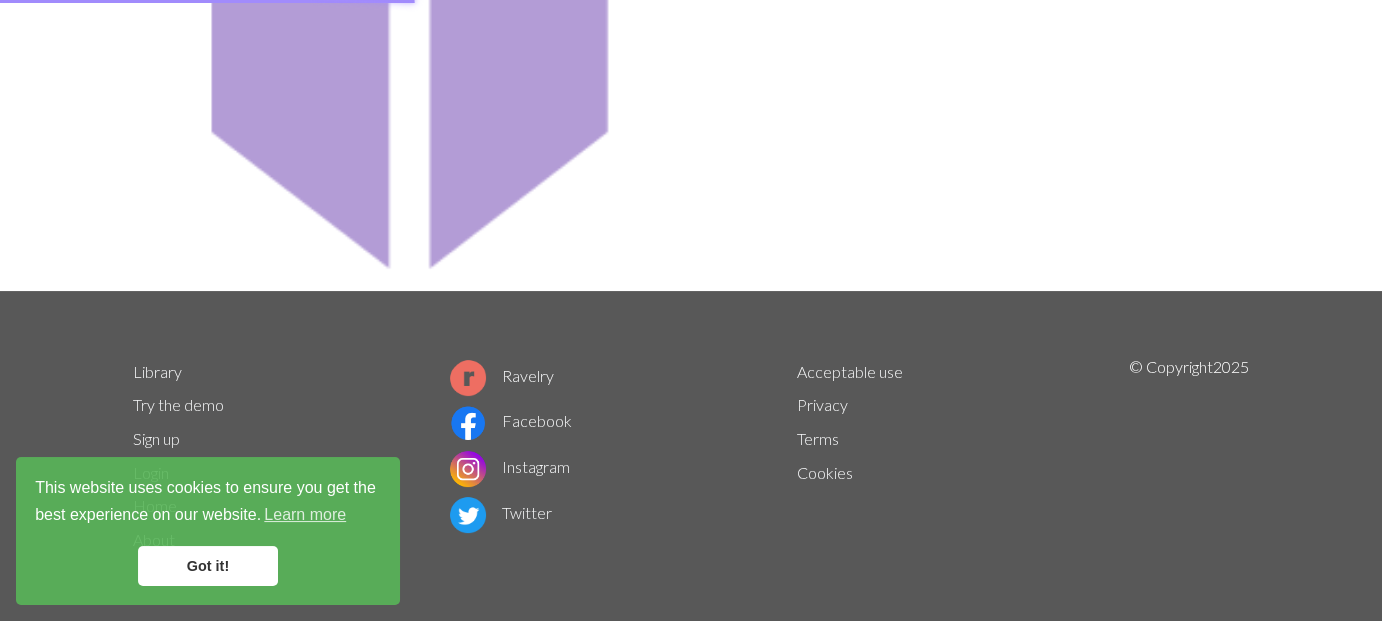 scroll, scrollTop: 0, scrollLeft: 0, axis: both 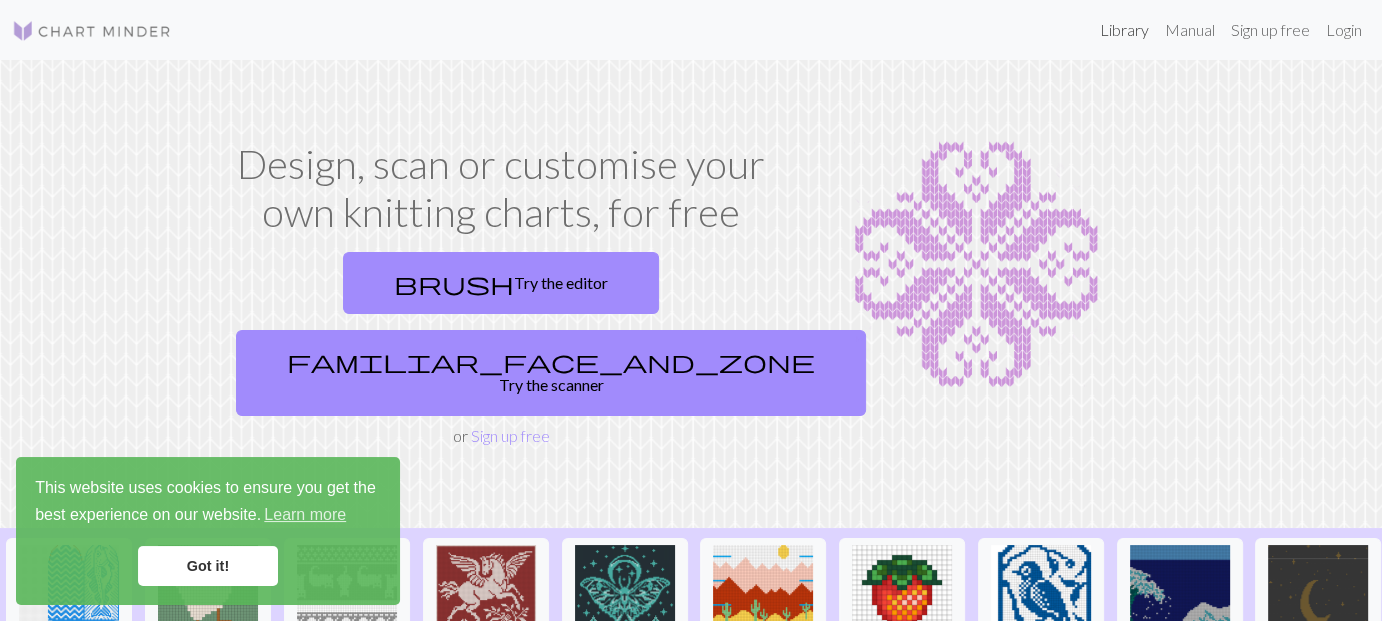 click on "Library" at bounding box center [1124, 30] 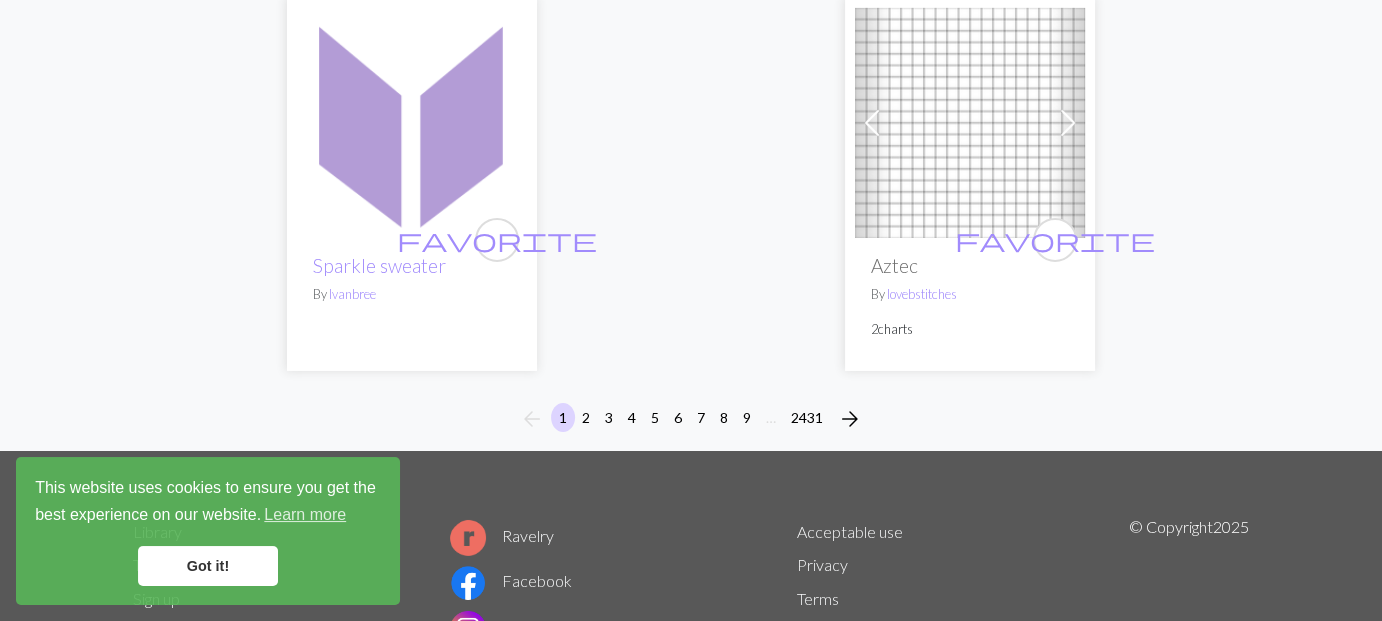 scroll, scrollTop: 6927, scrollLeft: 0, axis: vertical 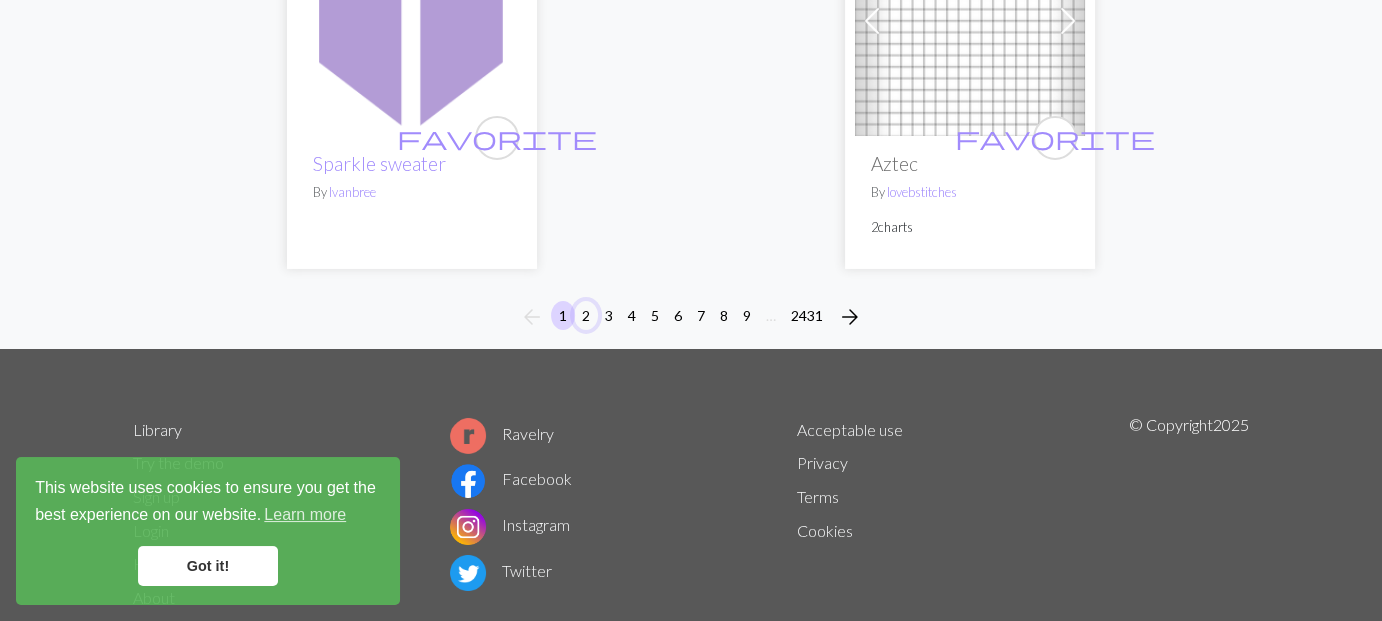 click on "2" at bounding box center [586, 315] 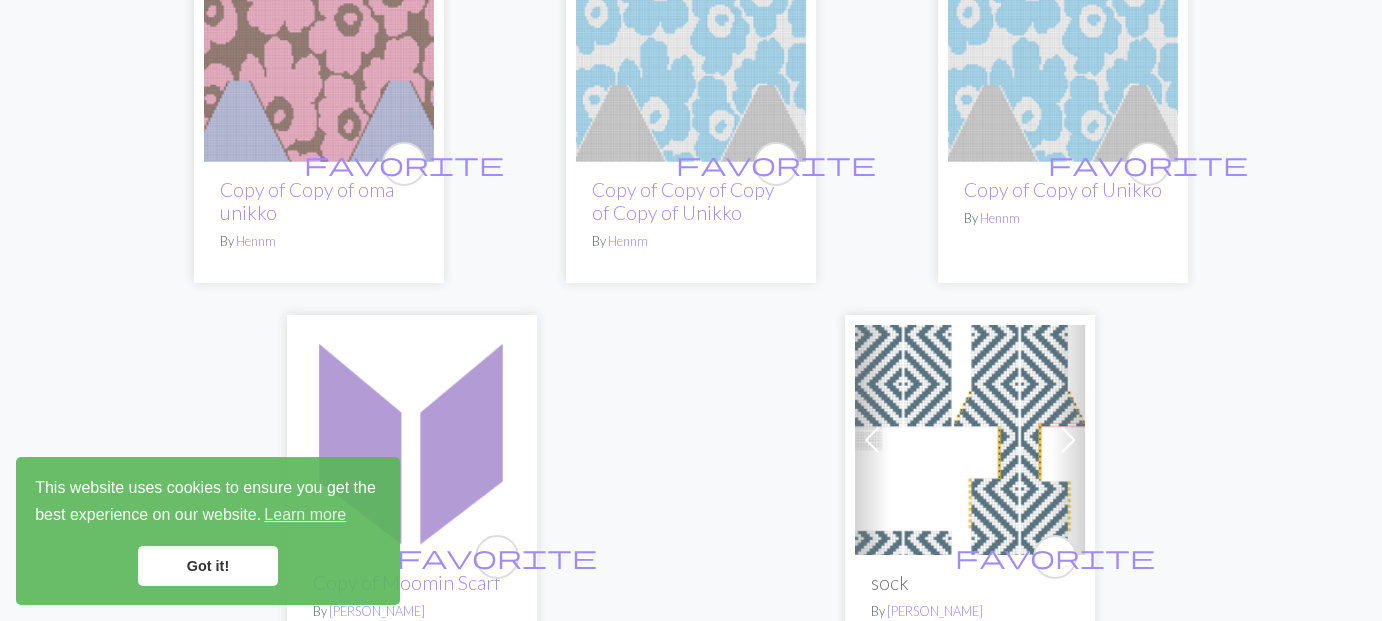 scroll, scrollTop: 7354, scrollLeft: 0, axis: vertical 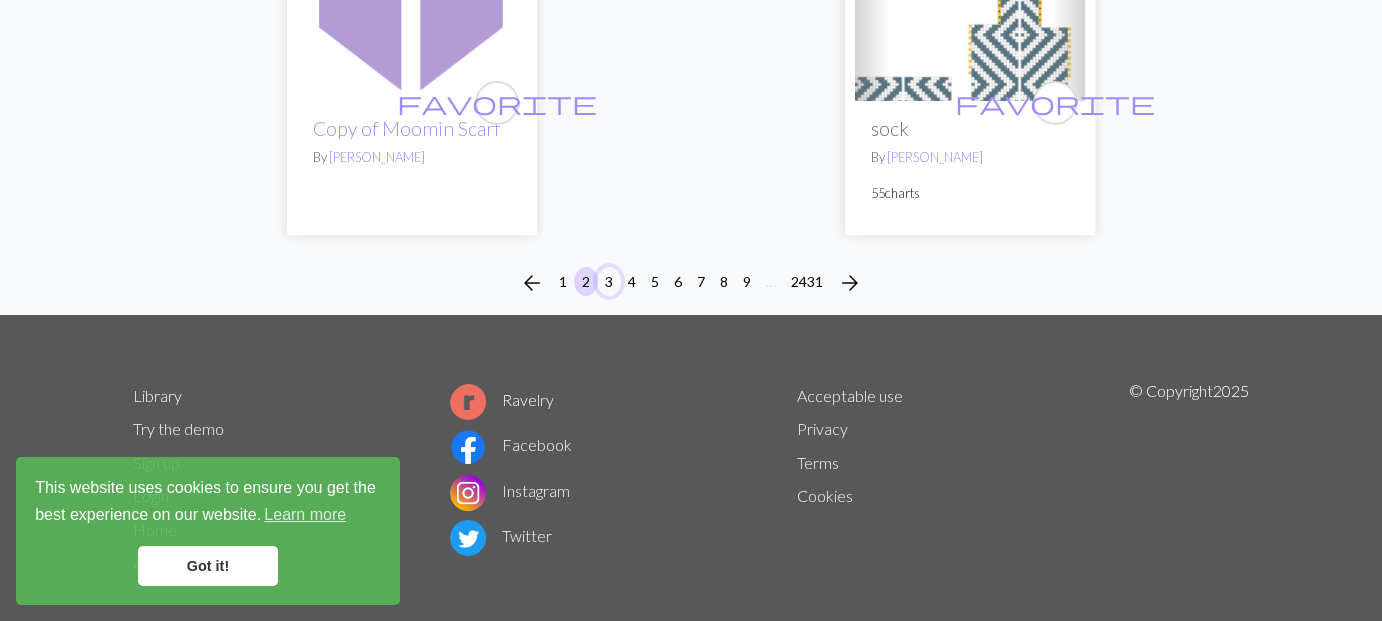 click on "3" at bounding box center (609, 281) 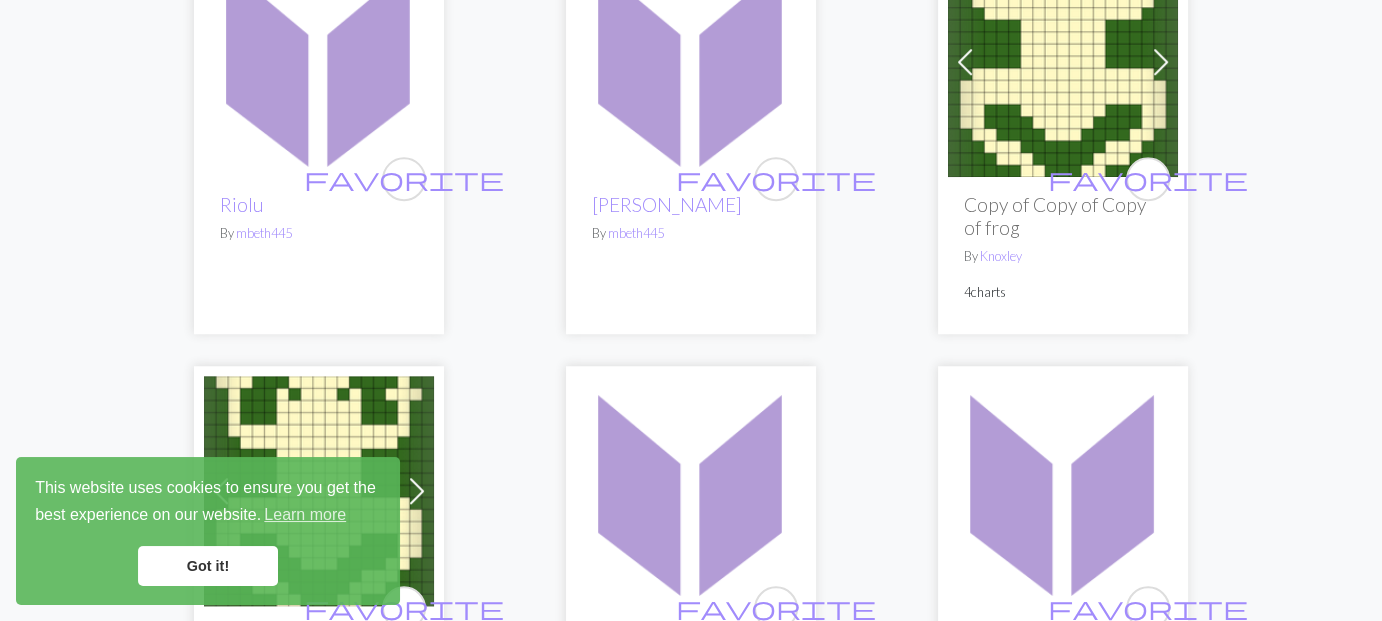 scroll, scrollTop: 1500, scrollLeft: 0, axis: vertical 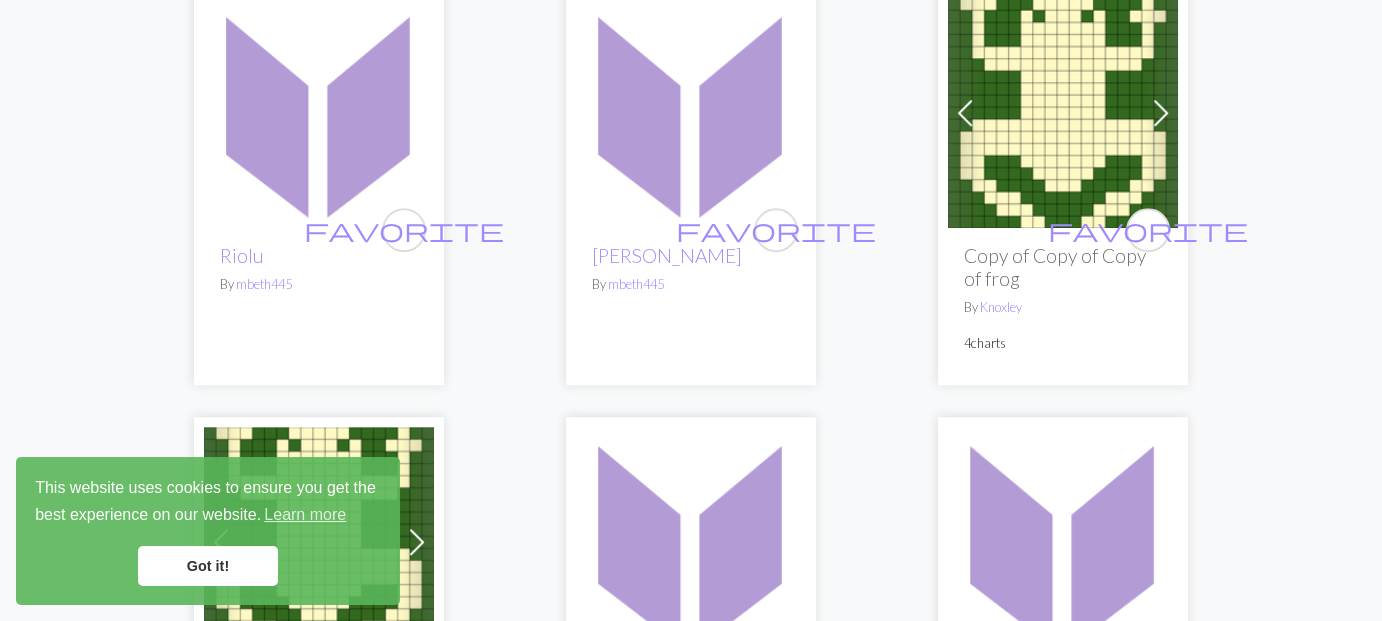 click on "Copy of Copy of Copy of frog" at bounding box center [1063, 267] 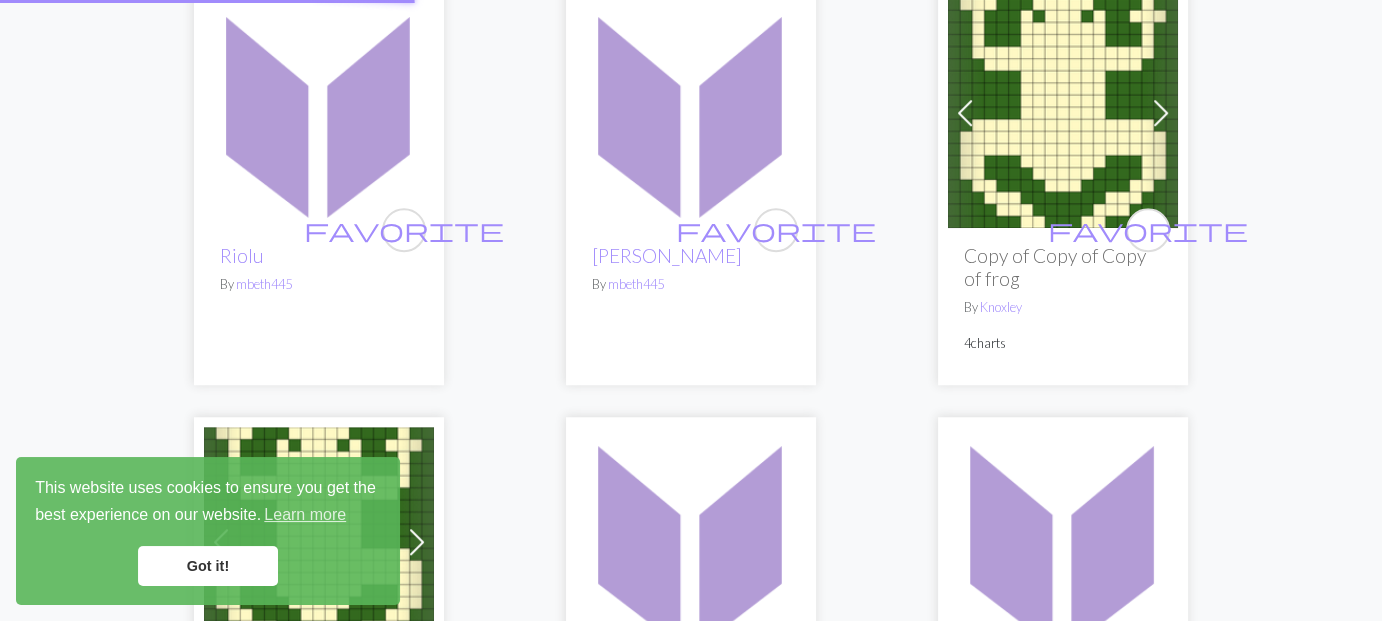 scroll, scrollTop: 0, scrollLeft: 0, axis: both 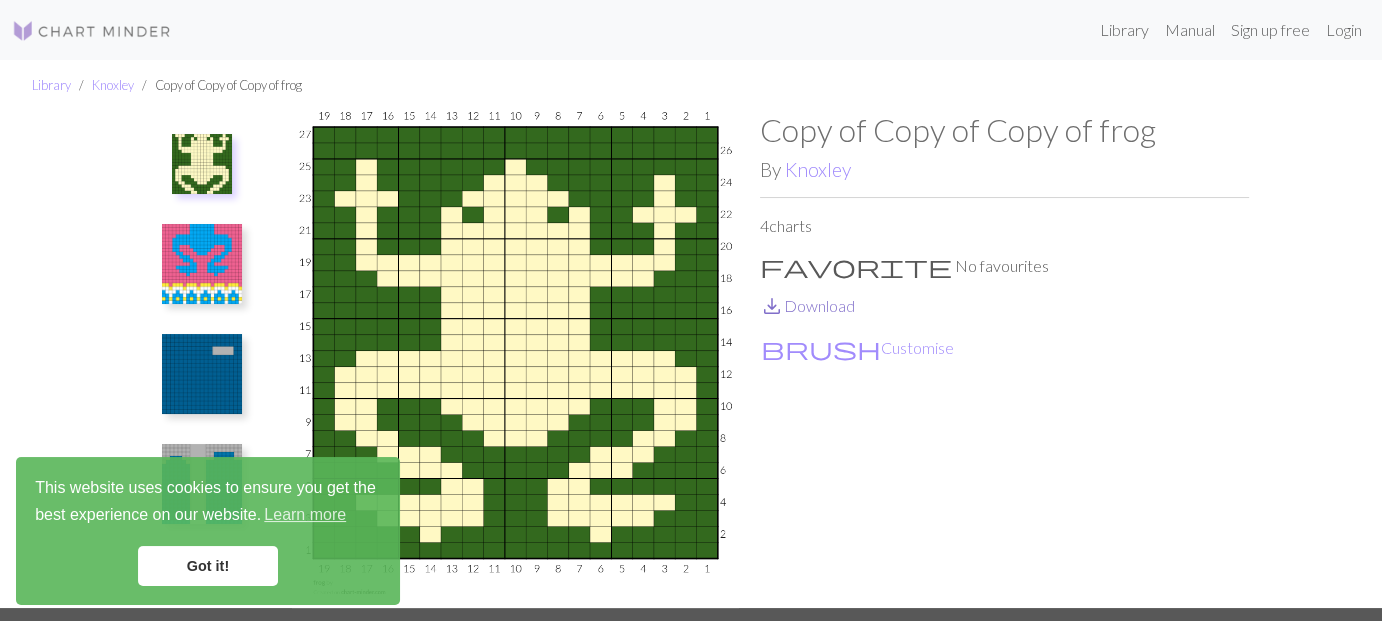 click on "save_alt" at bounding box center [772, 306] 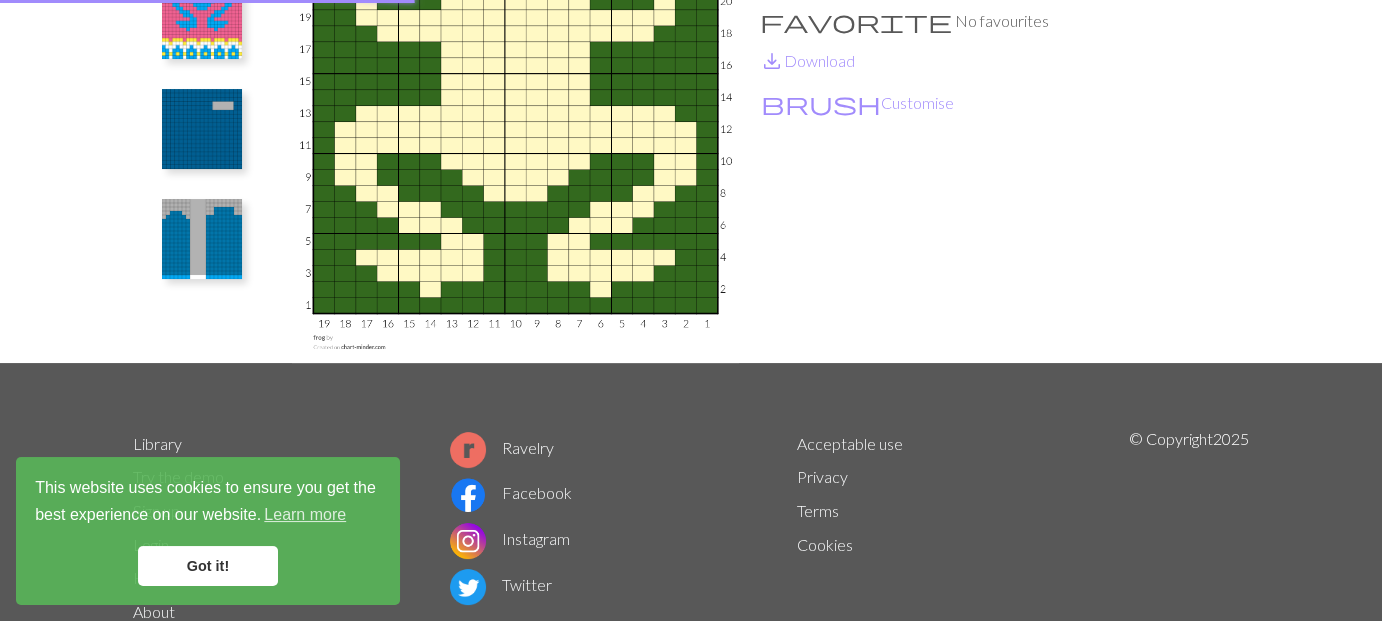 scroll, scrollTop: 316, scrollLeft: 0, axis: vertical 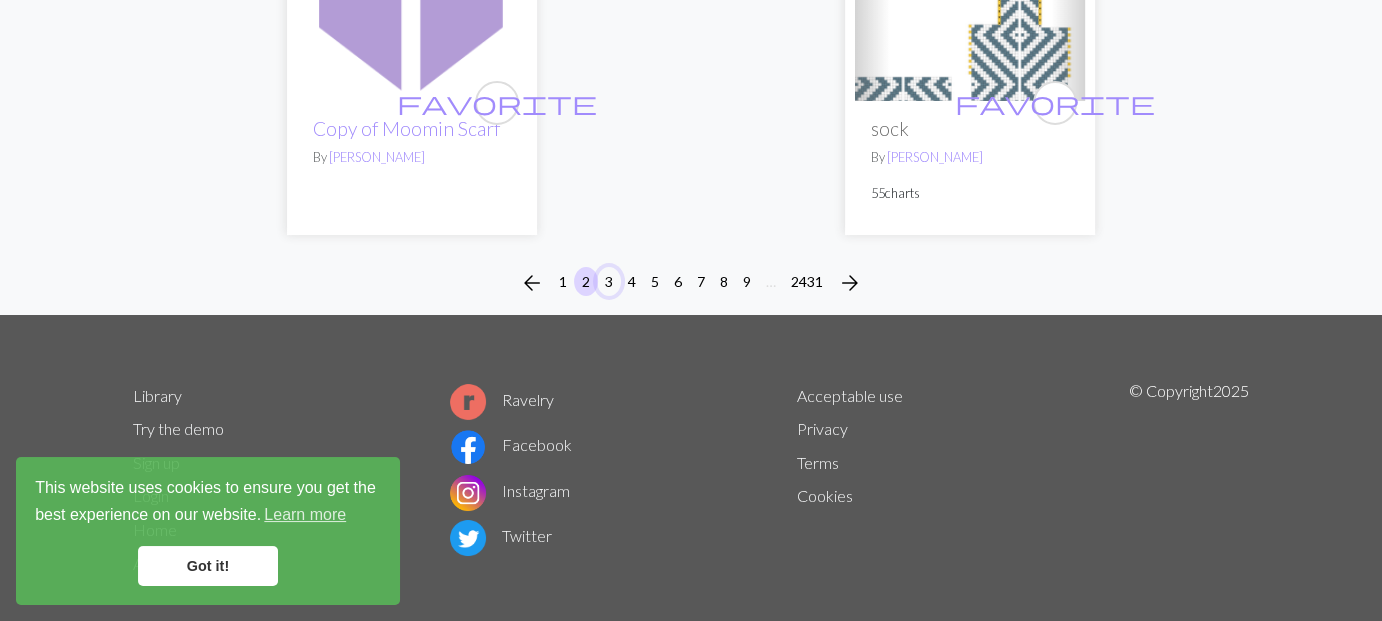 click on "3" at bounding box center (609, 281) 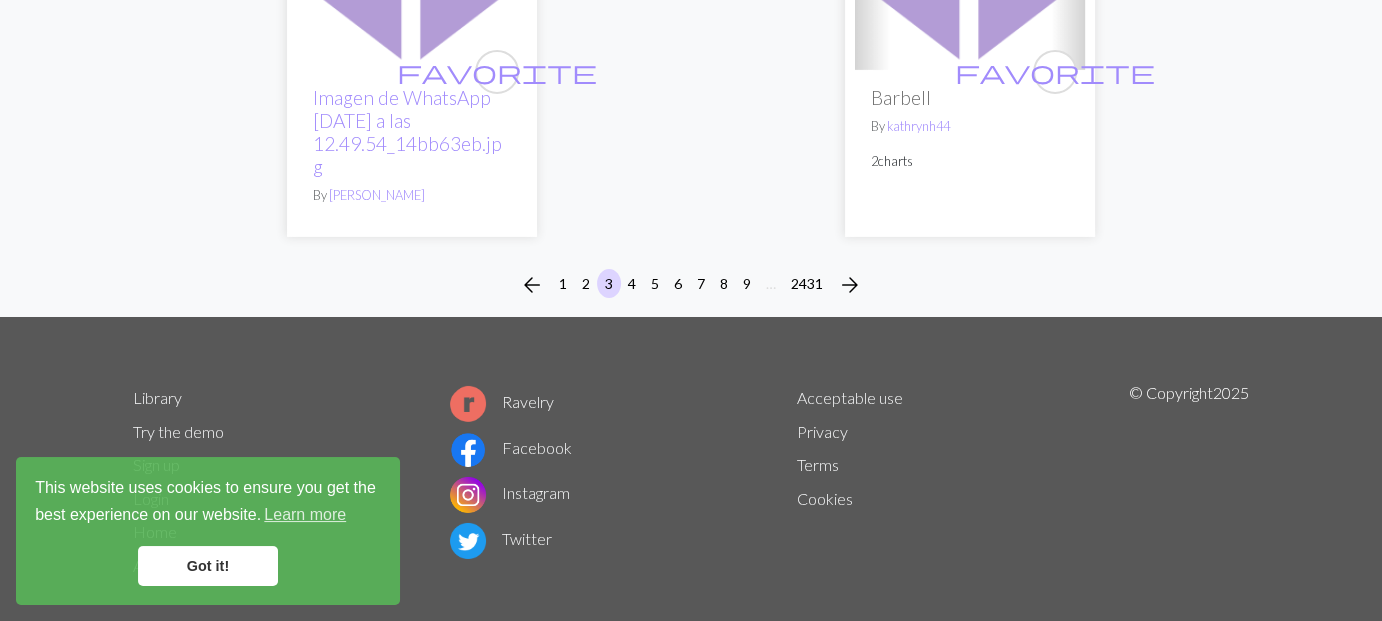 scroll, scrollTop: 6740, scrollLeft: 0, axis: vertical 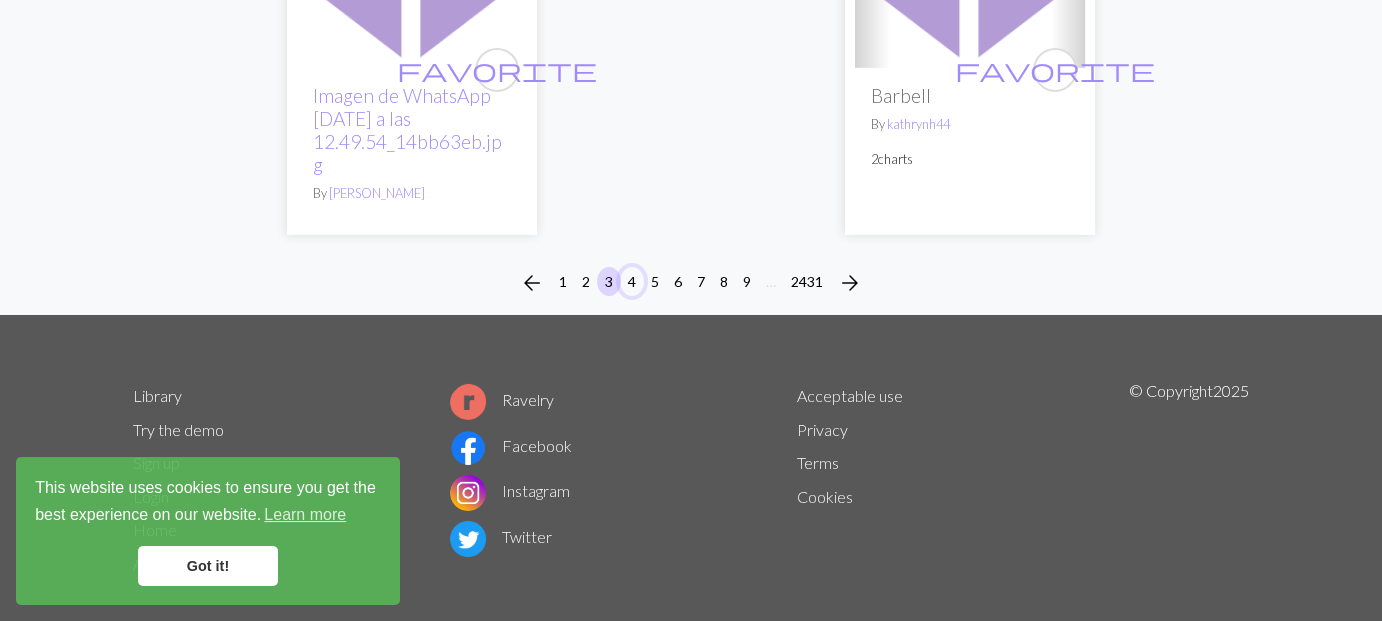 click on "4" at bounding box center [632, 281] 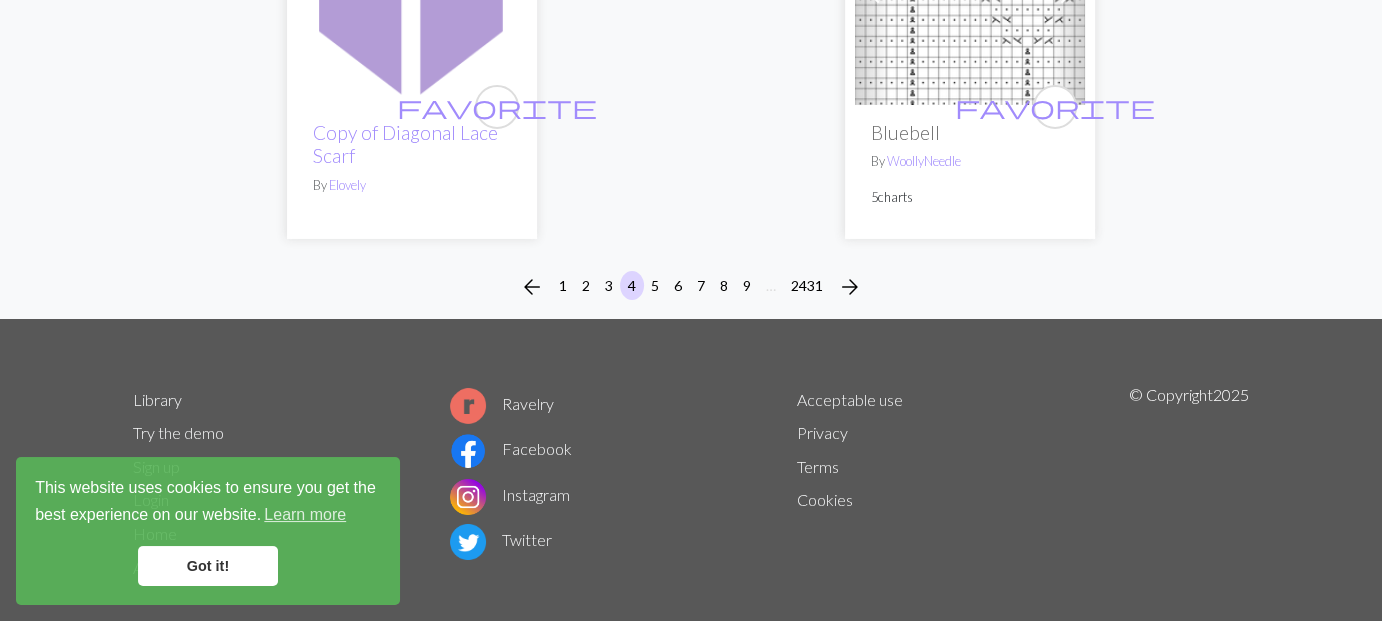 scroll, scrollTop: 7011, scrollLeft: 0, axis: vertical 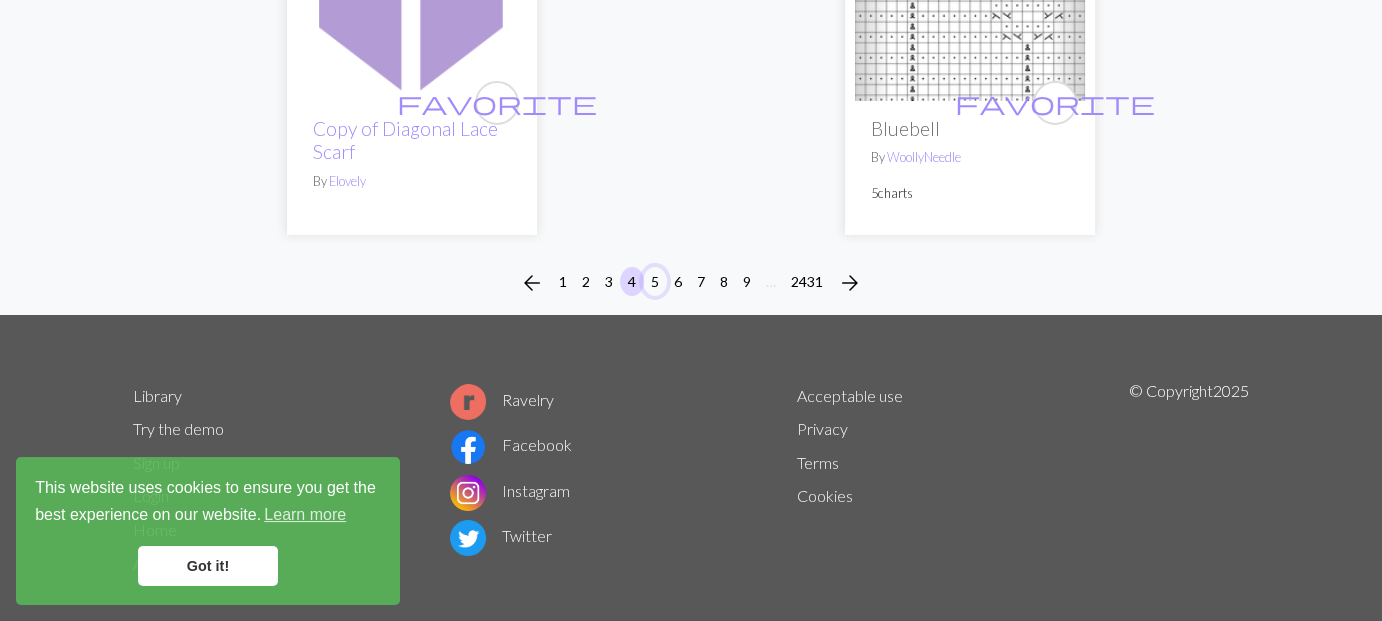 click on "5" at bounding box center [655, 281] 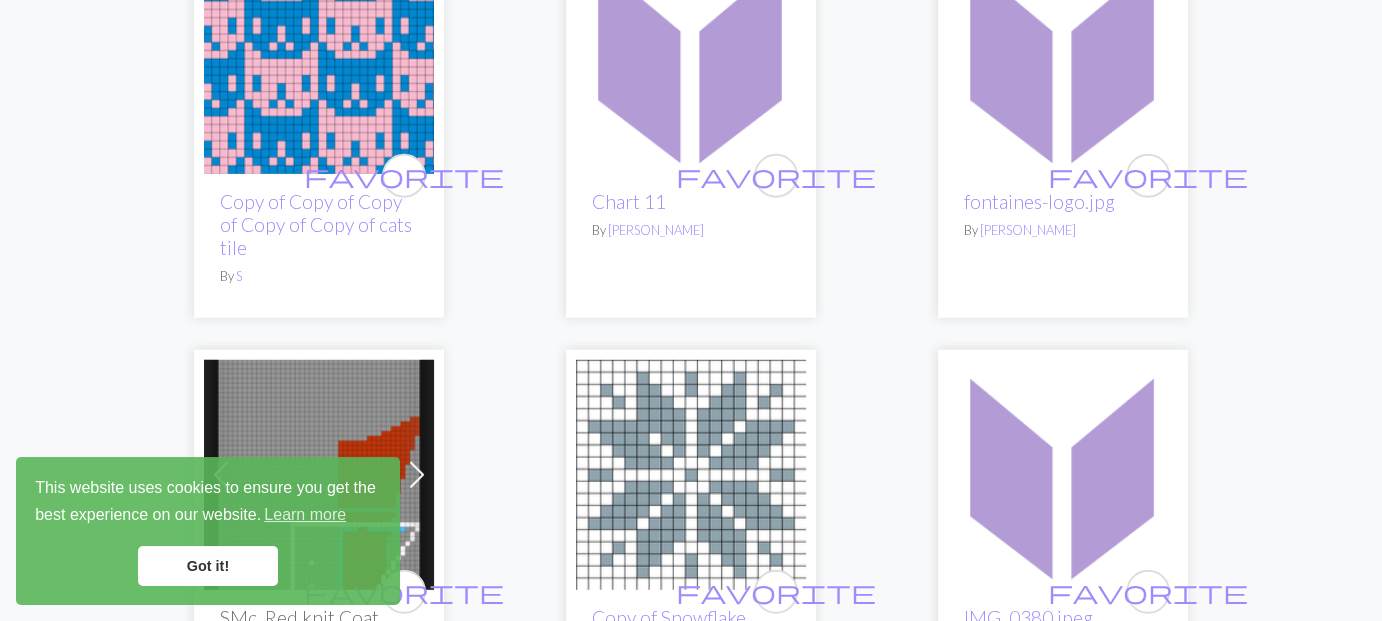 scroll, scrollTop: 5500, scrollLeft: 0, axis: vertical 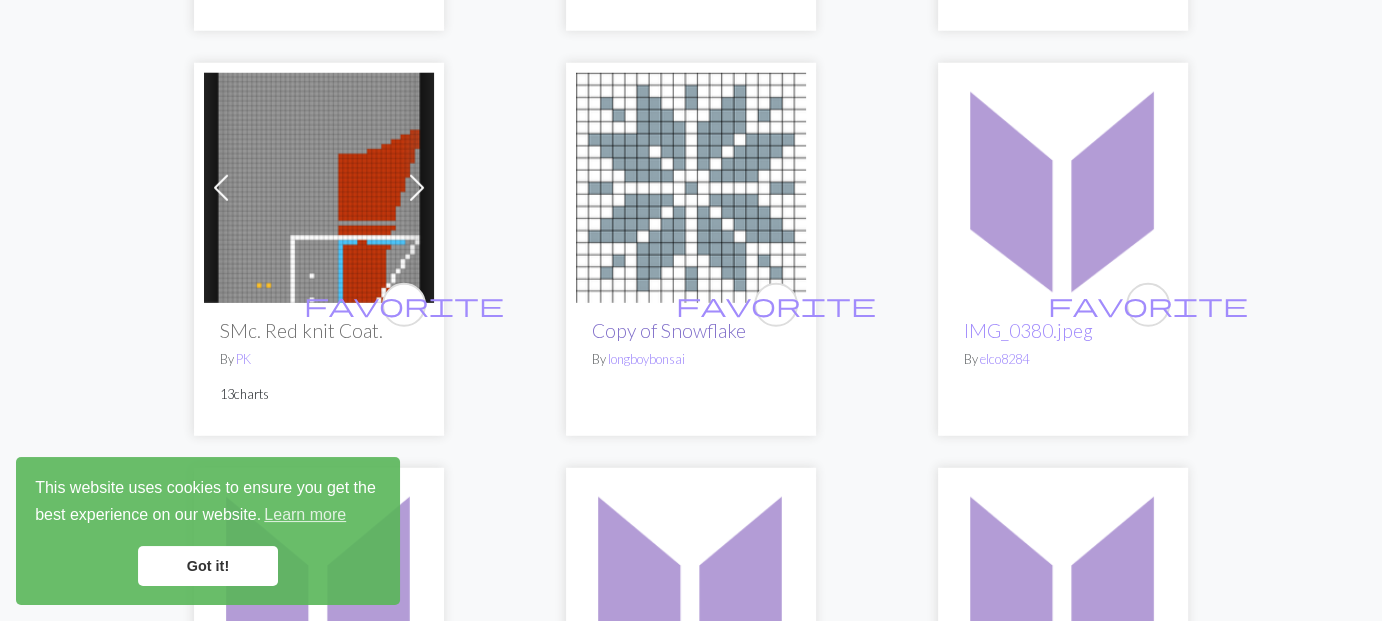 click on "Copy of Snowflake" at bounding box center [669, 330] 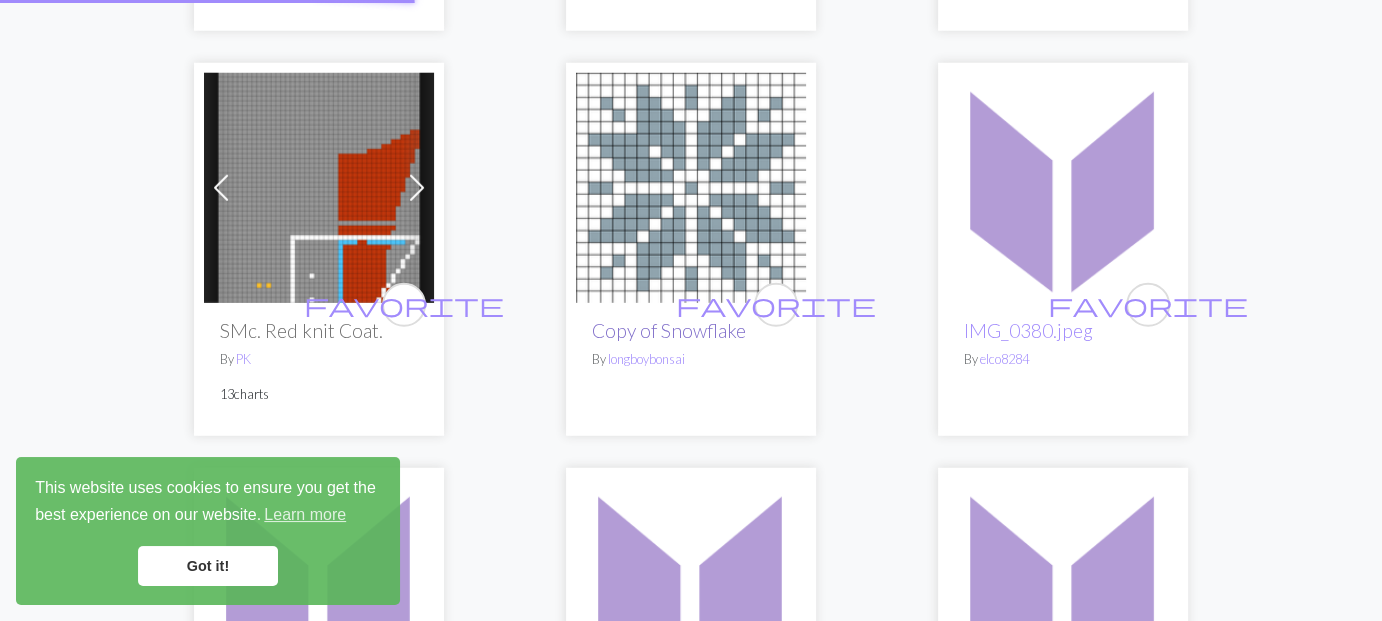 scroll, scrollTop: 0, scrollLeft: 0, axis: both 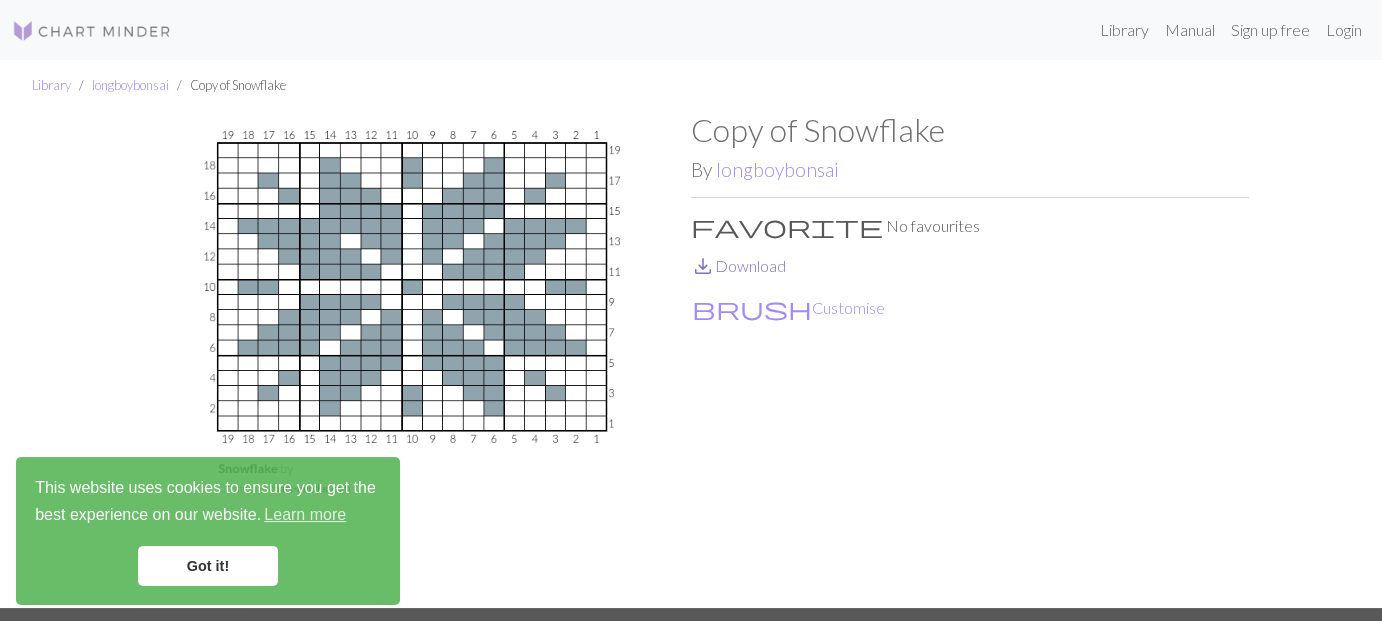 click on "save_alt" at bounding box center (703, 266) 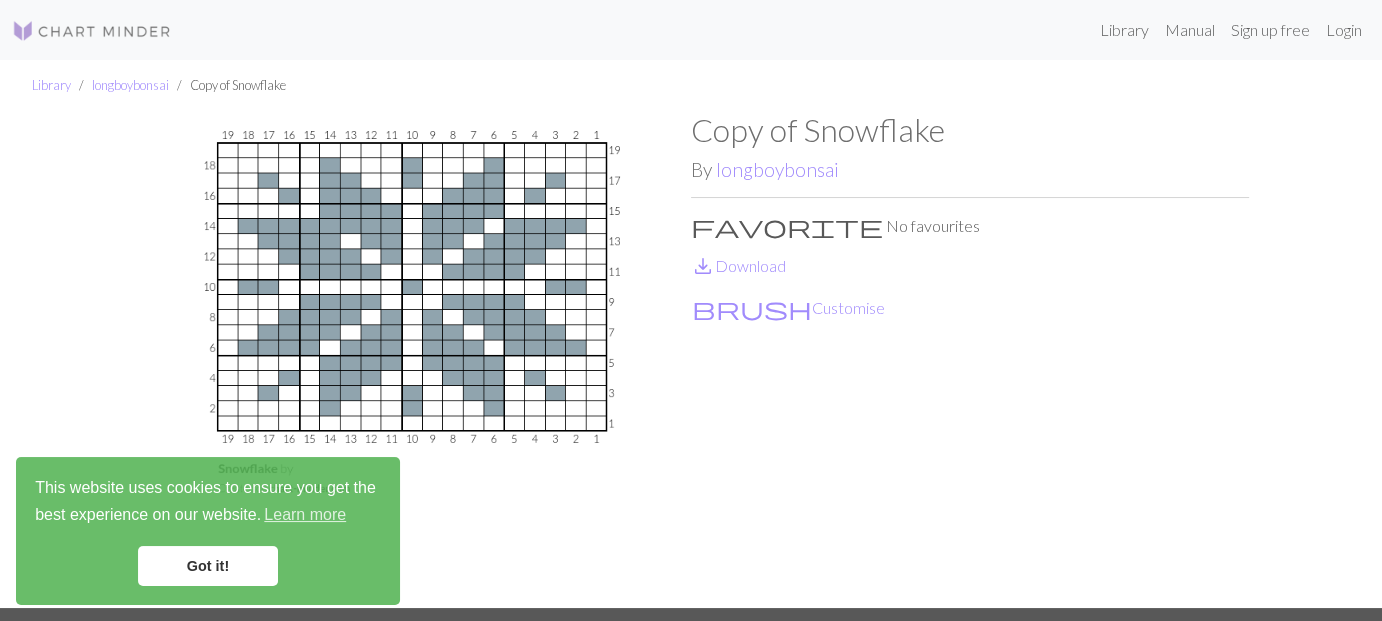 click on "Got it!" at bounding box center (208, 566) 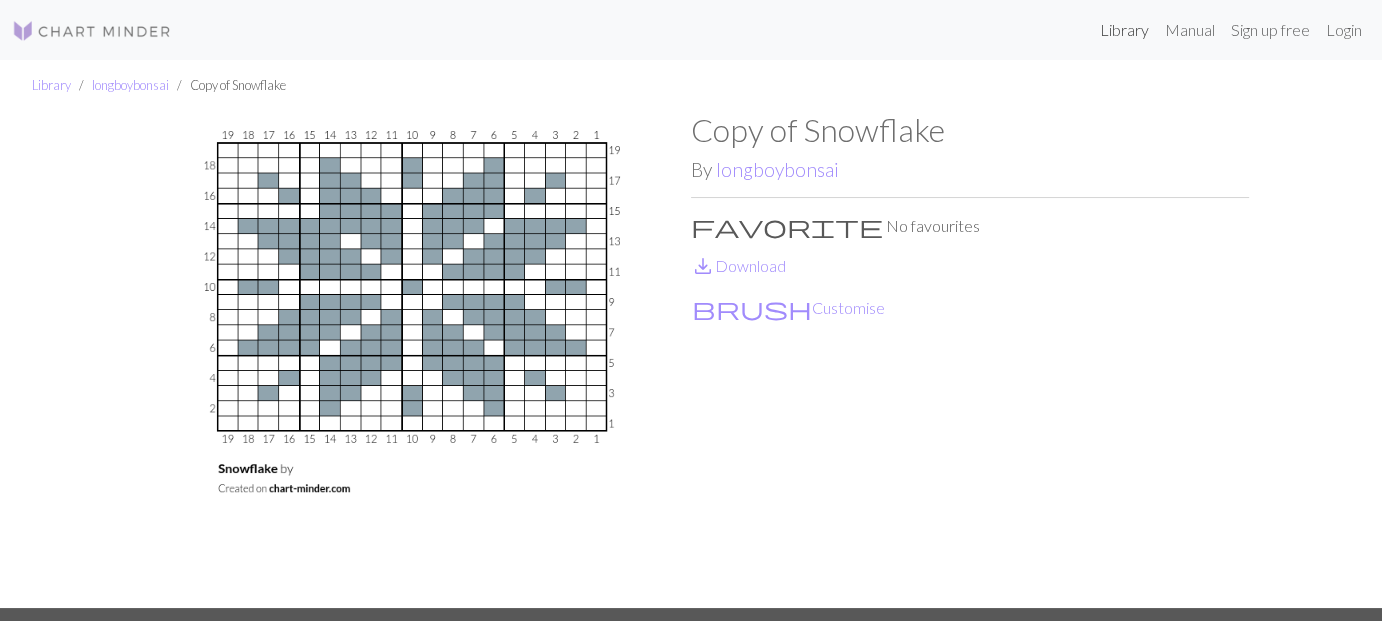 click on "Library" at bounding box center (1124, 30) 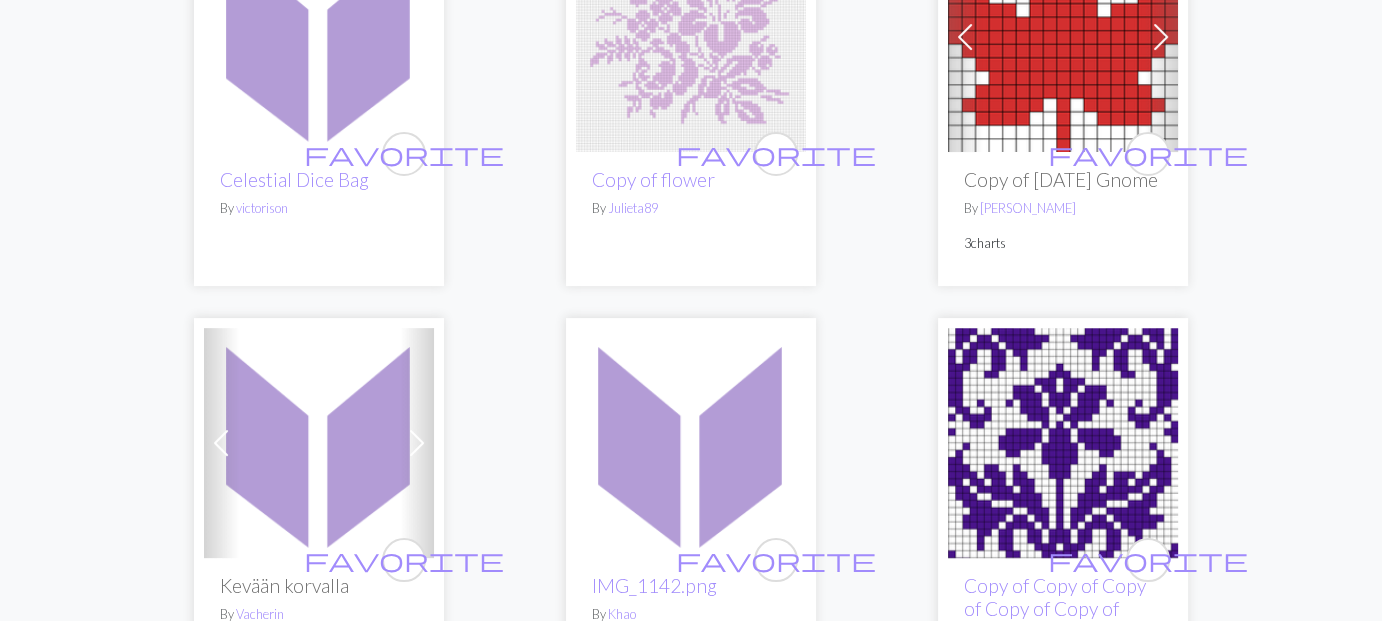 scroll, scrollTop: 100, scrollLeft: 0, axis: vertical 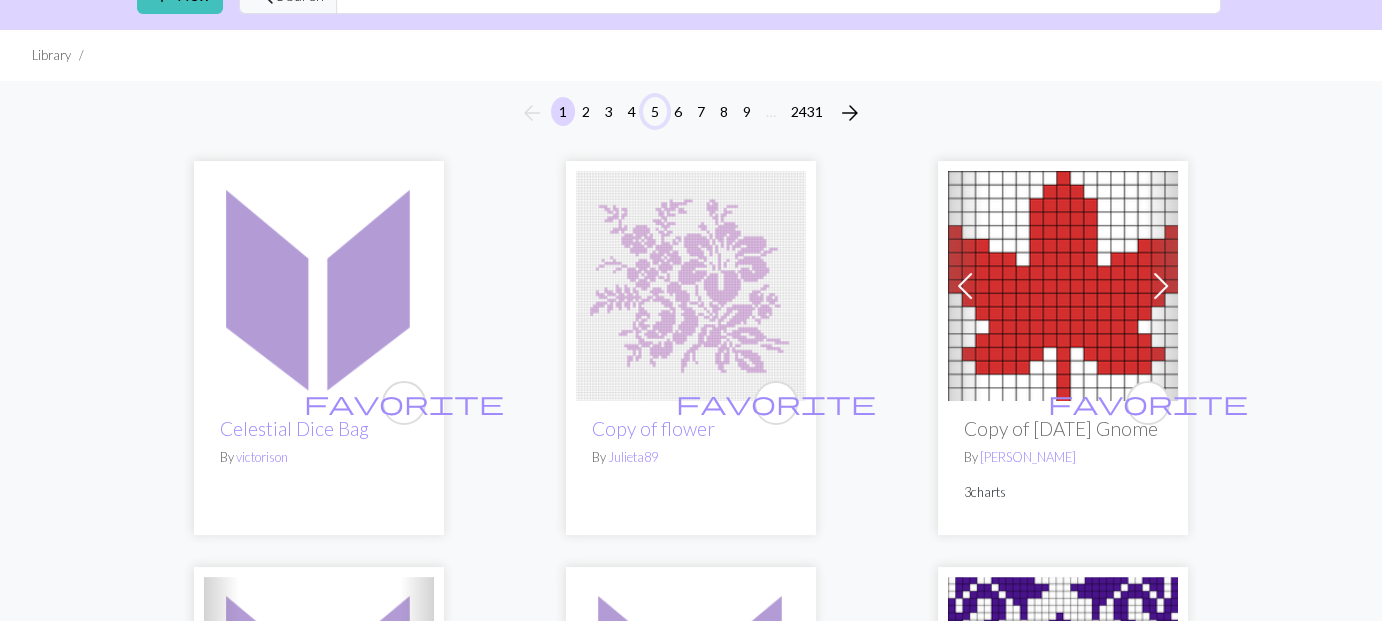 click on "5" at bounding box center [655, 111] 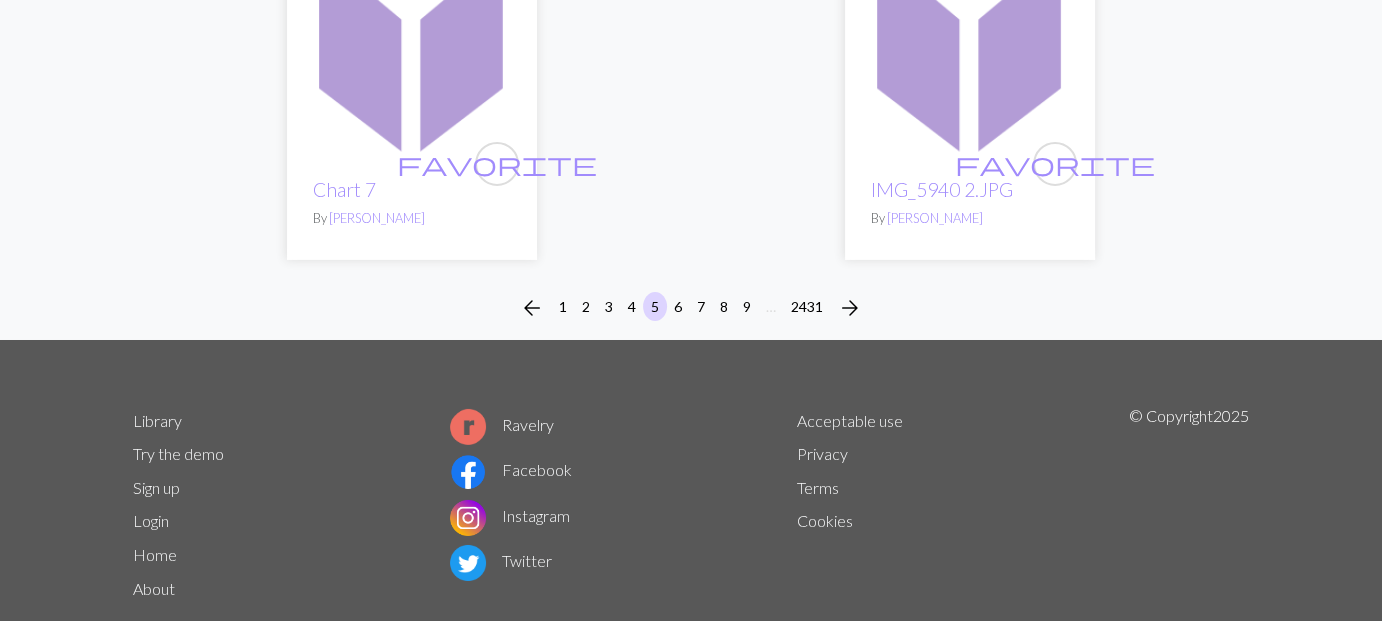 scroll, scrollTop: 6800, scrollLeft: 0, axis: vertical 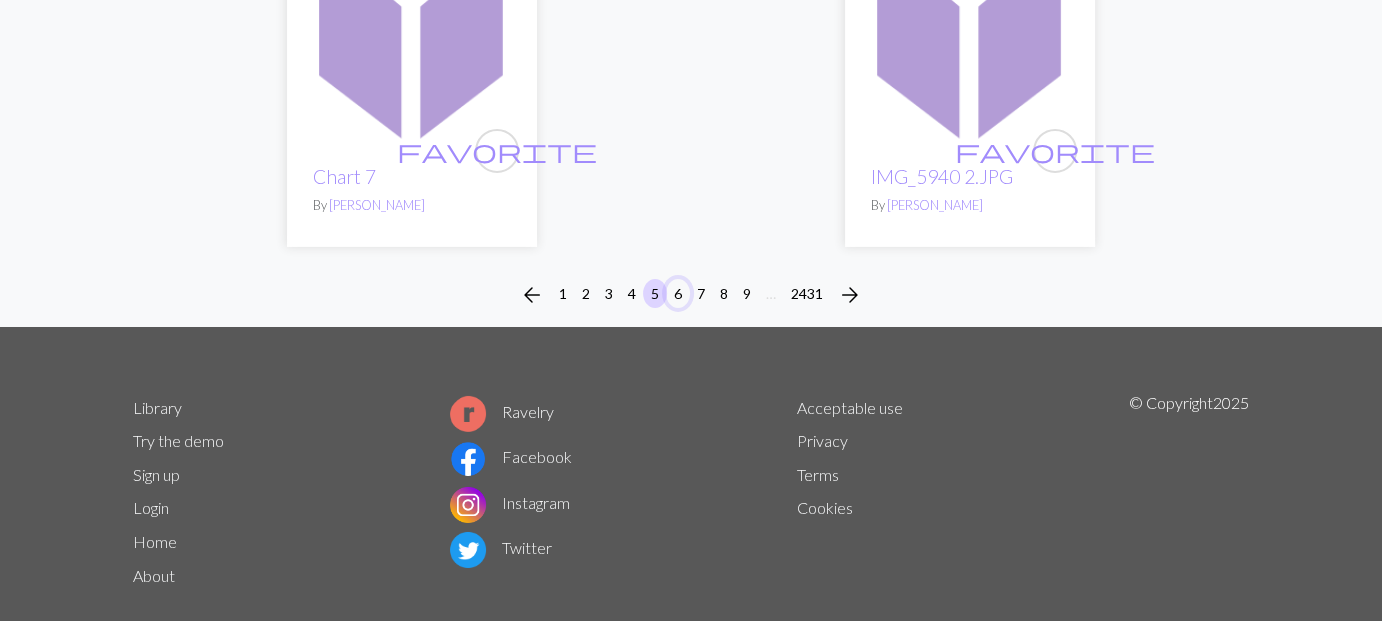 click on "6" at bounding box center [678, 293] 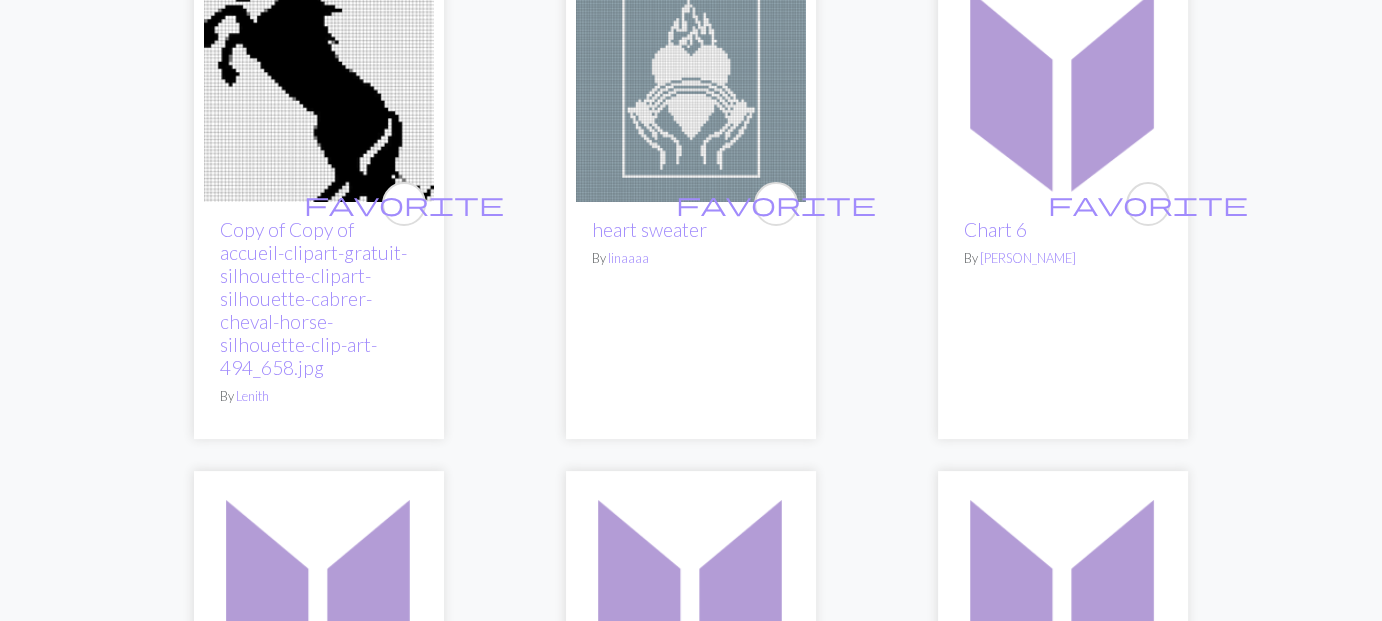 scroll, scrollTop: 300, scrollLeft: 0, axis: vertical 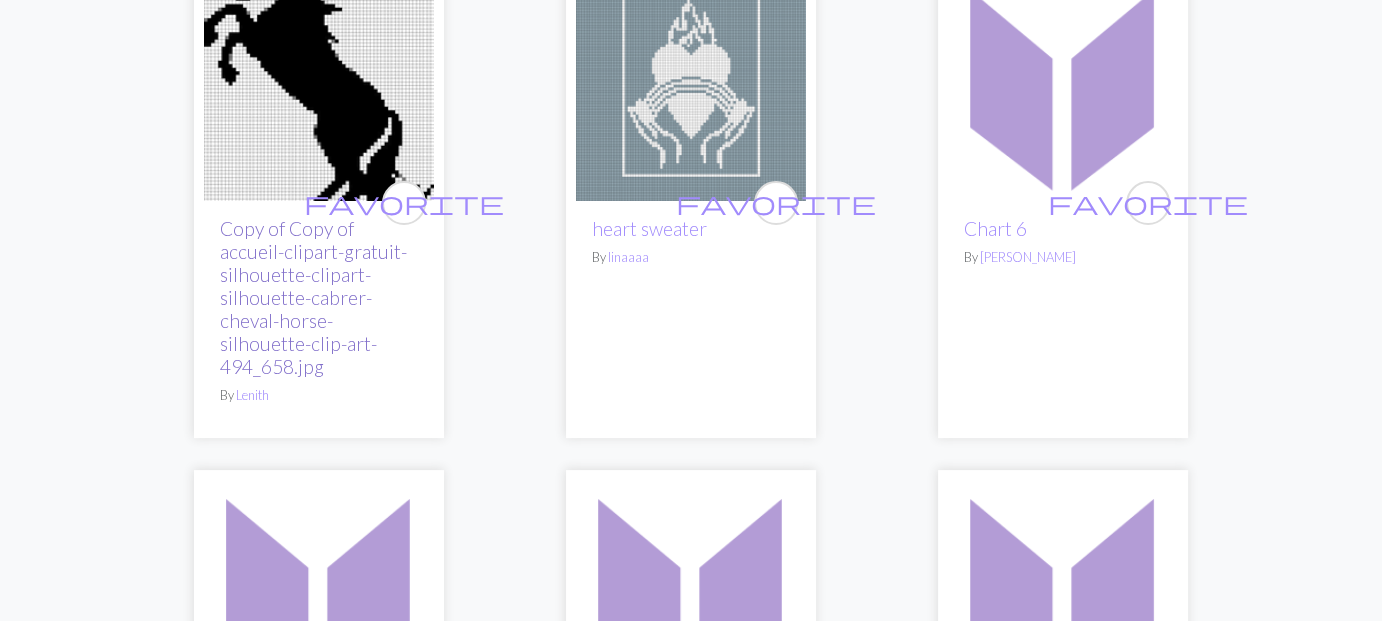 click on "Copy of Copy of accueil-clipart-gratuit-silhouette-clipart-silhouette-cabrer-cheval-horse-silhouette-clip-art-494_658.jpg" at bounding box center [313, 297] 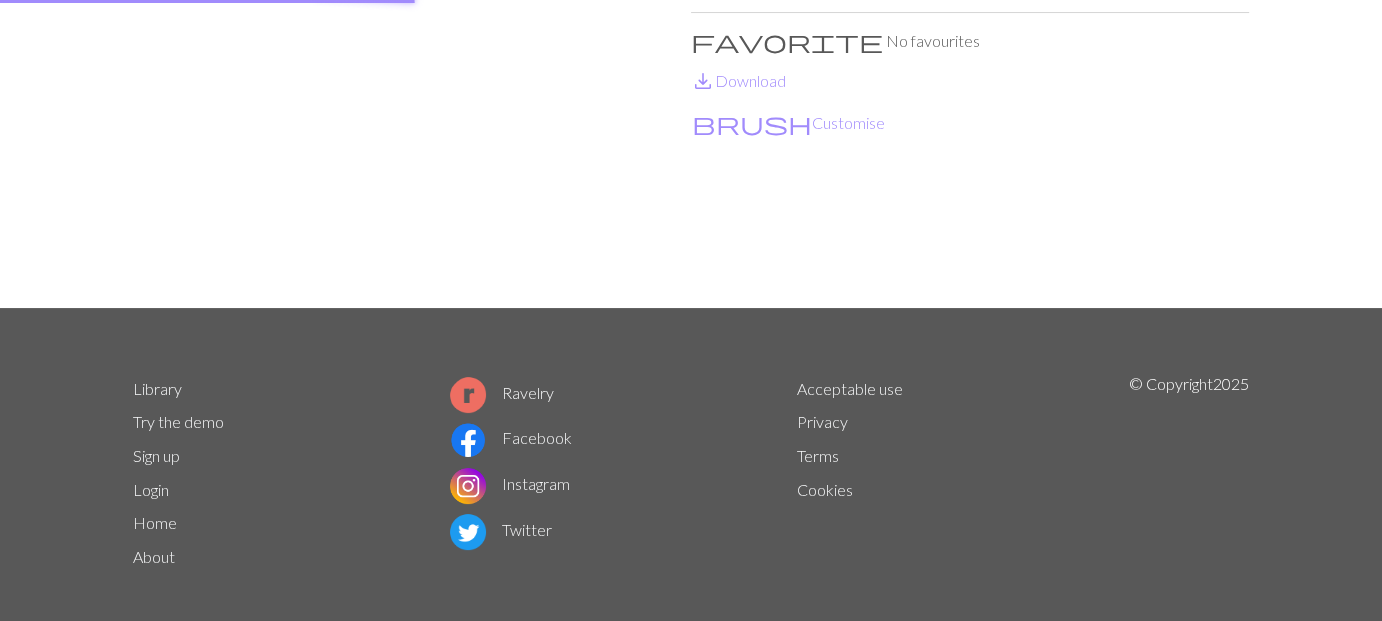 scroll, scrollTop: 0, scrollLeft: 0, axis: both 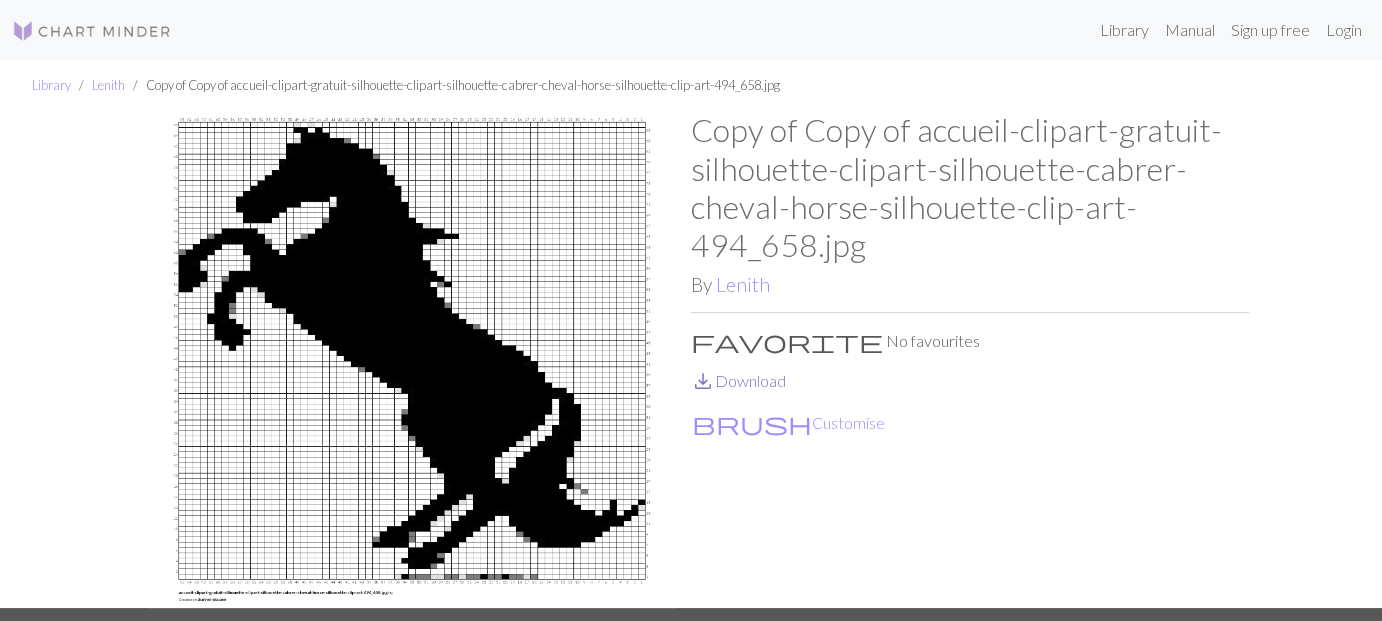 click on "save_alt" at bounding box center [703, 381] 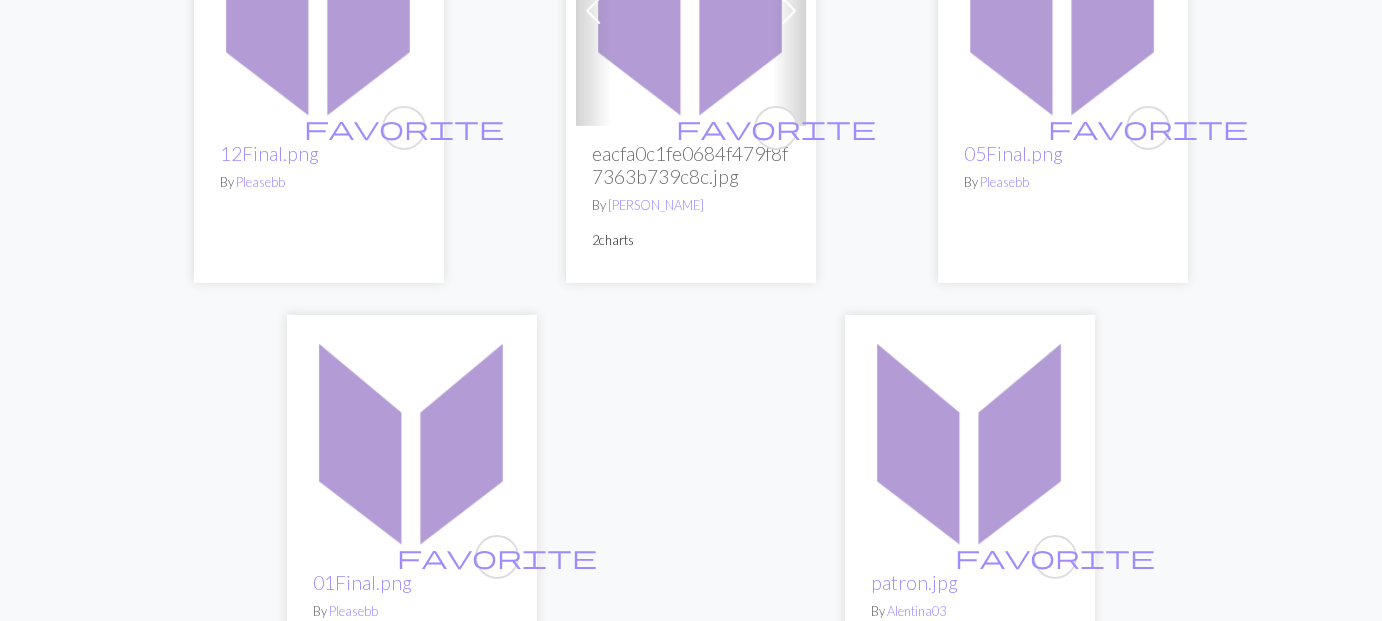 scroll, scrollTop: 7018, scrollLeft: 0, axis: vertical 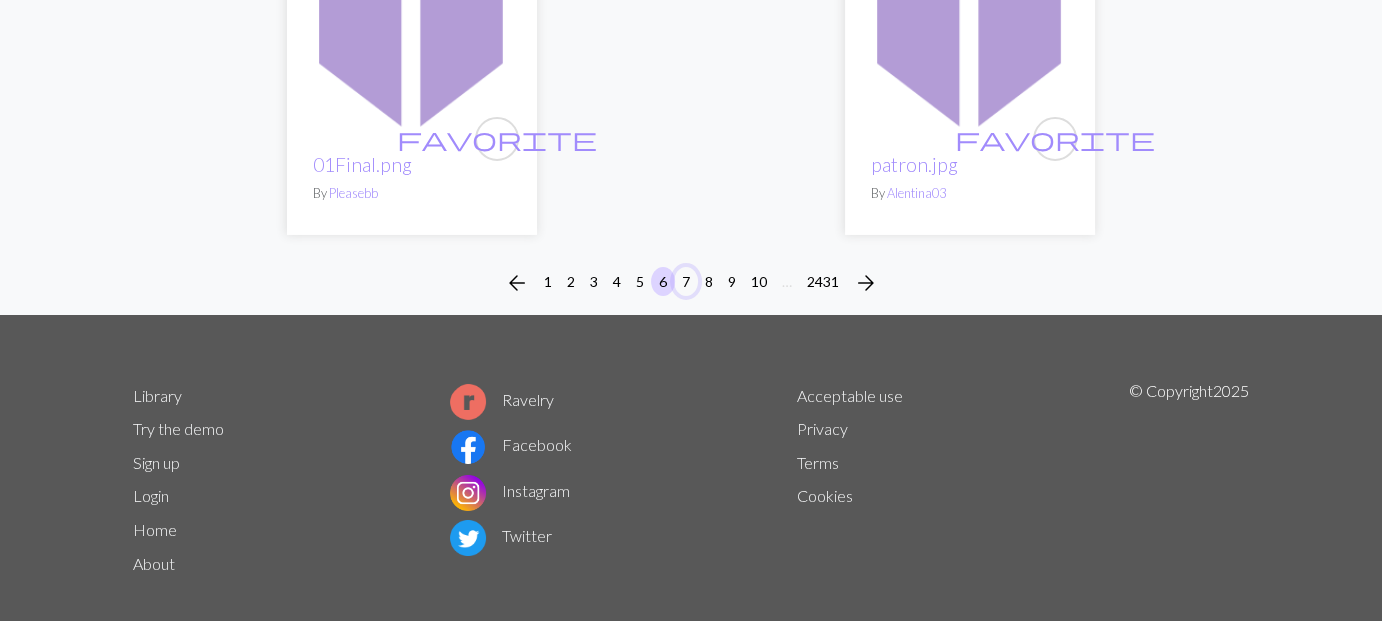 click on "7" at bounding box center (686, 281) 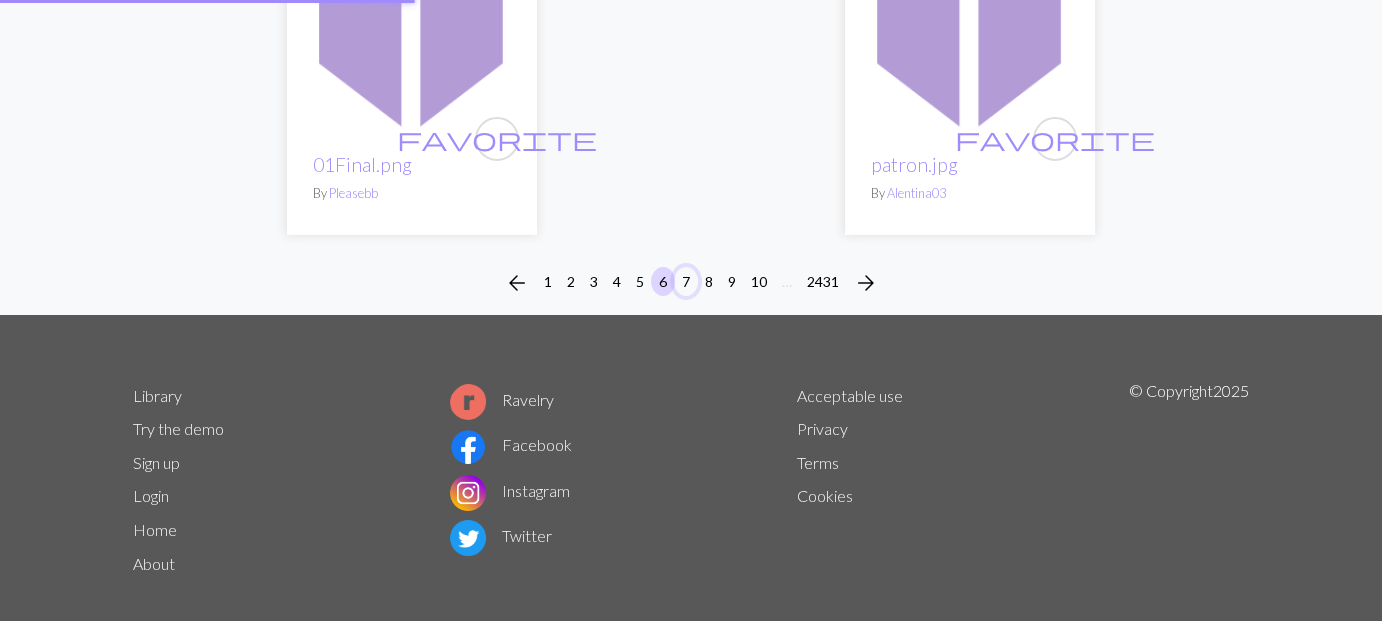 click on "7" at bounding box center (686, 281) 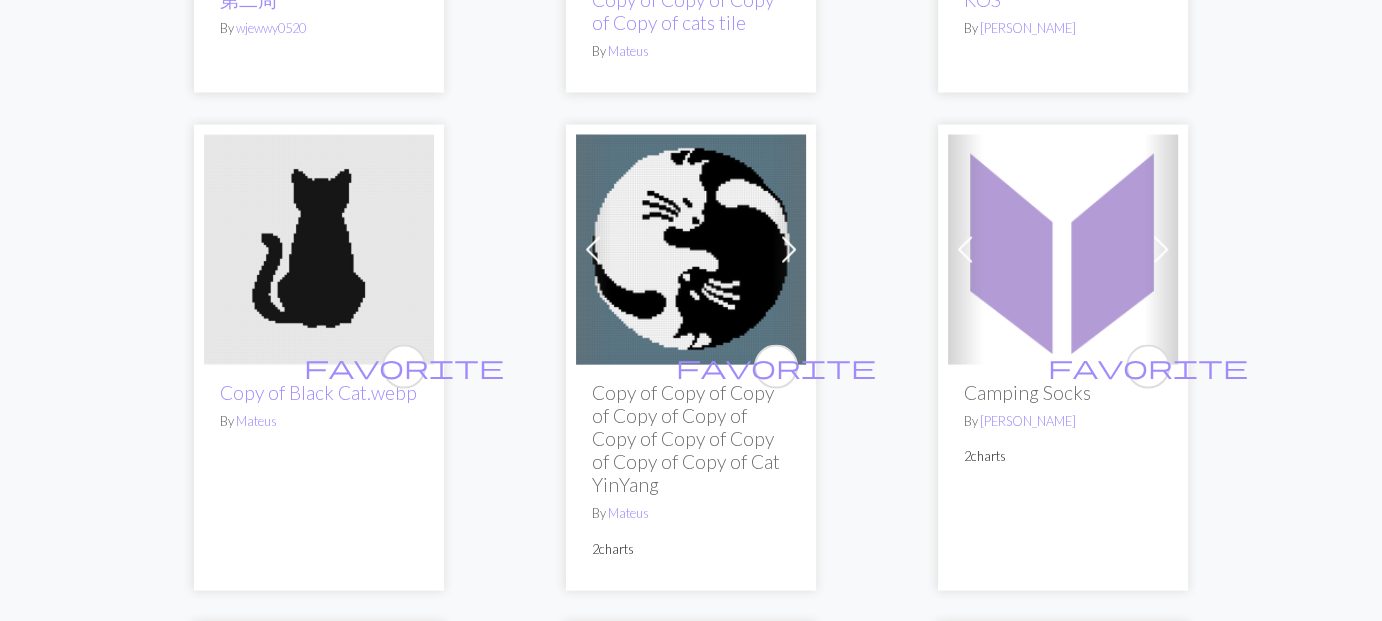 scroll, scrollTop: 4000, scrollLeft: 0, axis: vertical 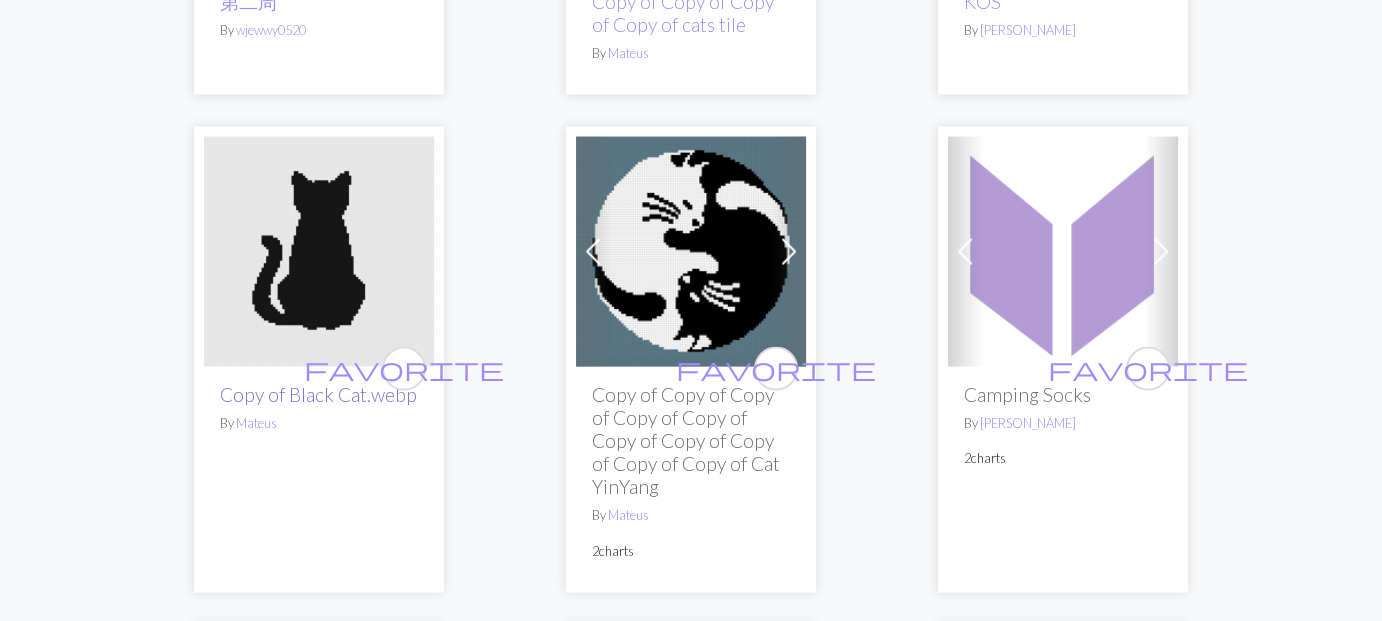 click on "Copy of Black Cat.webp" at bounding box center (318, 394) 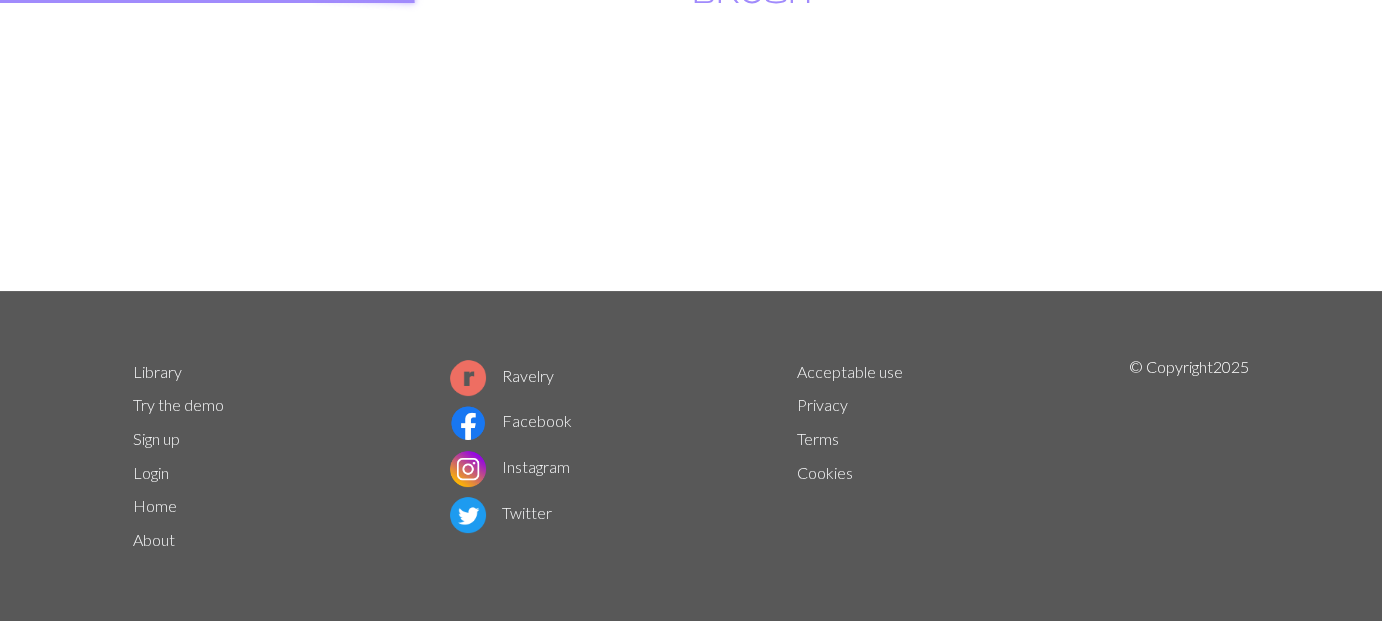 scroll, scrollTop: 0, scrollLeft: 0, axis: both 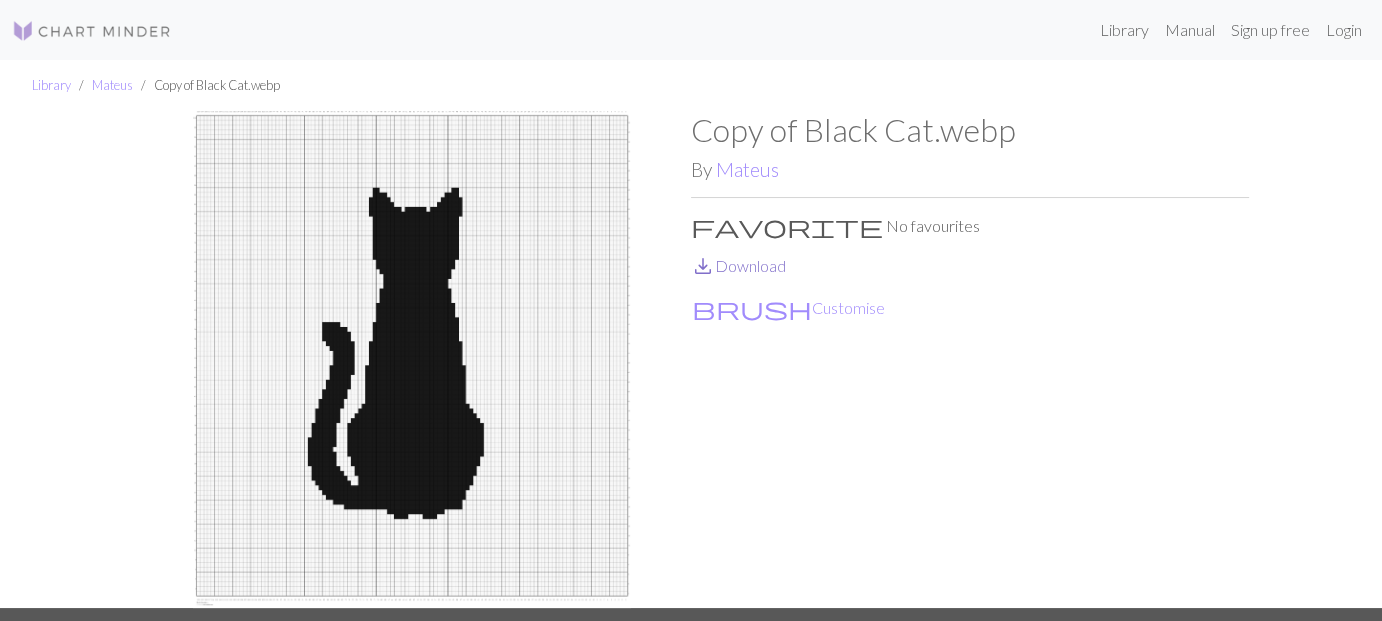 click on "save_alt" at bounding box center [703, 266] 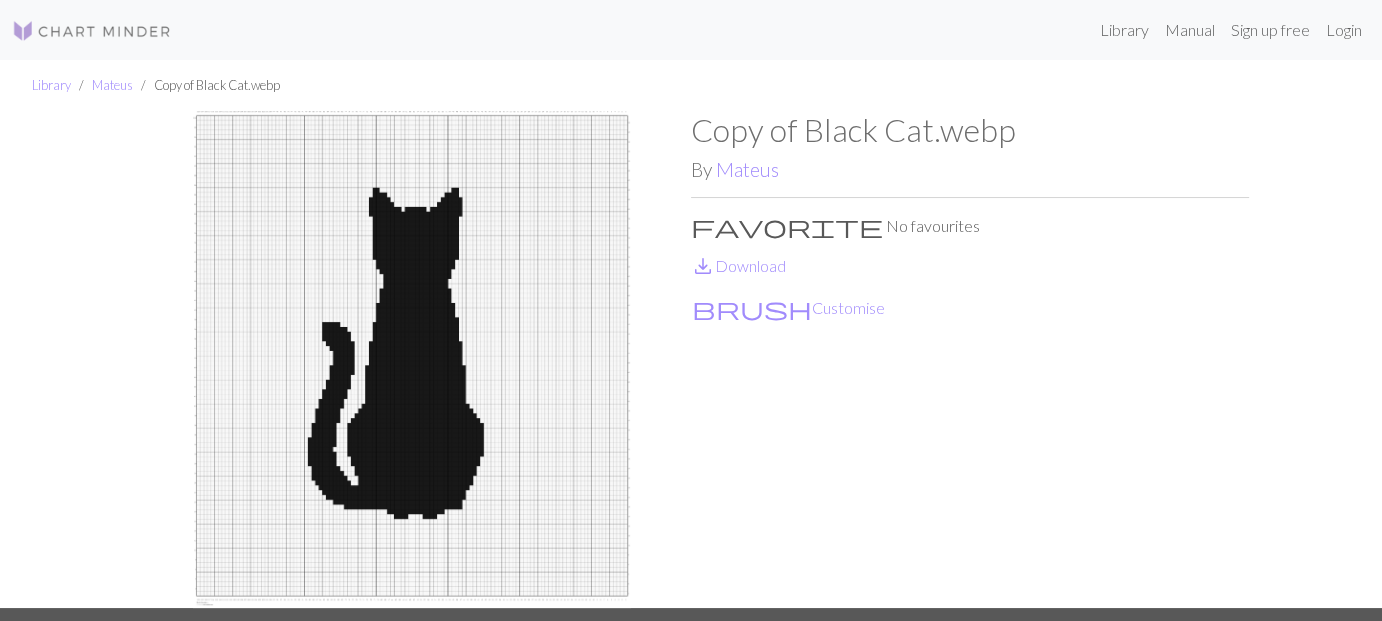 click on "Copy of Black Cat.webp By   Mateus favorite   No favourites save_alt  Download brush Customise" at bounding box center [970, 359] 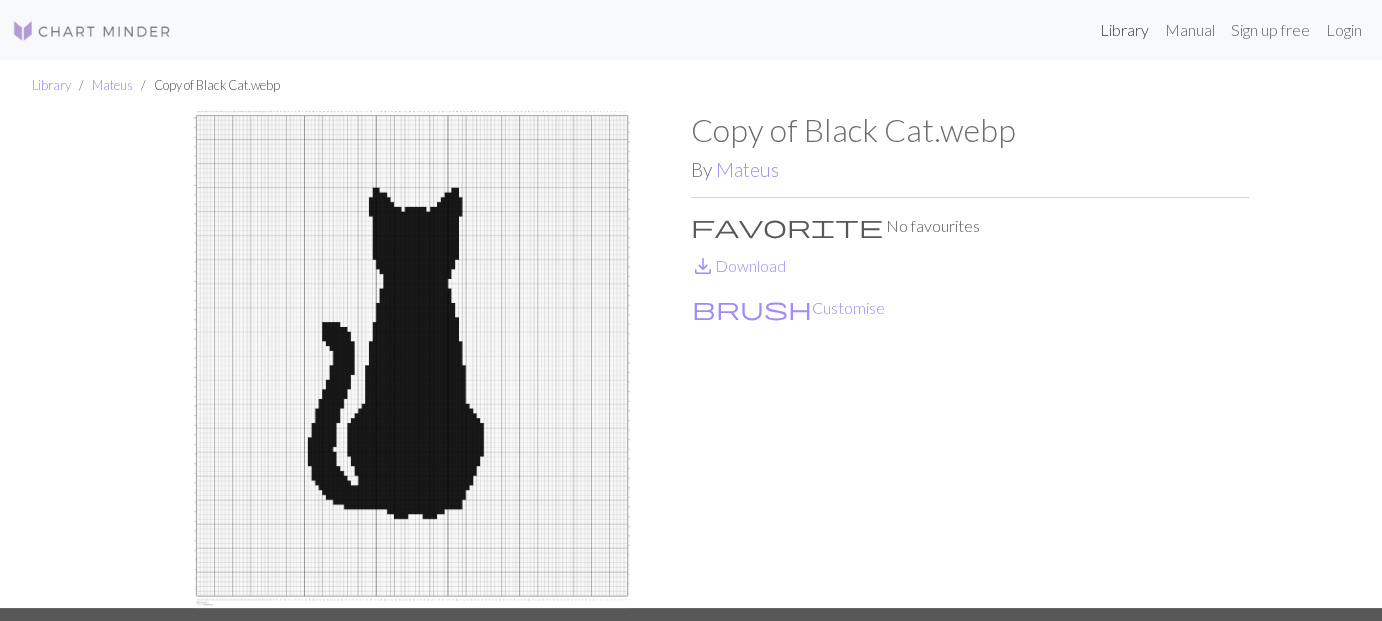 click on "Library" at bounding box center (1124, 30) 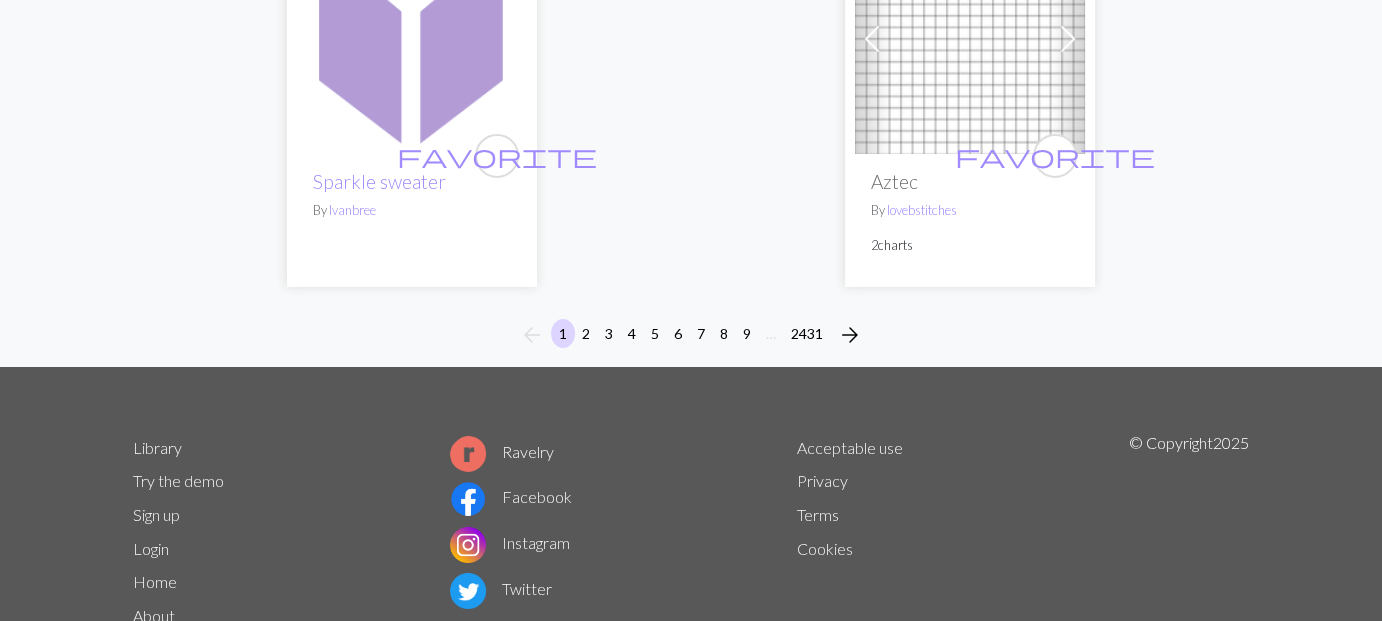 scroll, scrollTop: 6927, scrollLeft: 0, axis: vertical 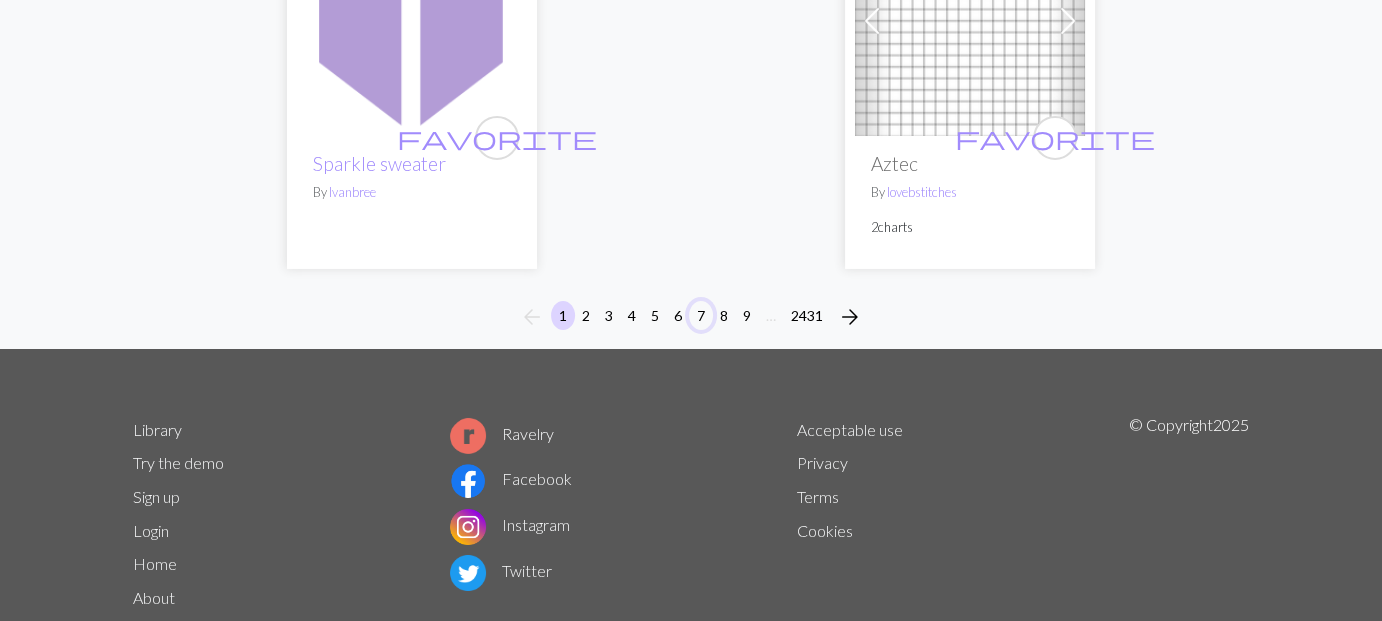 click on "7" at bounding box center [701, 315] 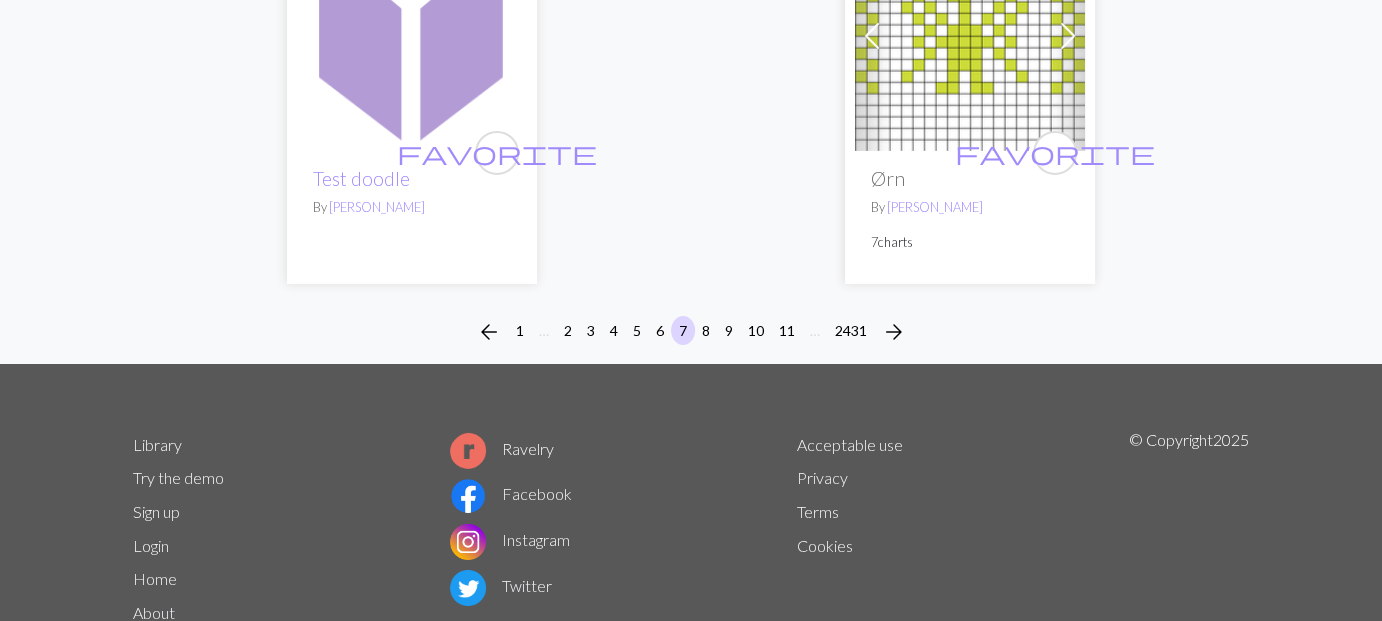 scroll, scrollTop: 6800, scrollLeft: 0, axis: vertical 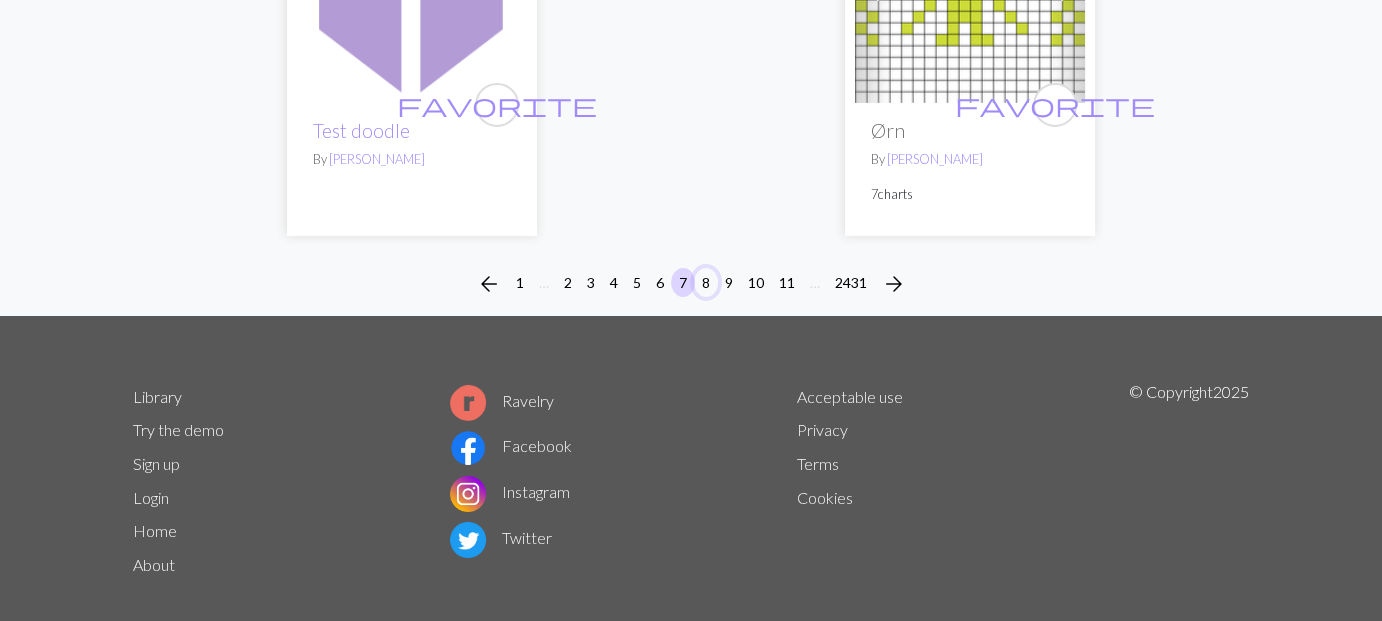 click on "8" at bounding box center (706, 282) 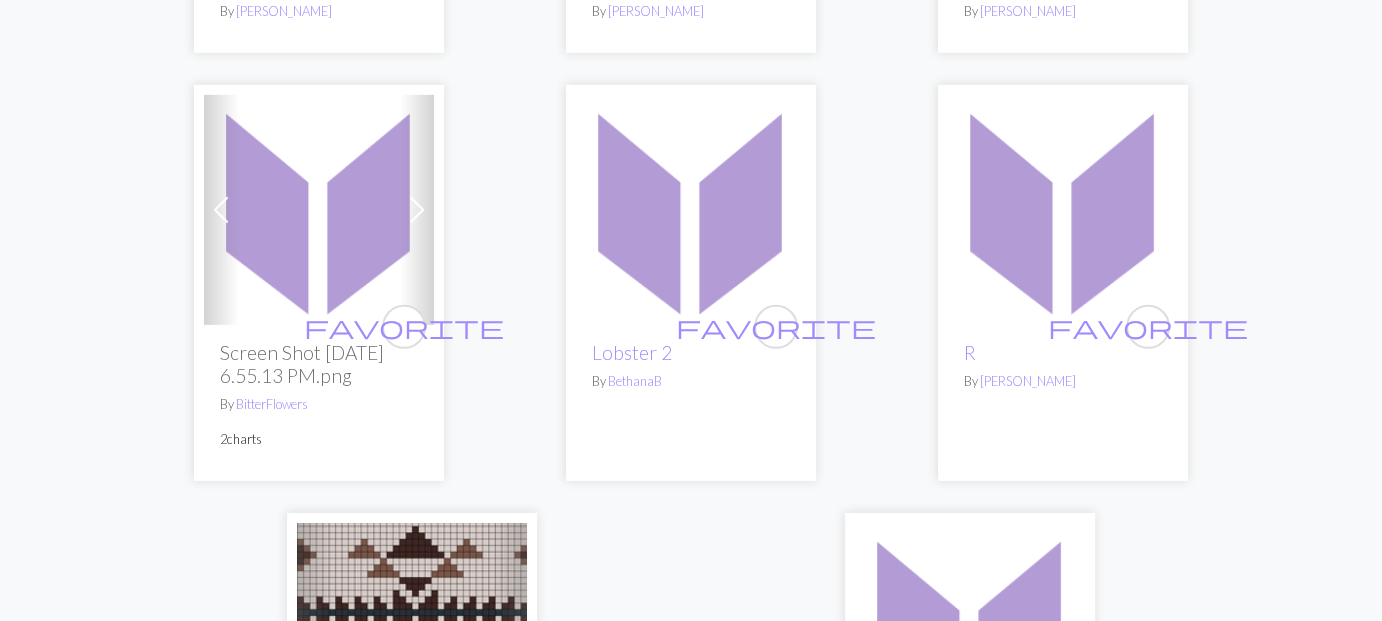 scroll, scrollTop: 6700, scrollLeft: 0, axis: vertical 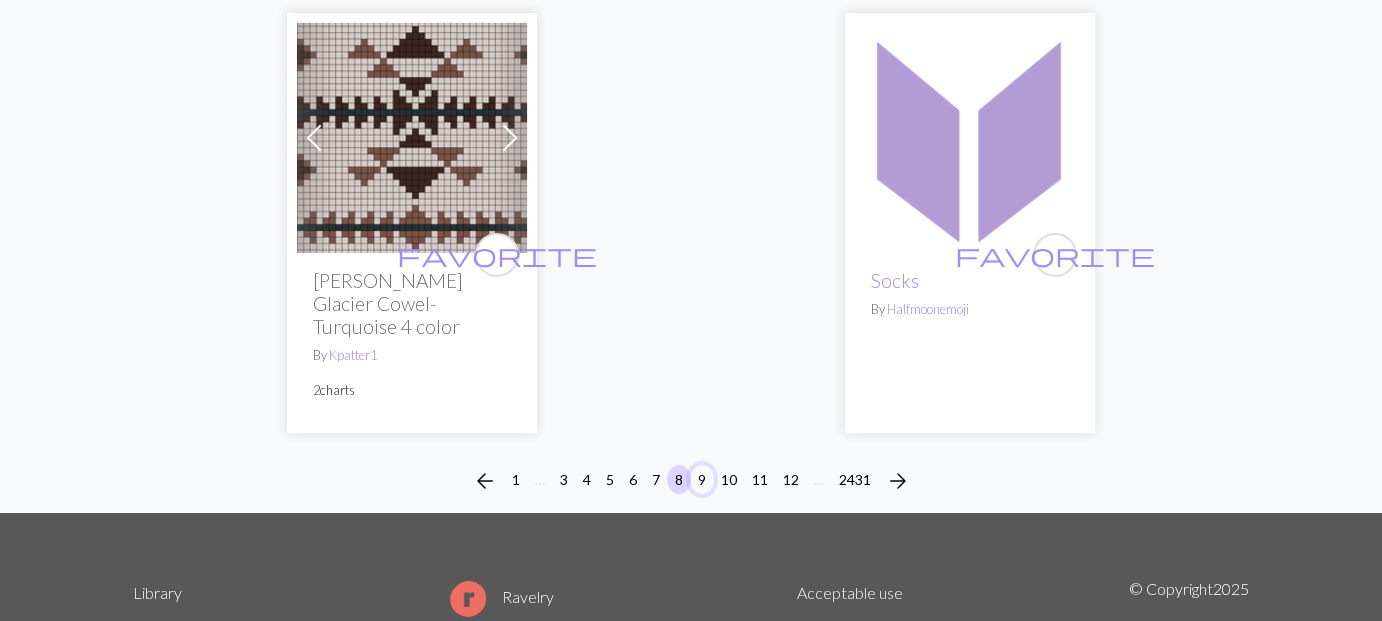click on "9" at bounding box center (702, 479) 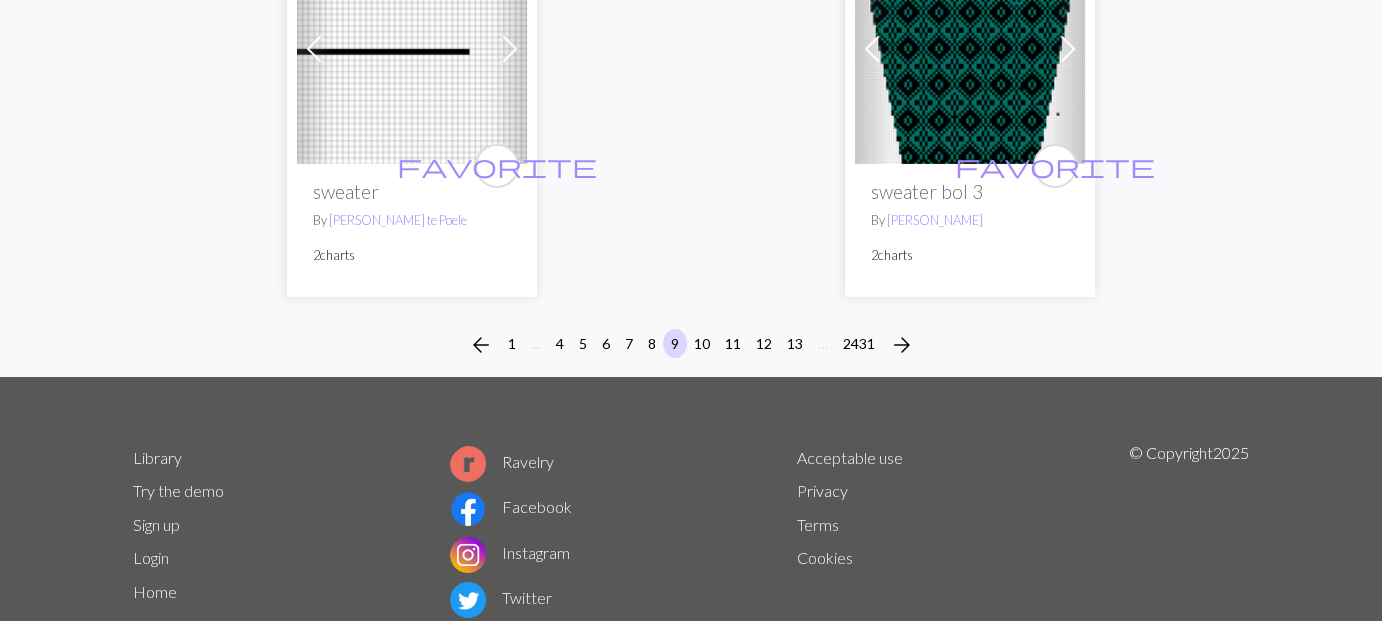 scroll, scrollTop: 6776, scrollLeft: 0, axis: vertical 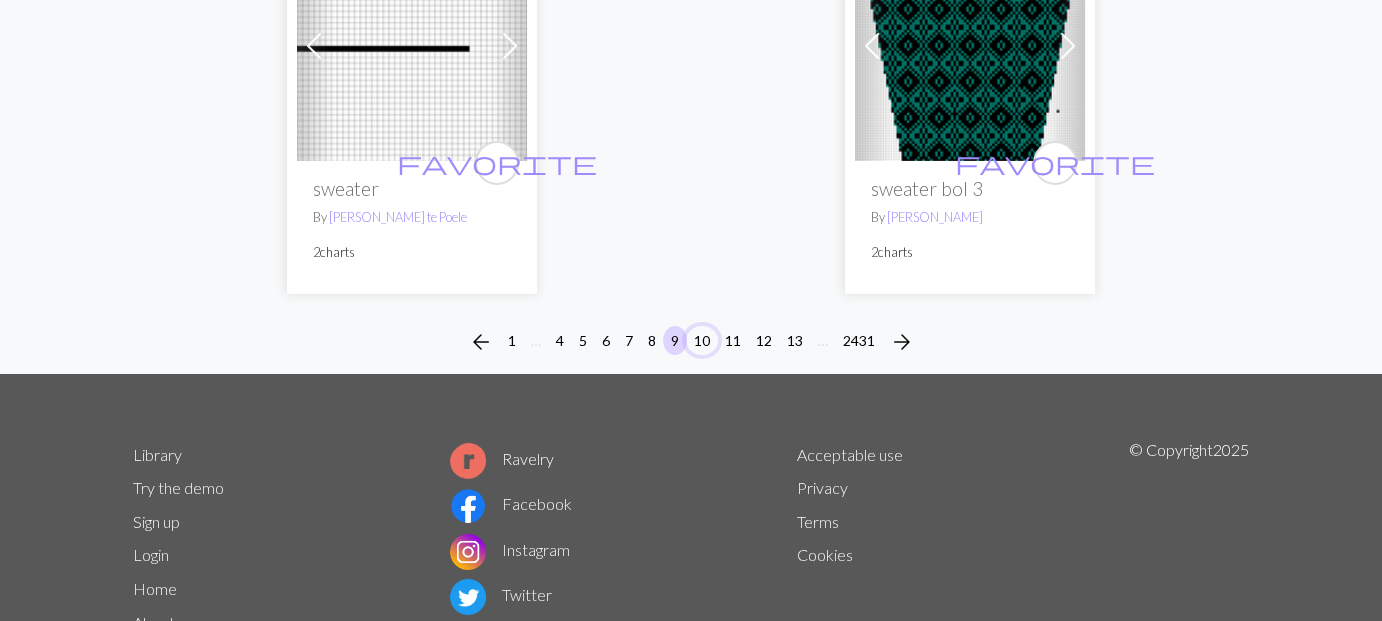 click on "10" at bounding box center (702, 340) 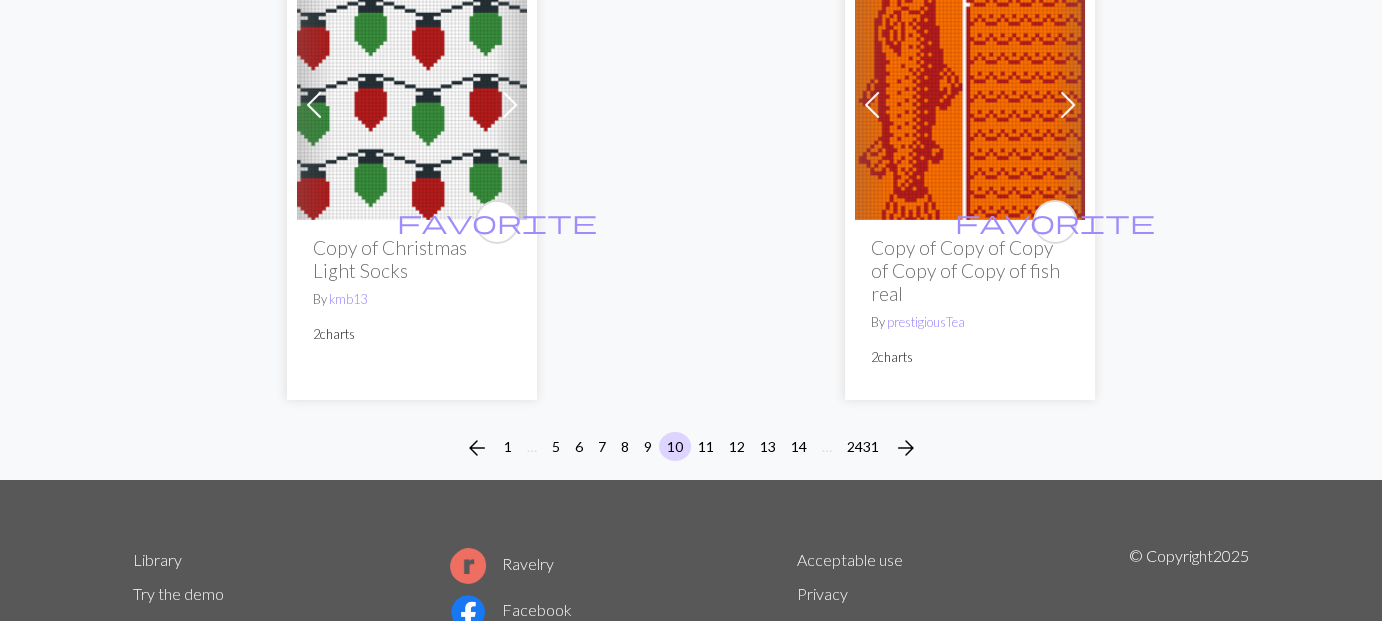 scroll, scrollTop: 6900, scrollLeft: 0, axis: vertical 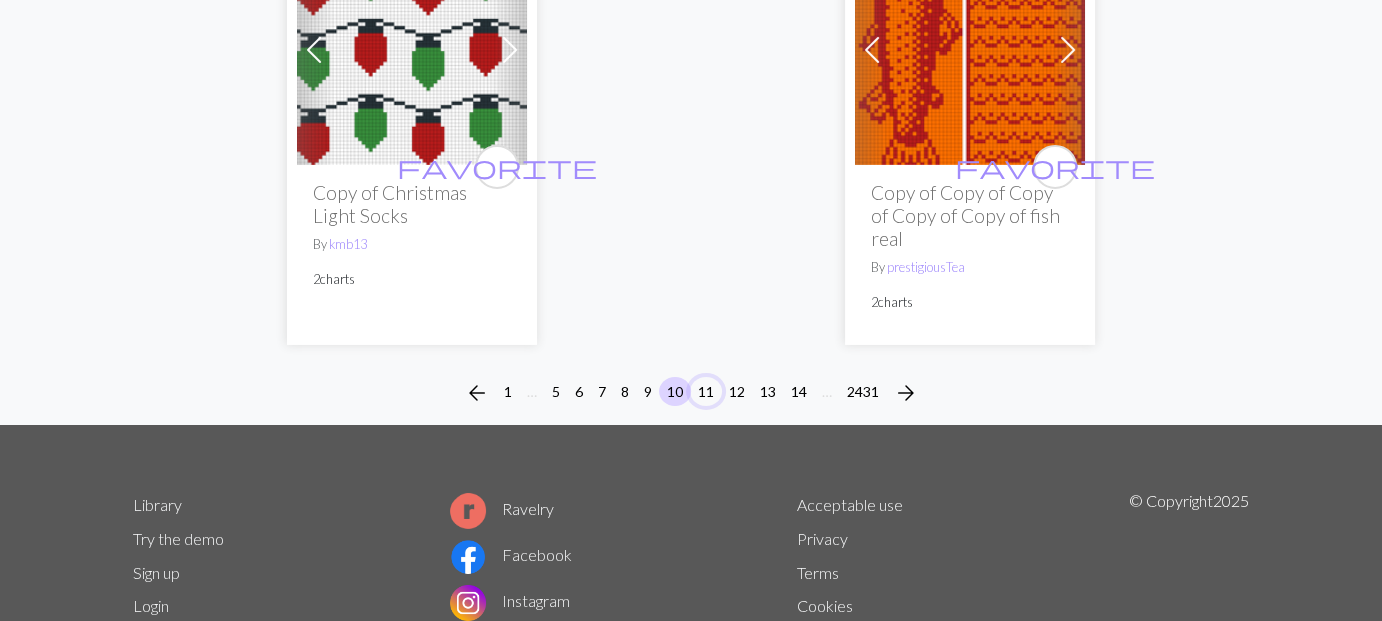 click on "11" at bounding box center [706, 391] 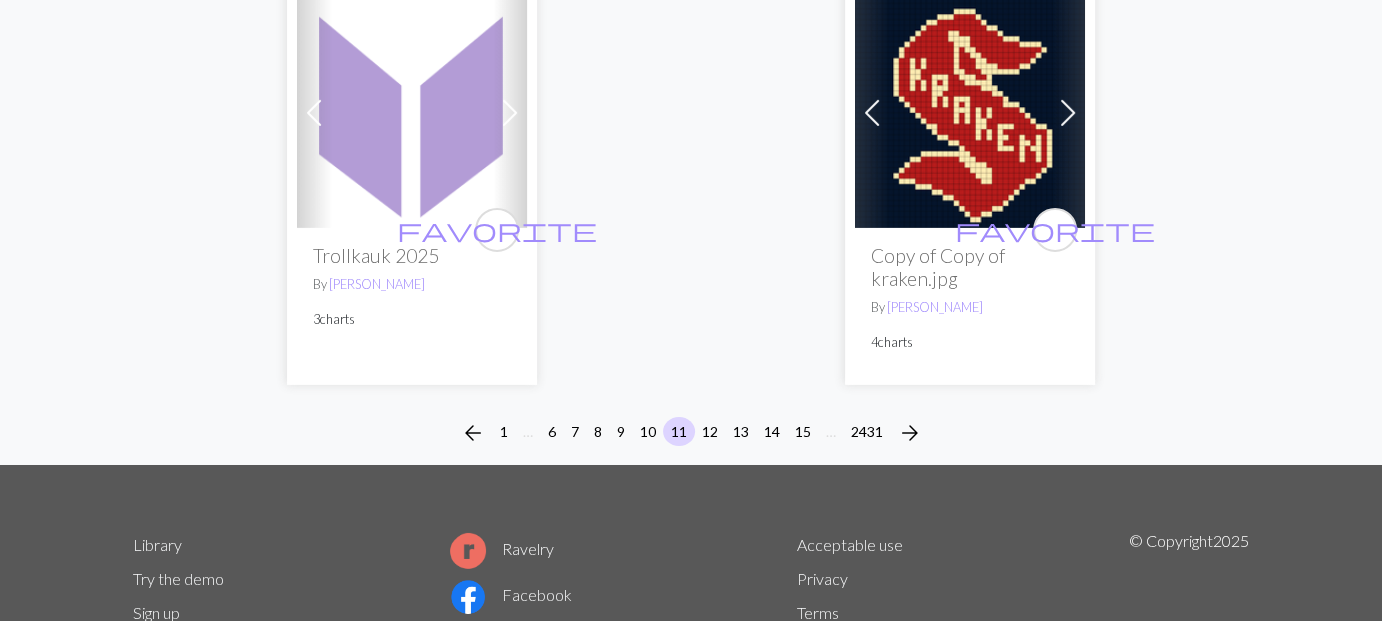 scroll, scrollTop: 6600, scrollLeft: 0, axis: vertical 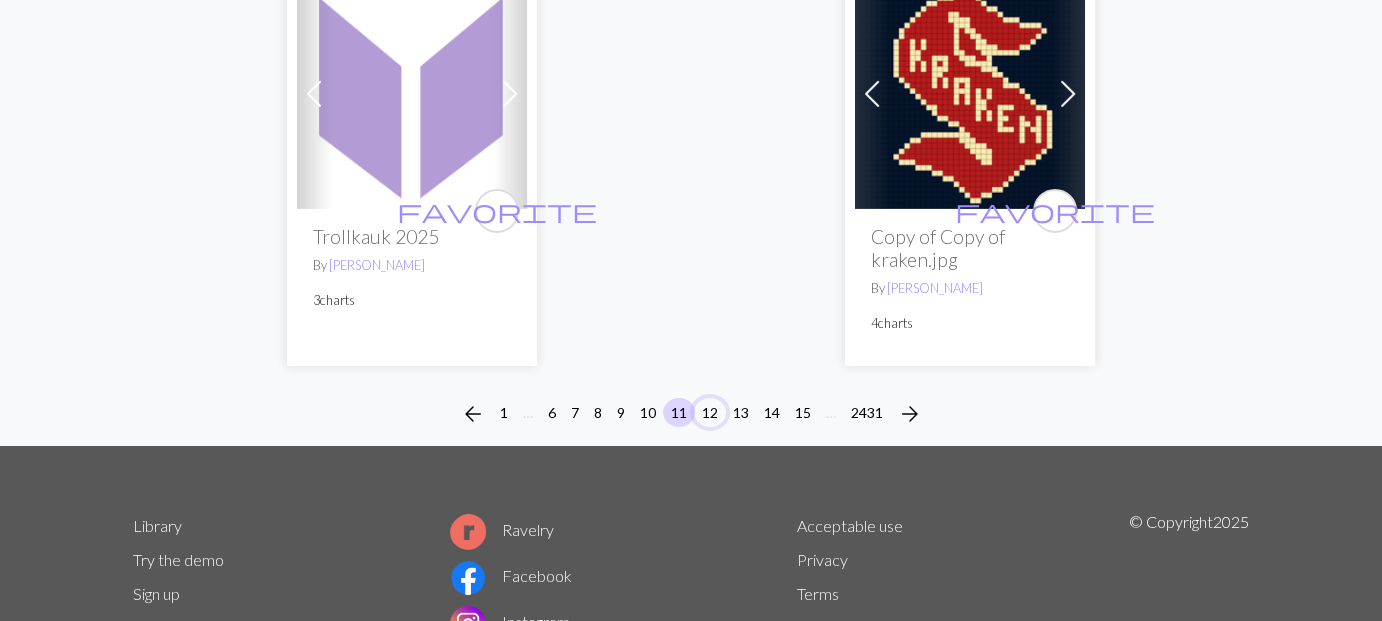 click on "12" at bounding box center (710, 412) 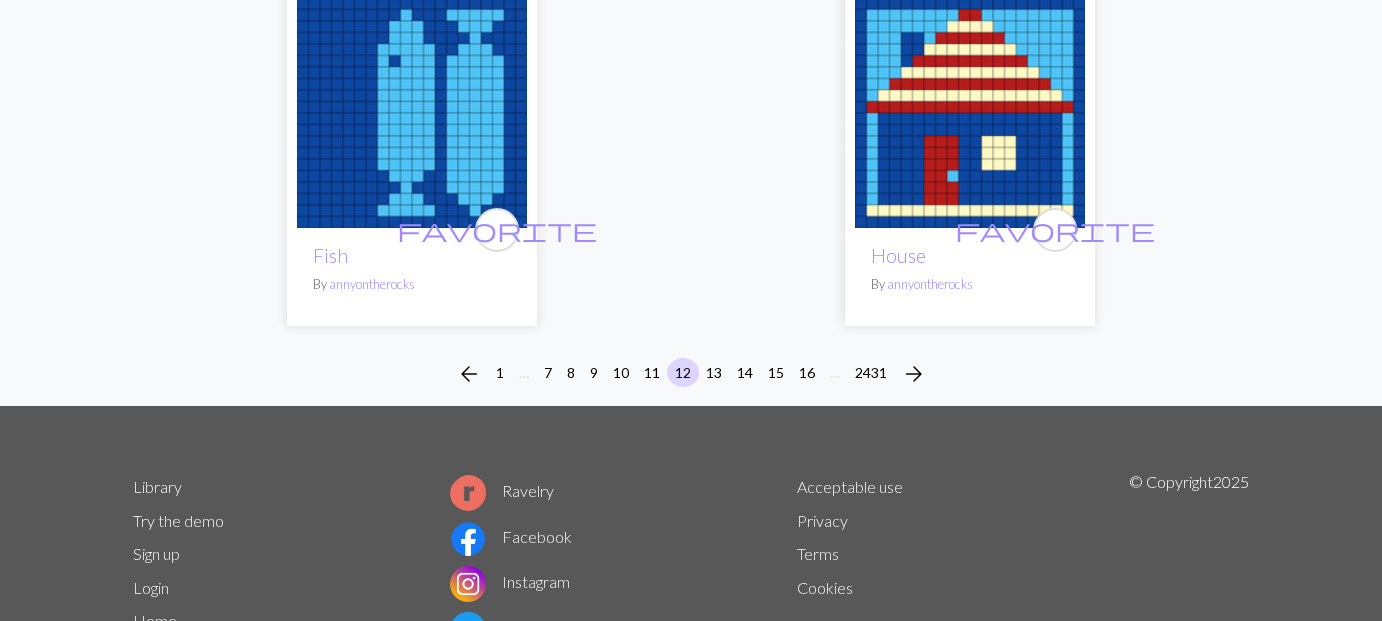 scroll, scrollTop: 6952, scrollLeft: 0, axis: vertical 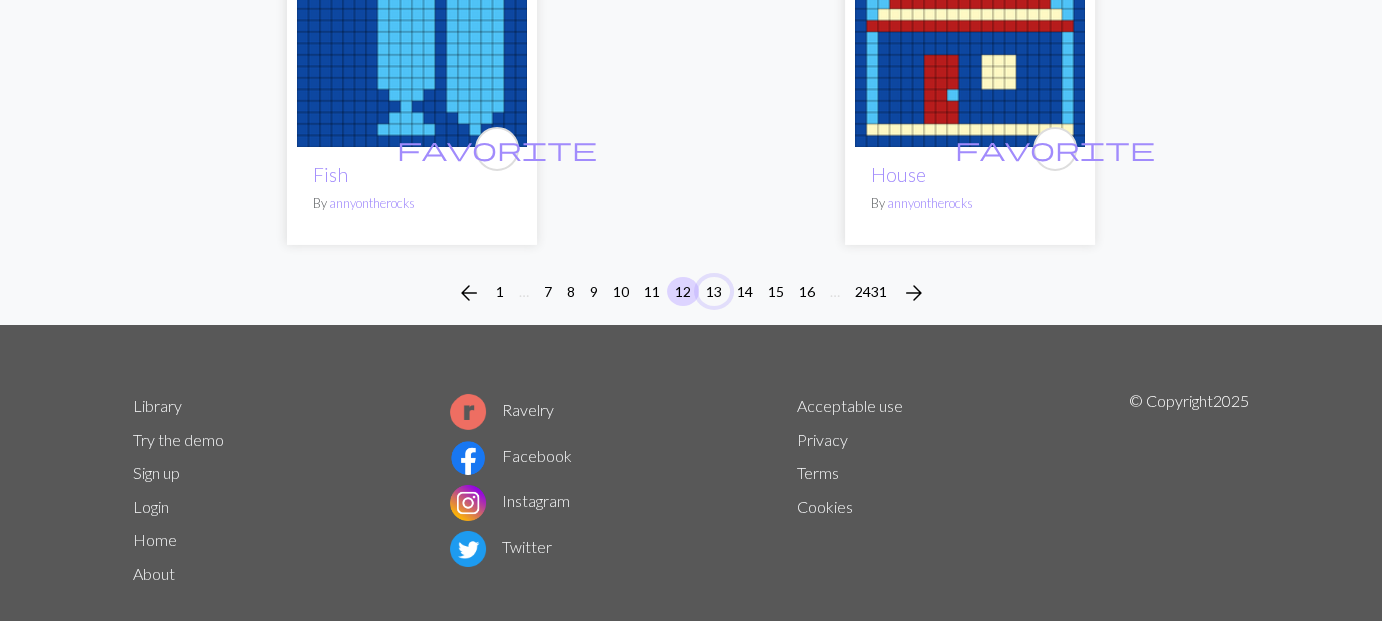 click on "13" at bounding box center (714, 291) 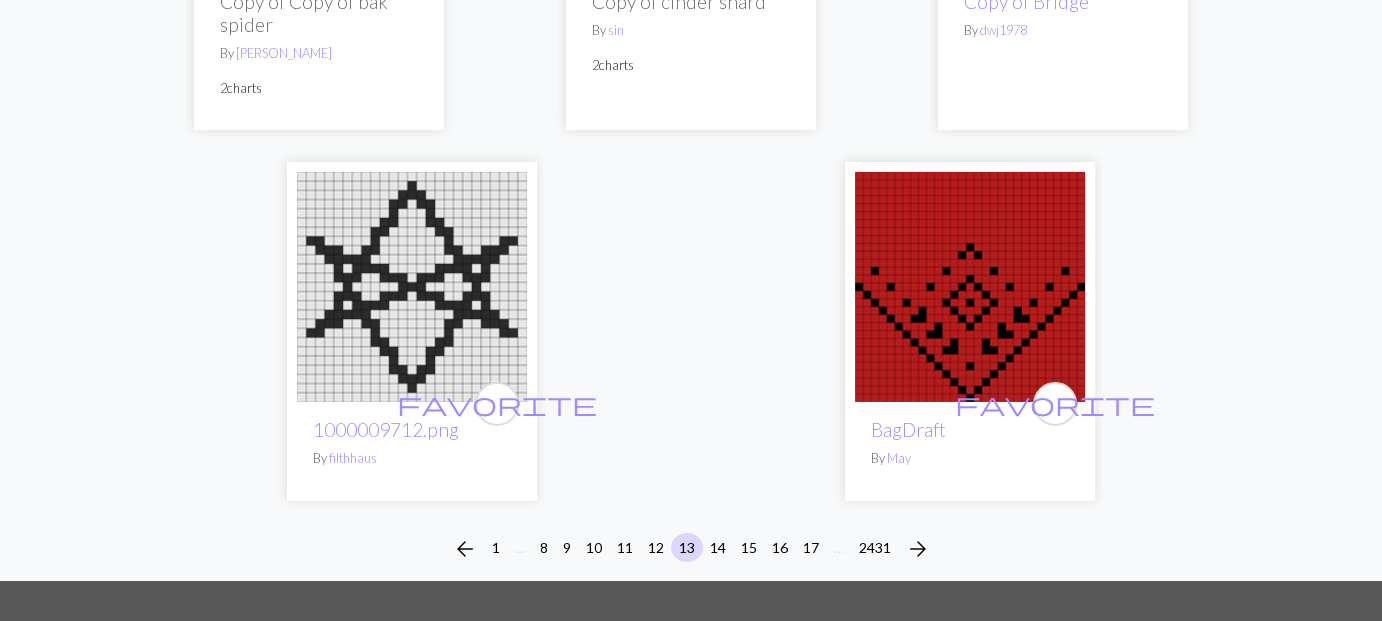 scroll, scrollTop: 6963, scrollLeft: 0, axis: vertical 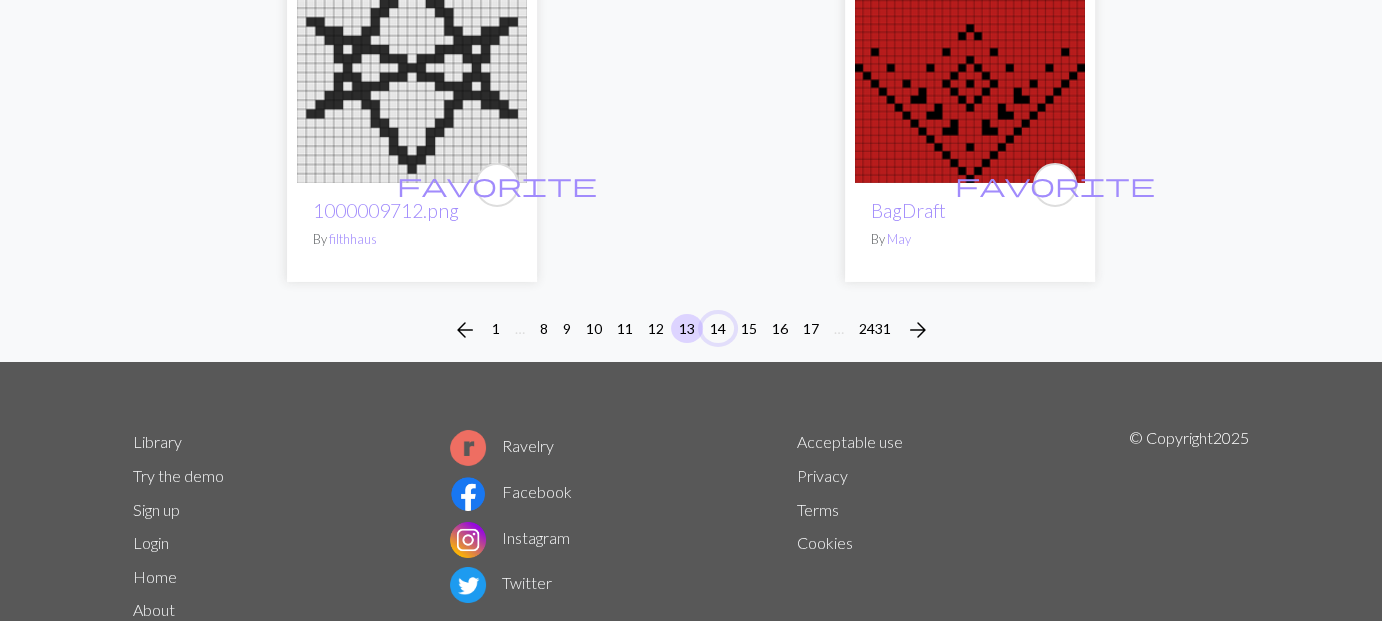 click on "14" at bounding box center [718, 328] 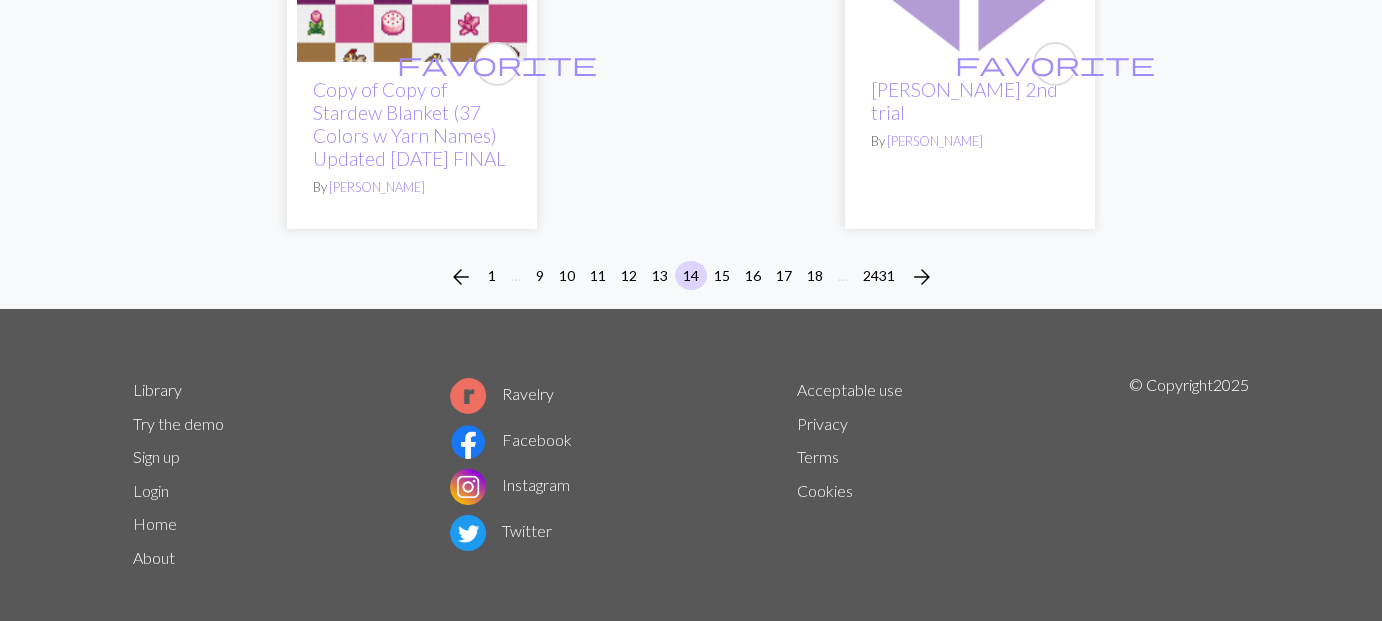 scroll, scrollTop: 6752, scrollLeft: 0, axis: vertical 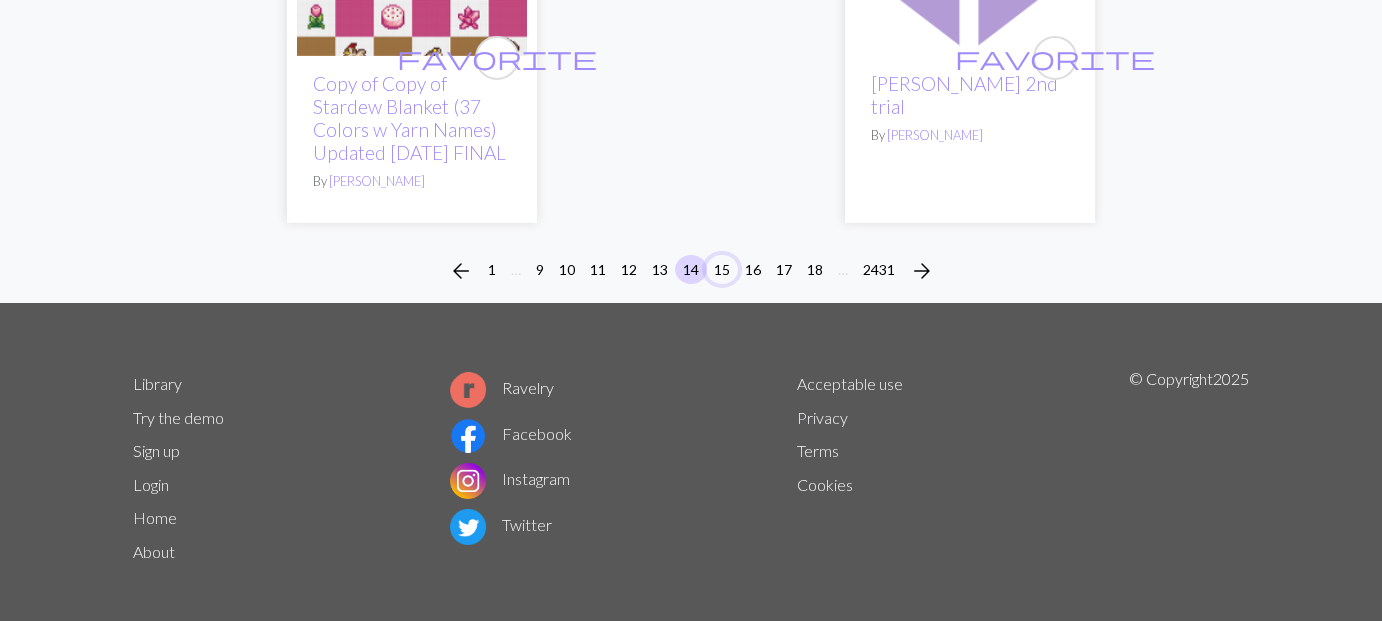 click on "15" at bounding box center (722, 269) 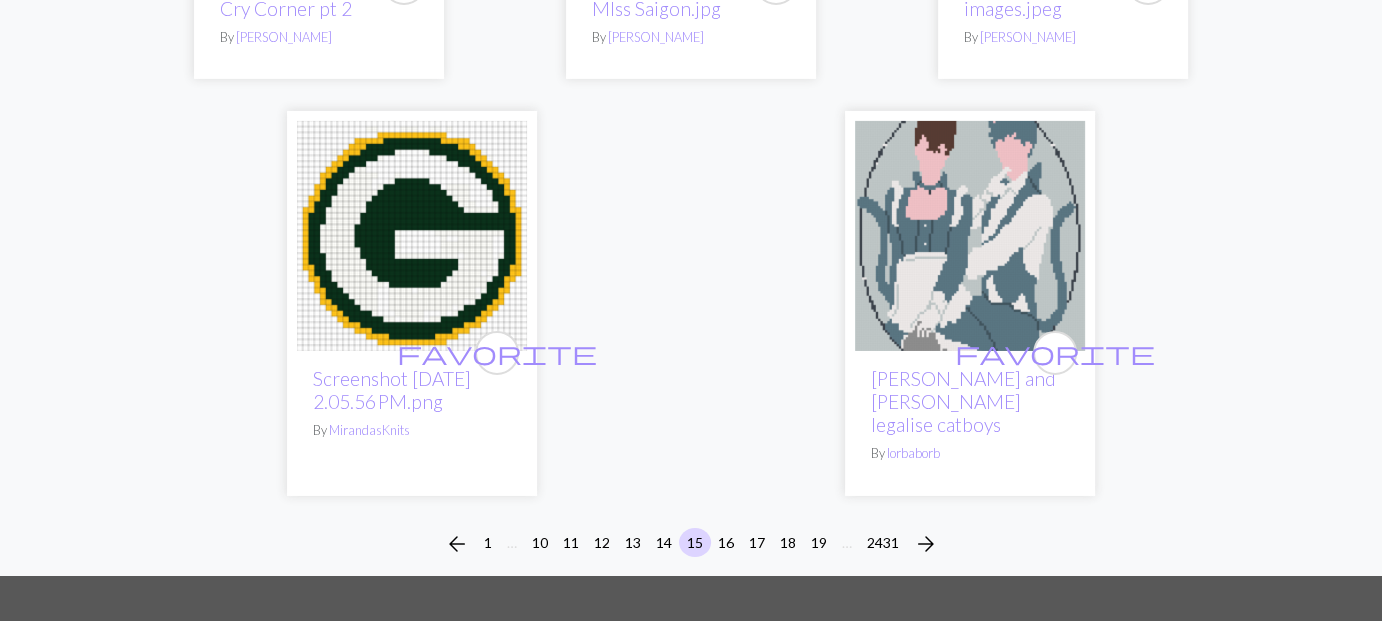 scroll, scrollTop: 6925, scrollLeft: 0, axis: vertical 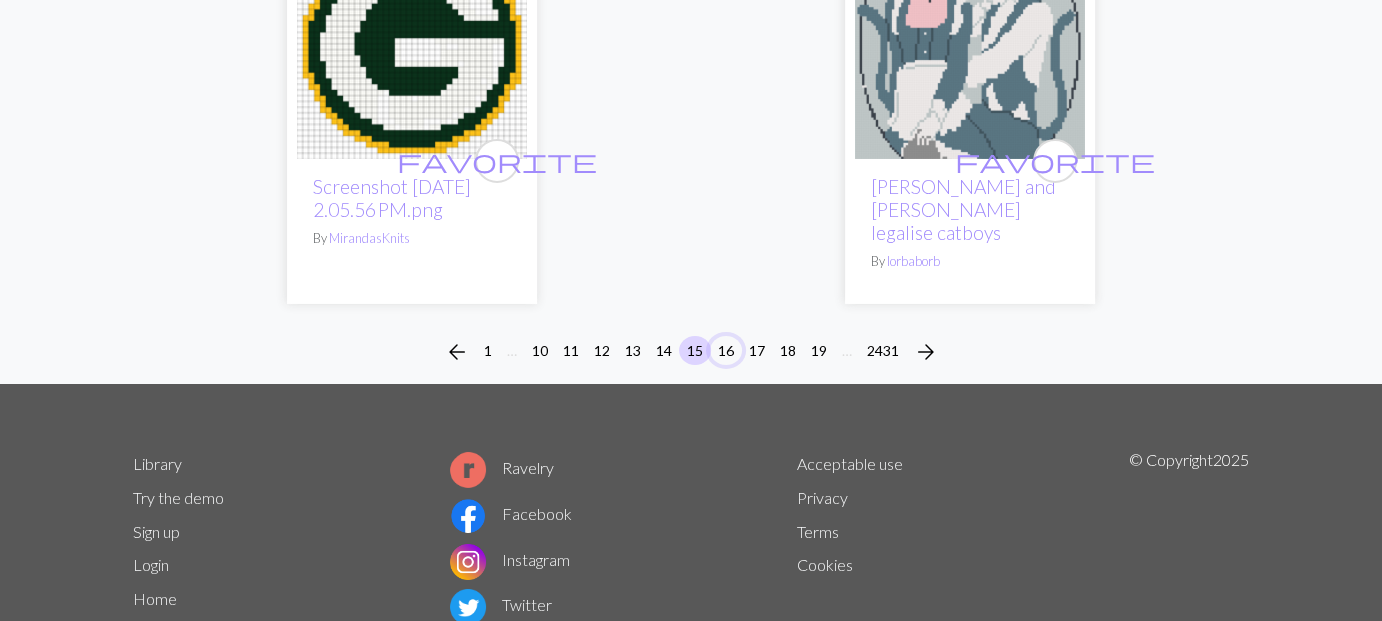 click on "16" at bounding box center [726, 350] 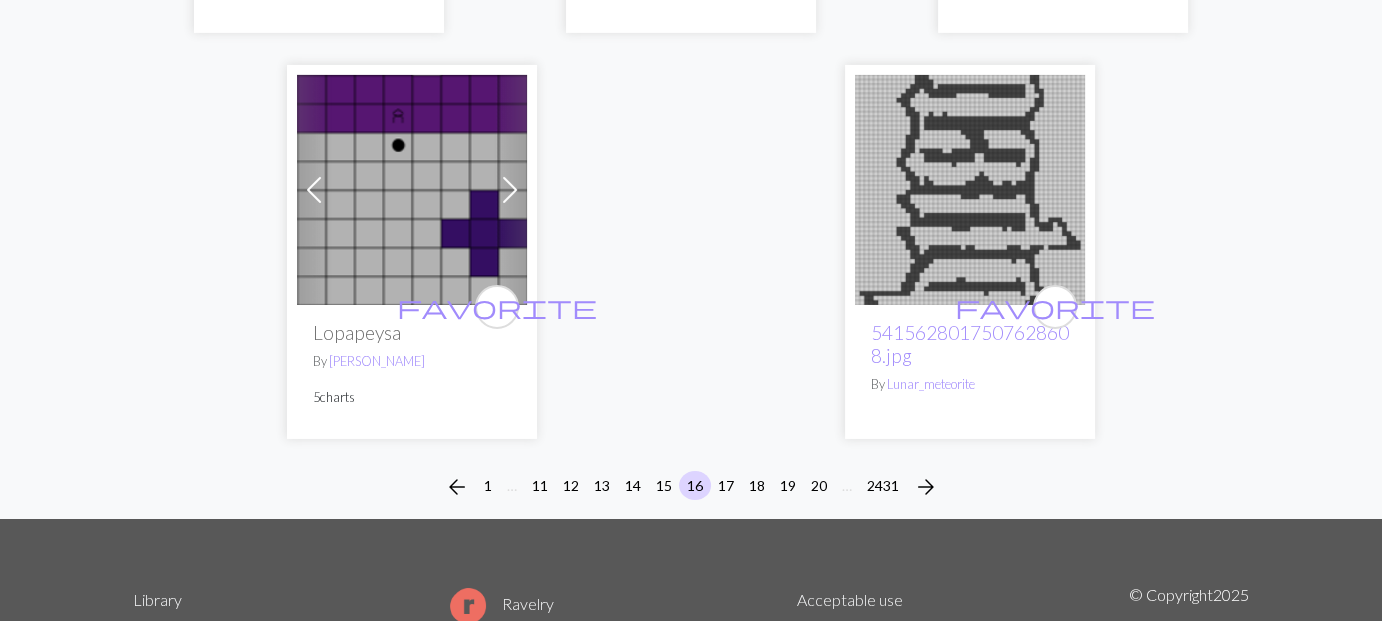 scroll, scrollTop: 7007, scrollLeft: 0, axis: vertical 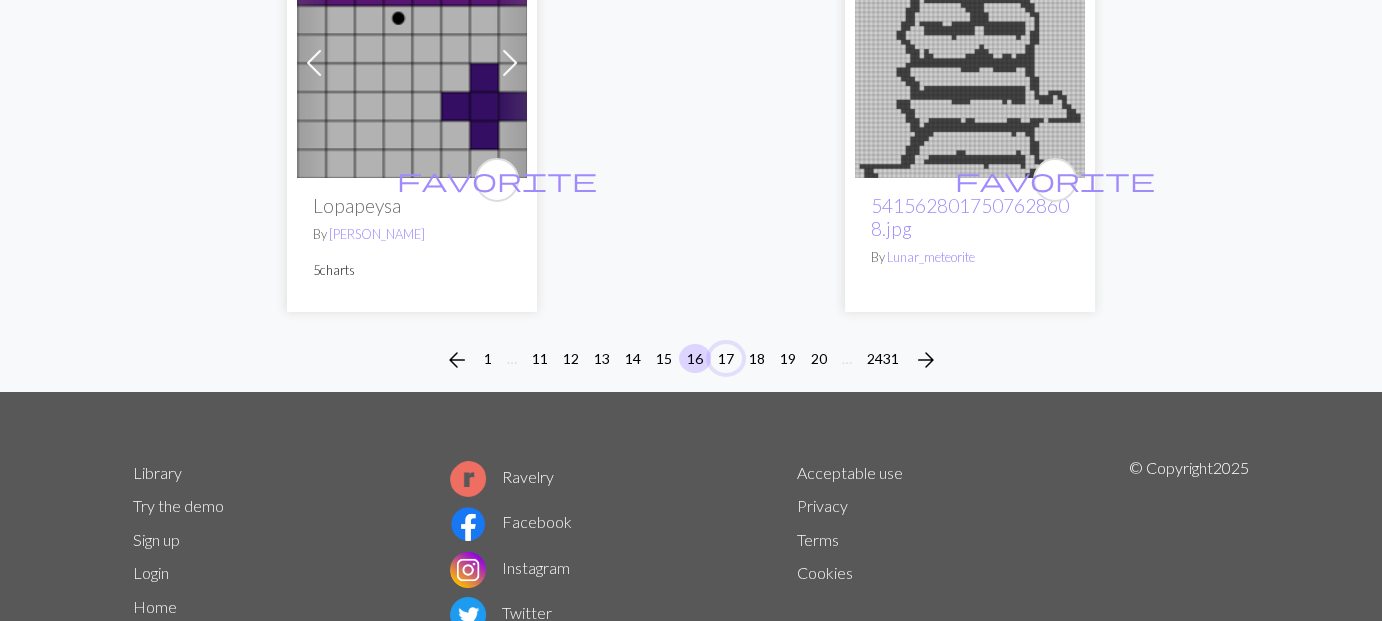 click on "17" at bounding box center [726, 358] 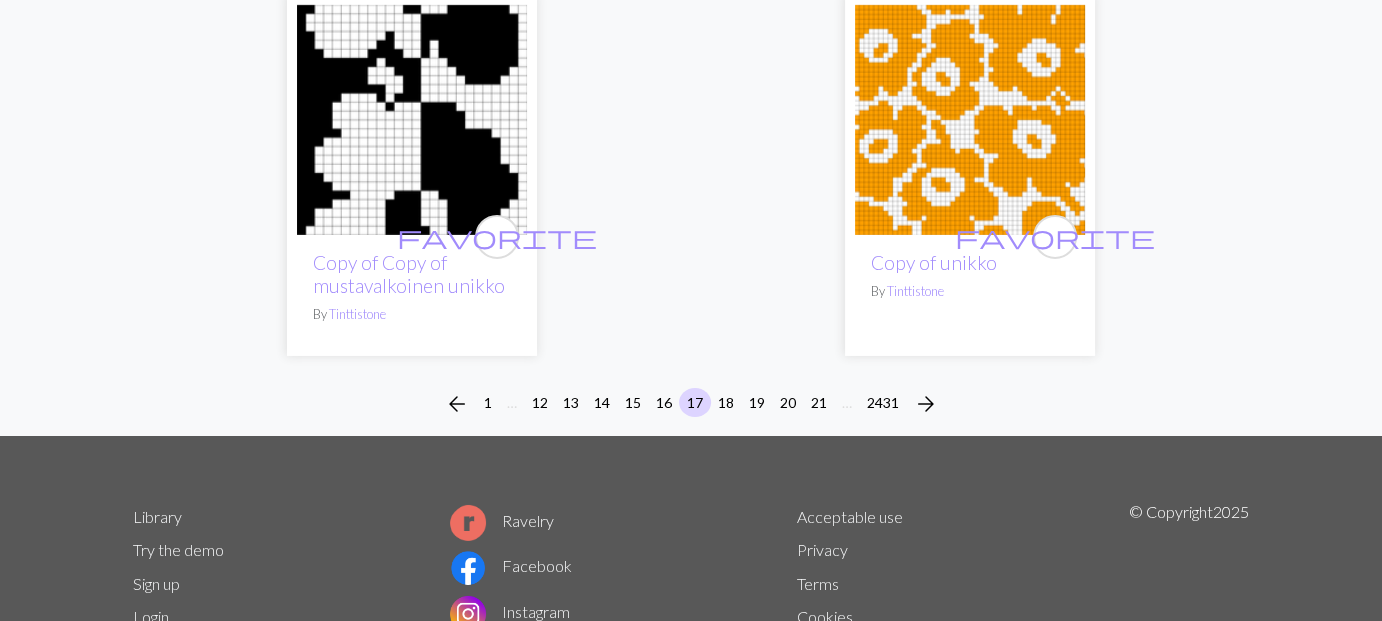 scroll, scrollTop: 6880, scrollLeft: 0, axis: vertical 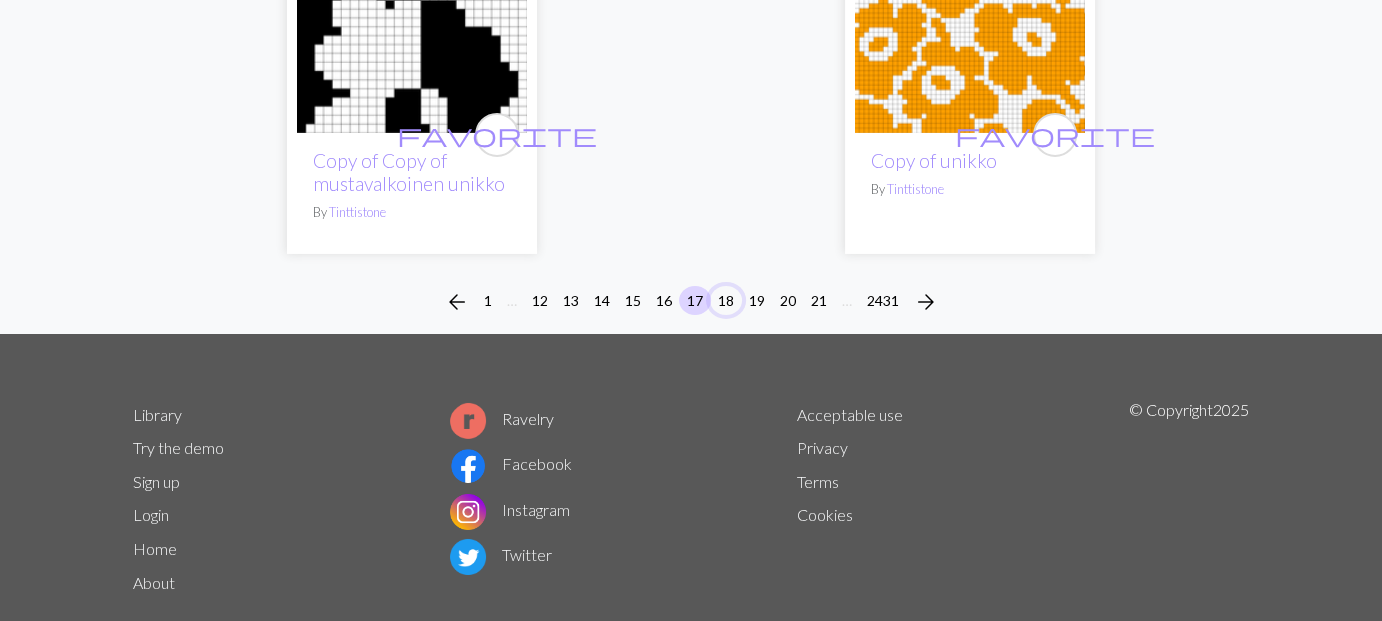click on "18" at bounding box center (726, 300) 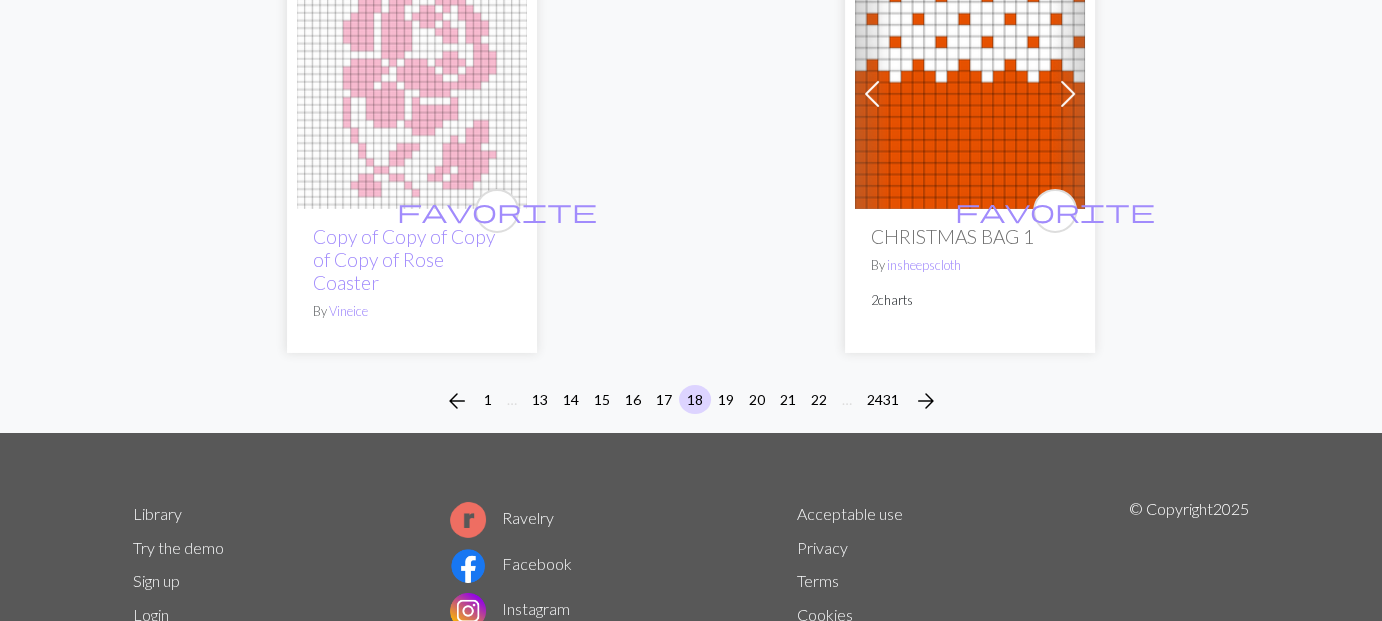 scroll, scrollTop: 6800, scrollLeft: 0, axis: vertical 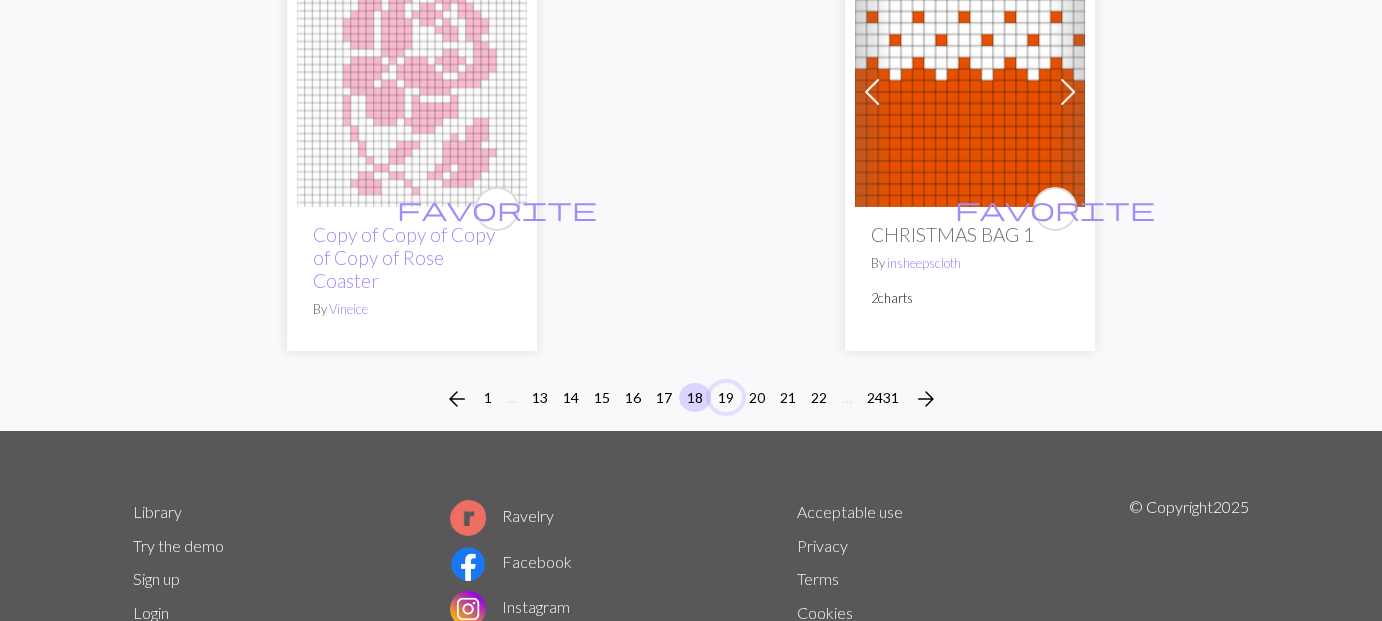 click on "19" at bounding box center (726, 397) 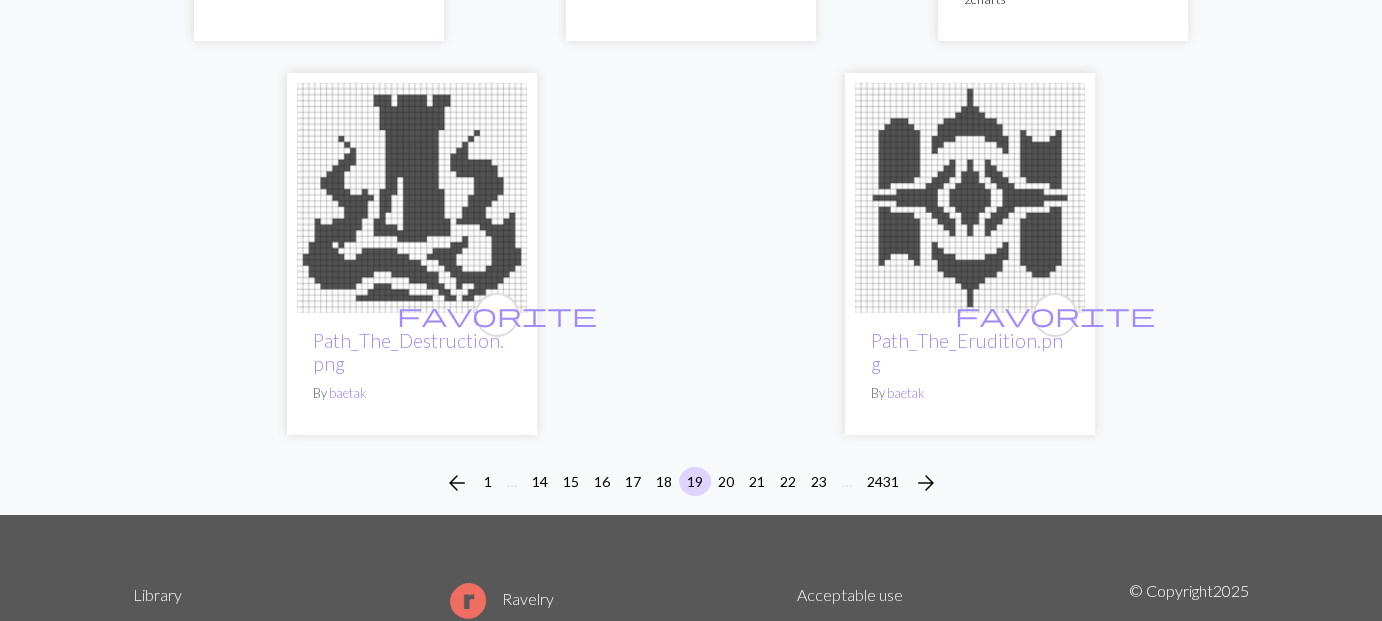 scroll, scrollTop: 6880, scrollLeft: 0, axis: vertical 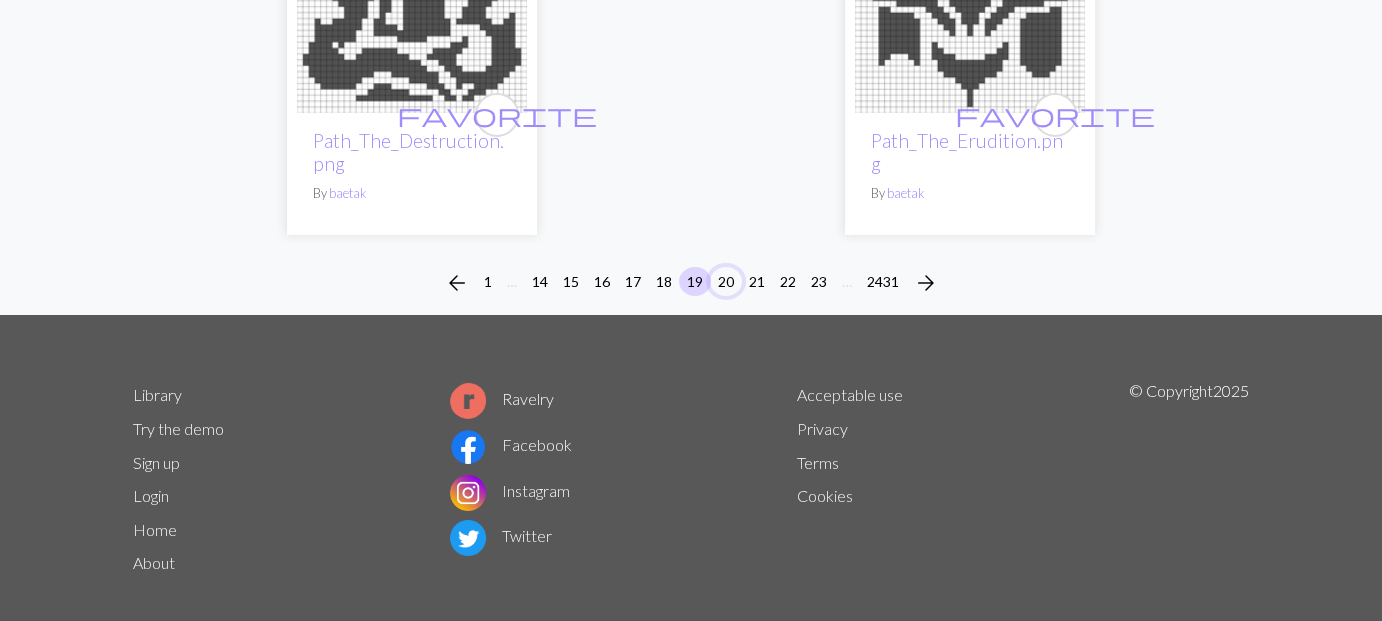 click on "20" at bounding box center [726, 281] 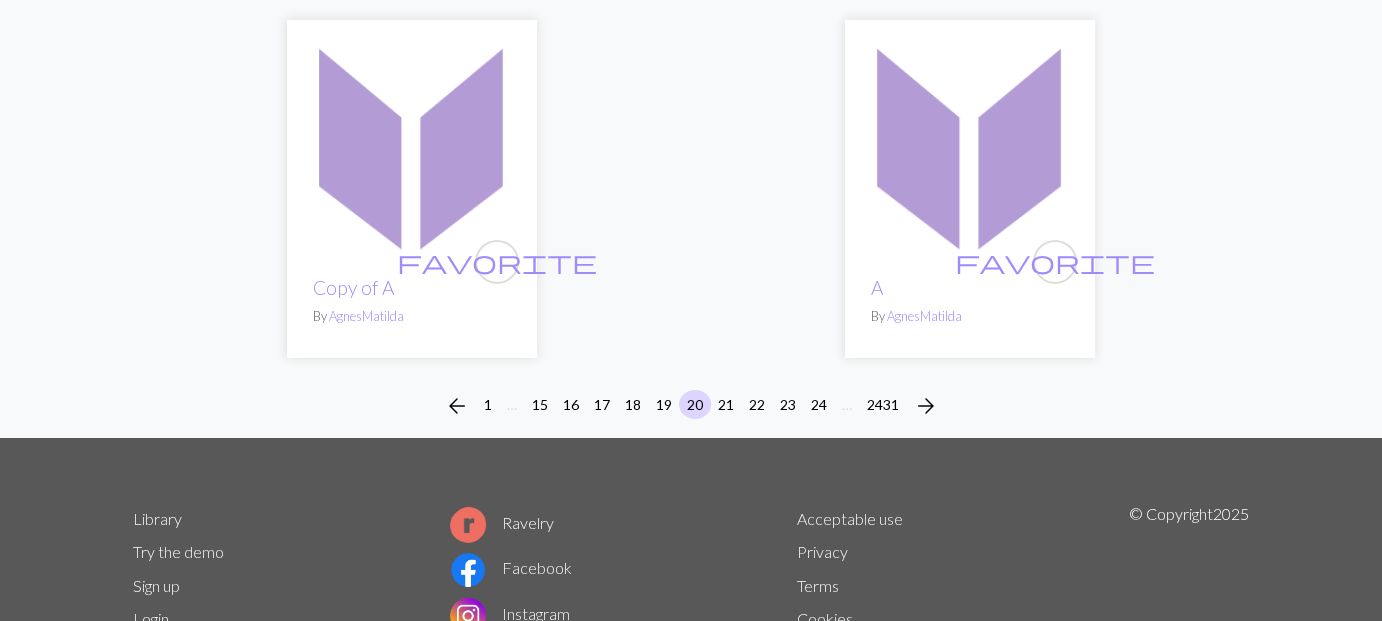 scroll, scrollTop: 6613, scrollLeft: 0, axis: vertical 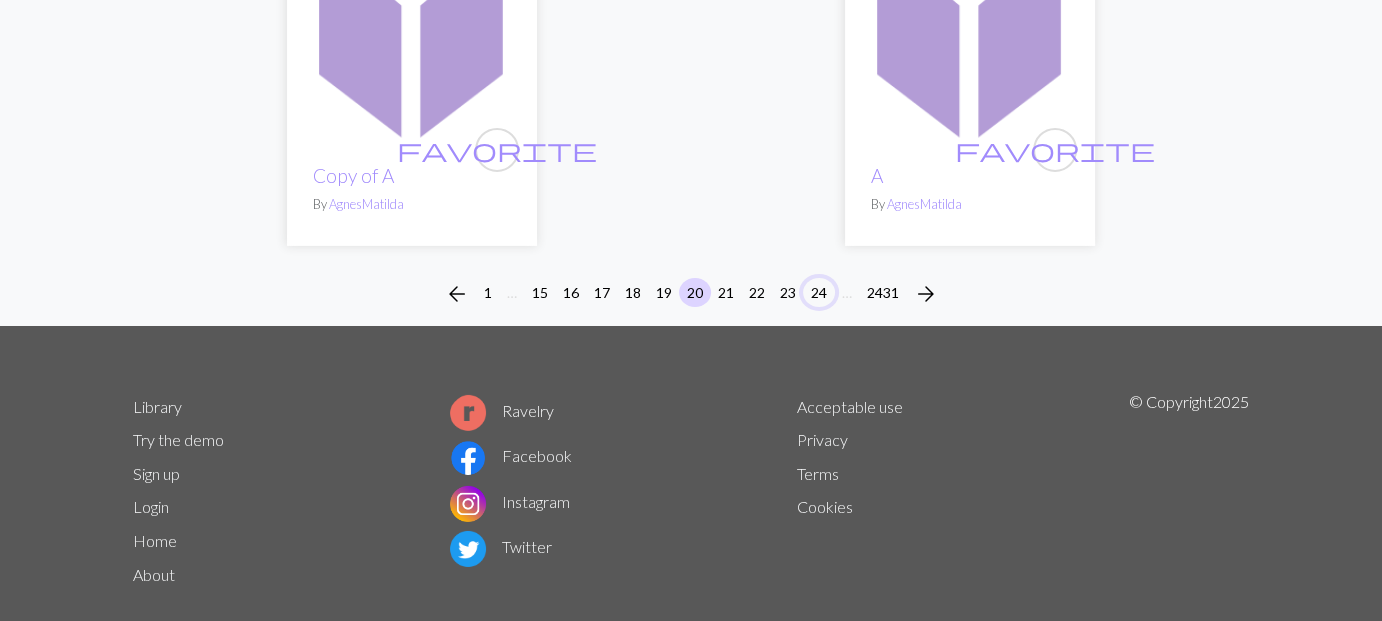 click on "24" at bounding box center (819, 292) 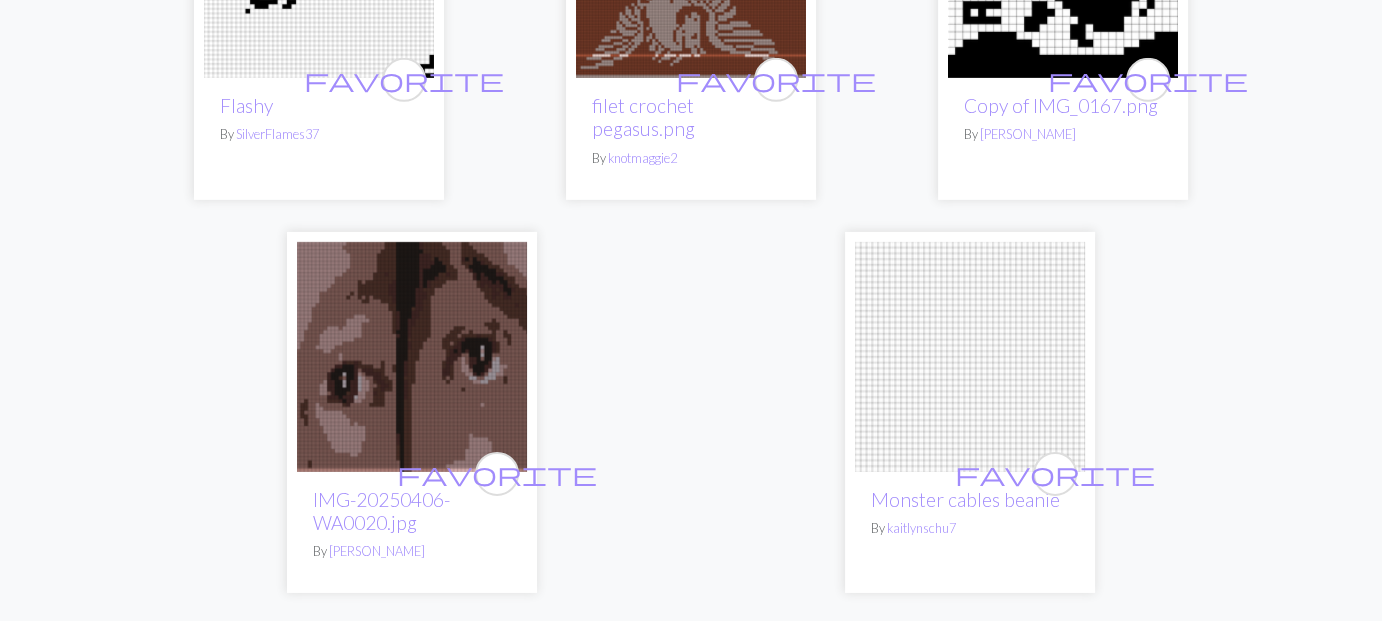 scroll, scrollTop: 6881, scrollLeft: 0, axis: vertical 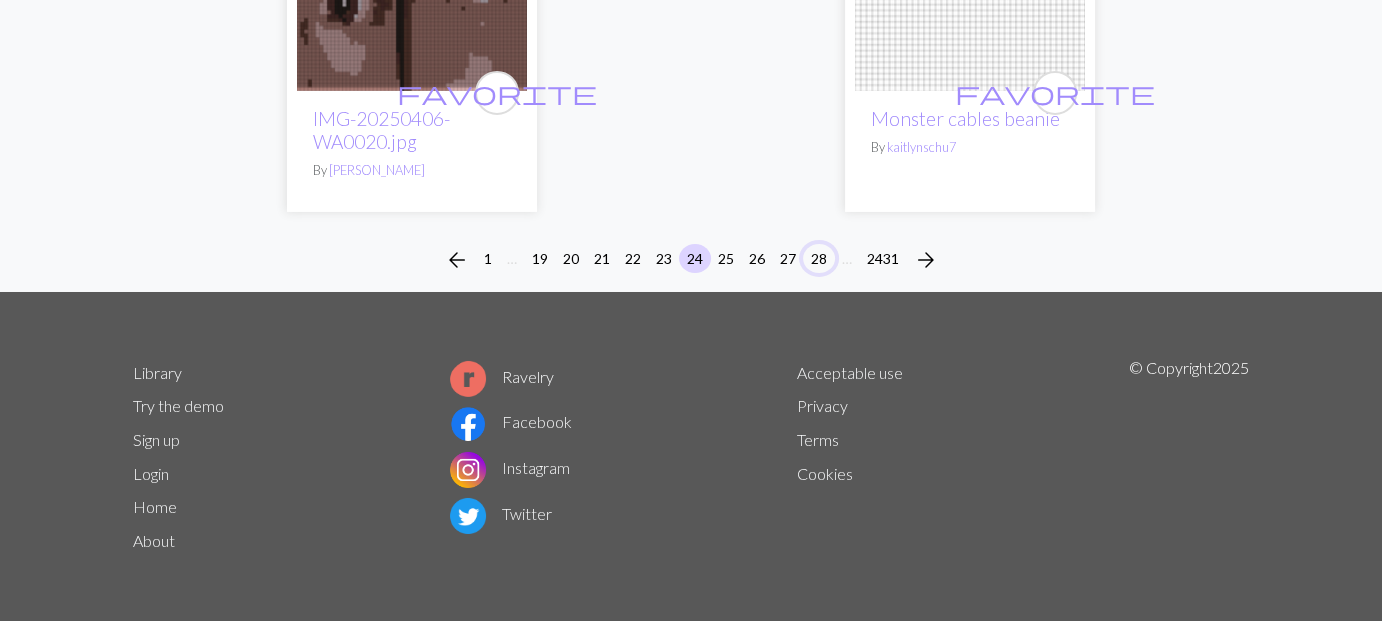 click on "28" at bounding box center (819, 258) 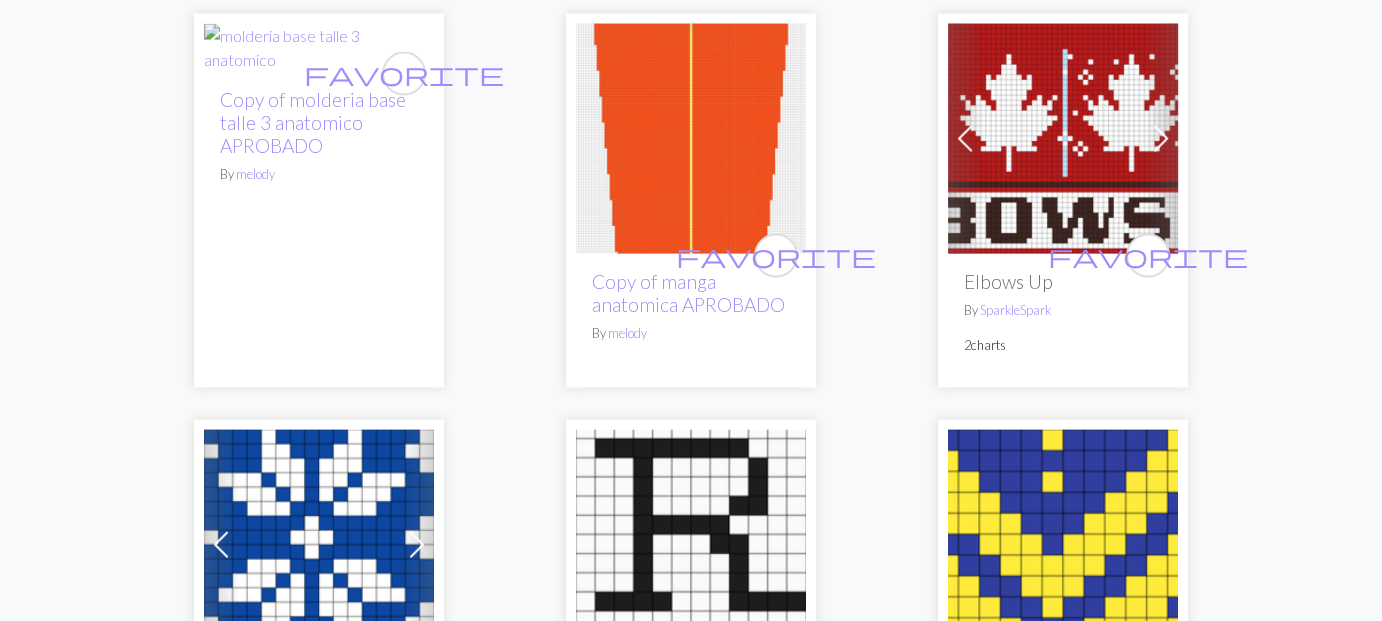 scroll, scrollTop: 4200, scrollLeft: 0, axis: vertical 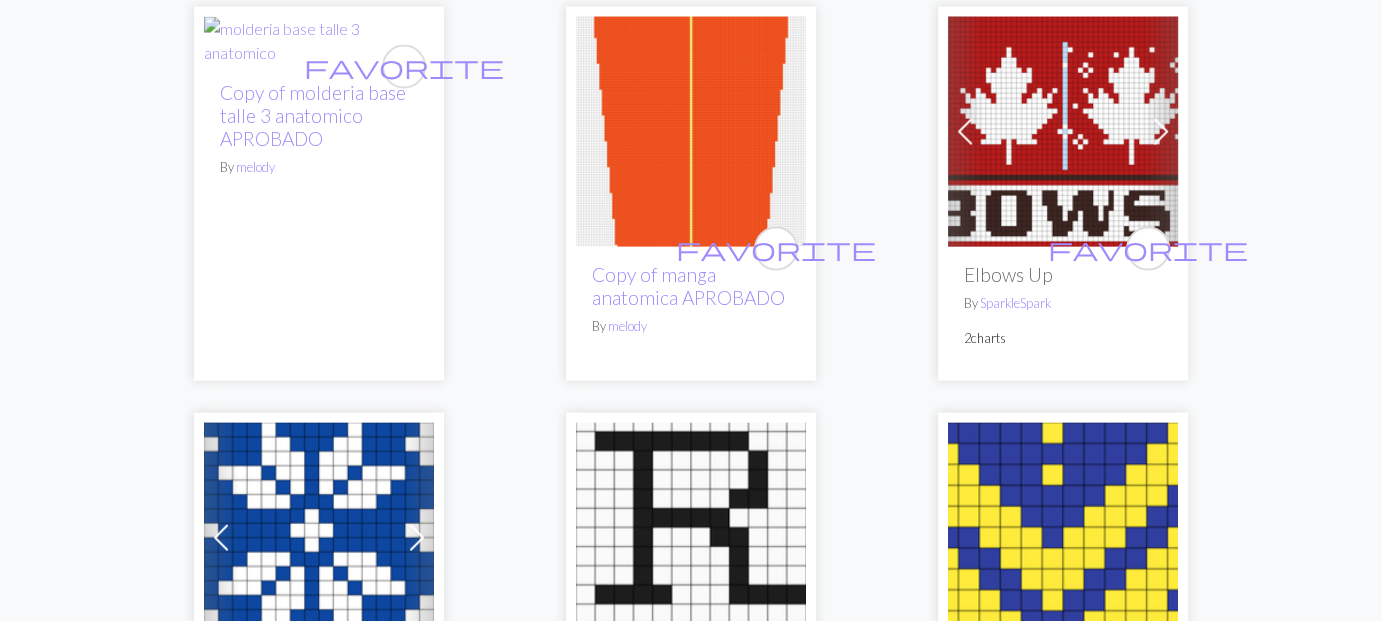 click at bounding box center [1063, 132] 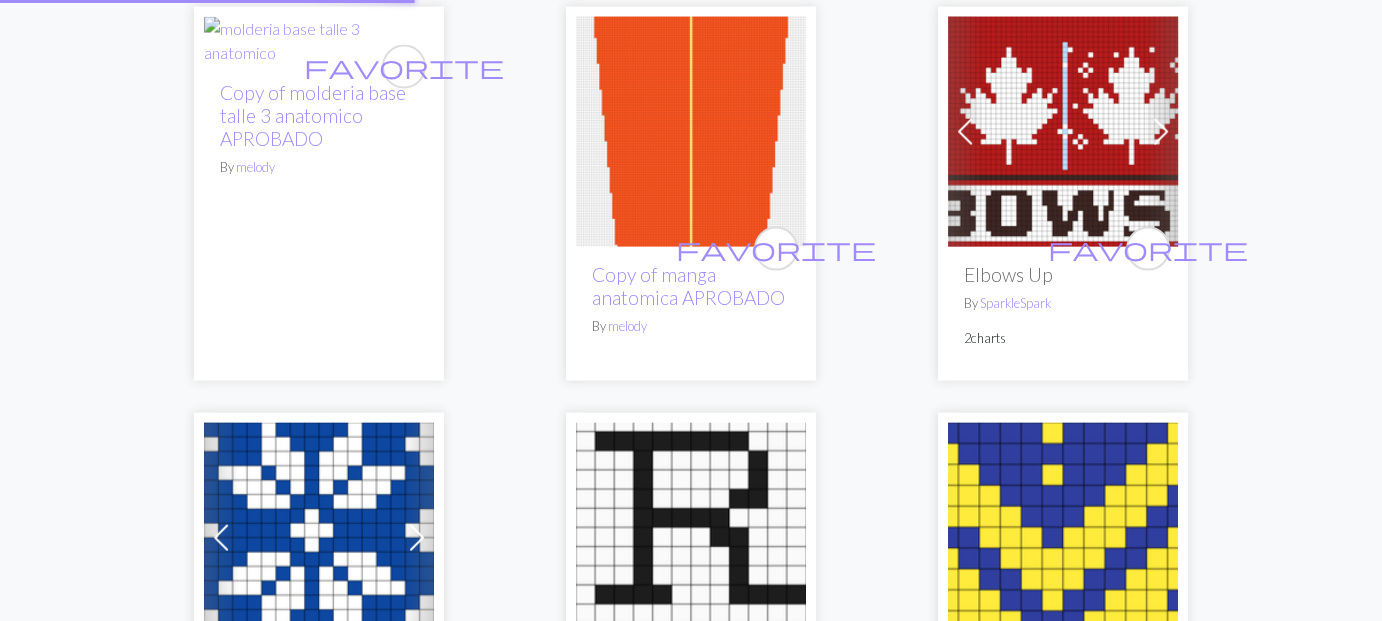scroll, scrollTop: 0, scrollLeft: 0, axis: both 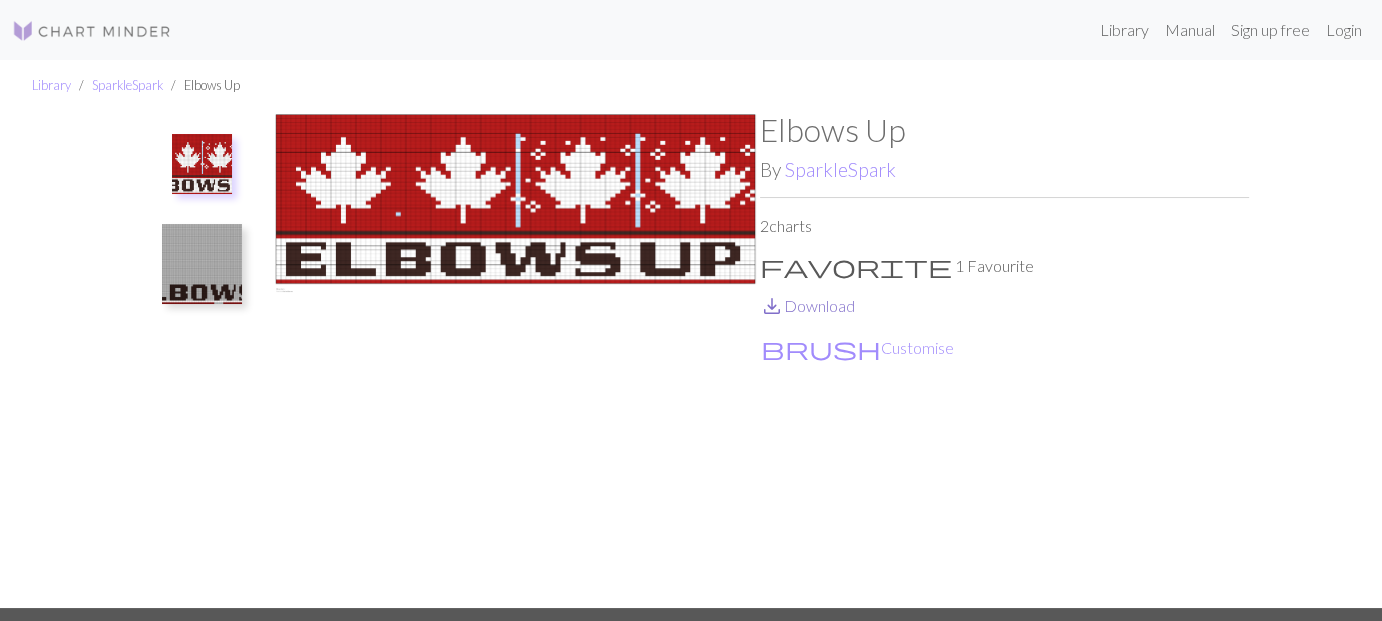 click on "save_alt" at bounding box center (772, 306) 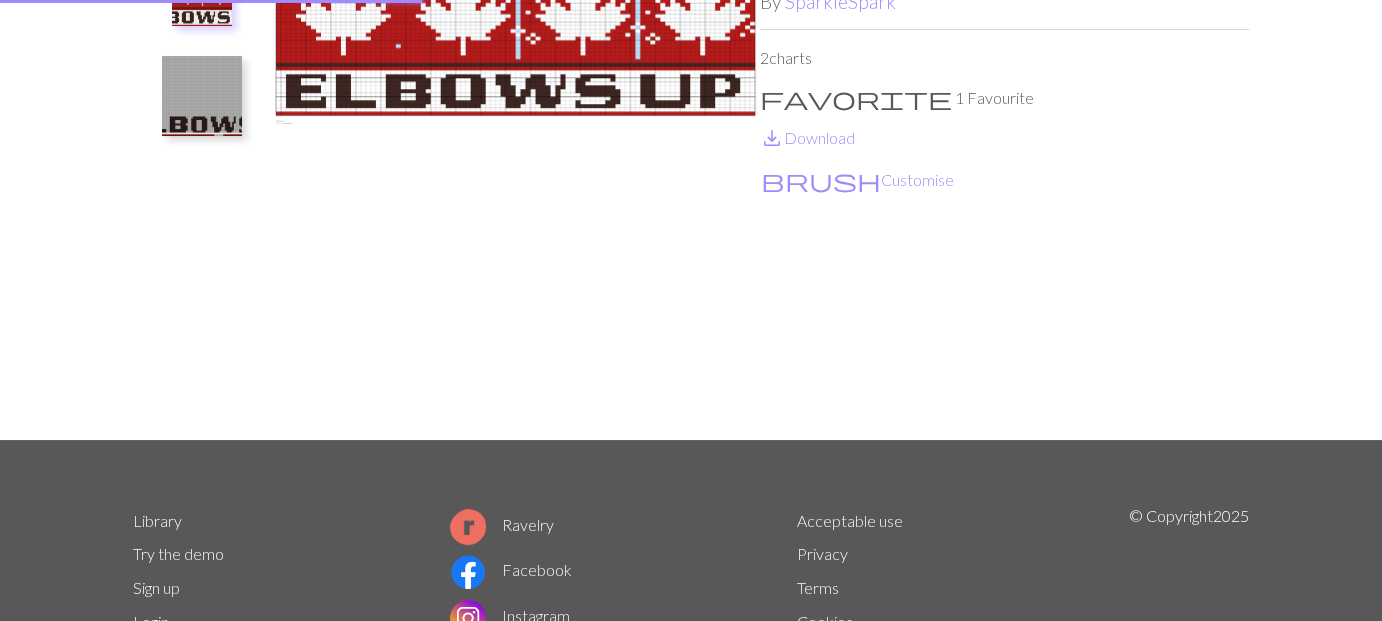 scroll, scrollTop: 0, scrollLeft: 0, axis: both 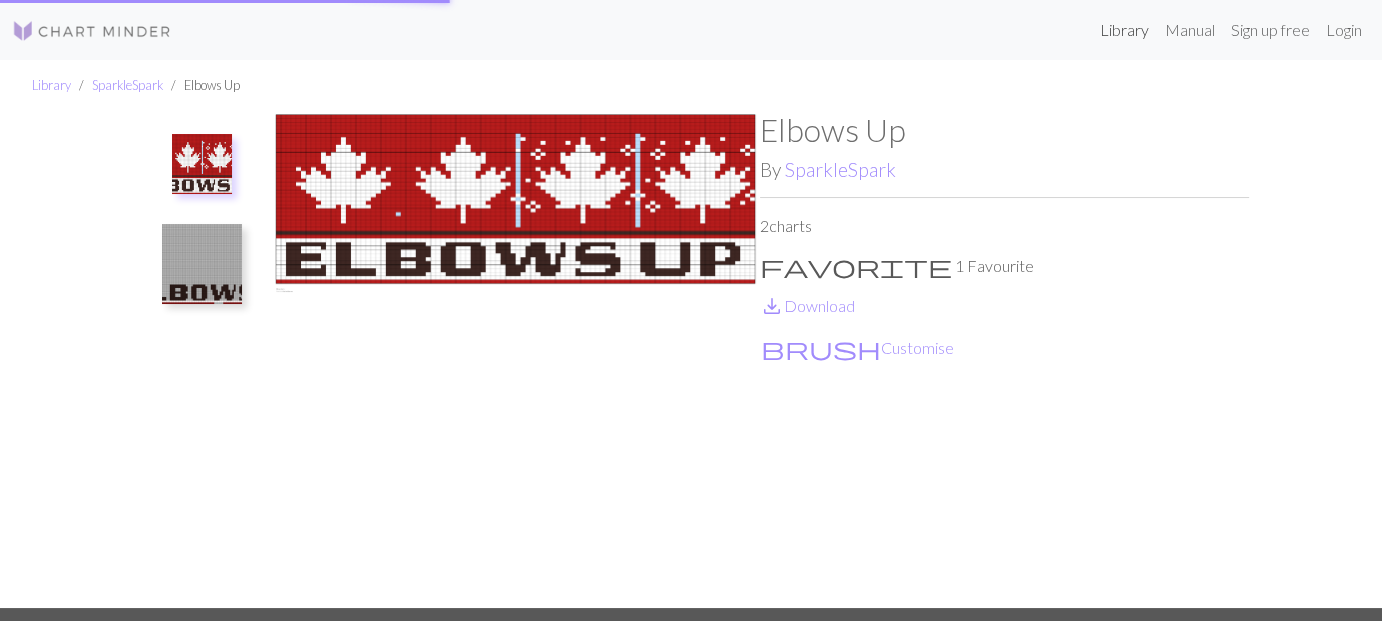 click on "Library" at bounding box center [1124, 30] 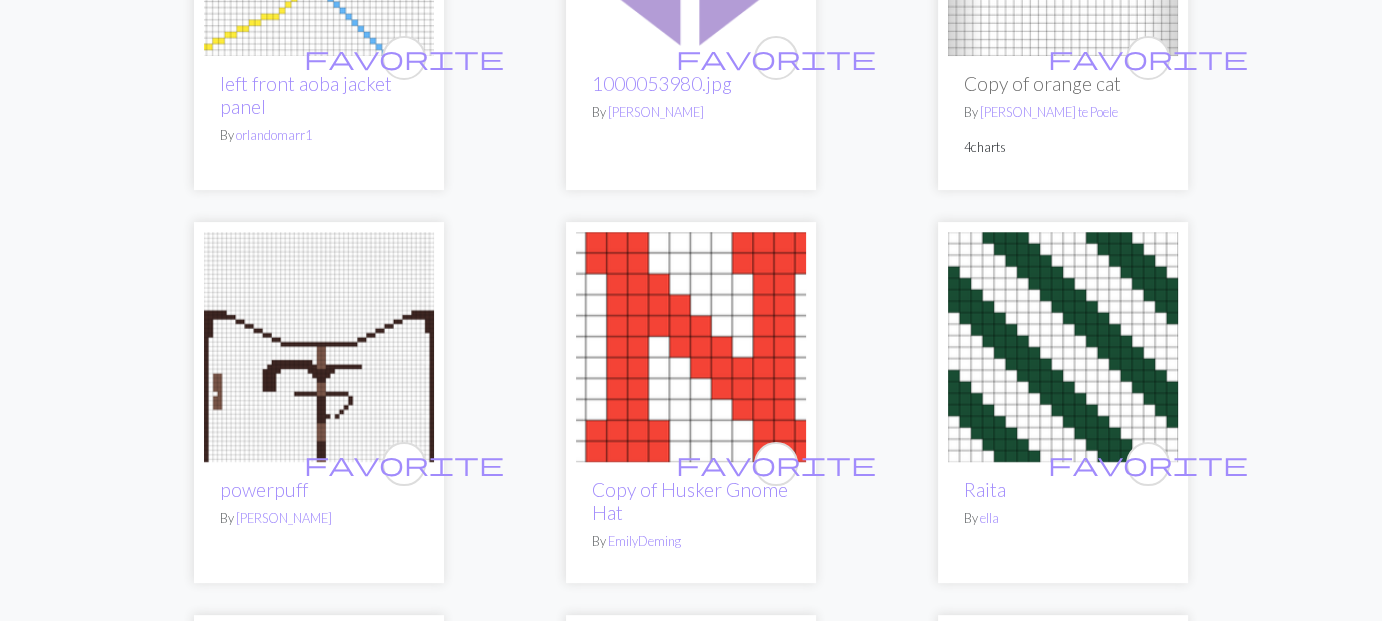 scroll, scrollTop: 700, scrollLeft: 0, axis: vertical 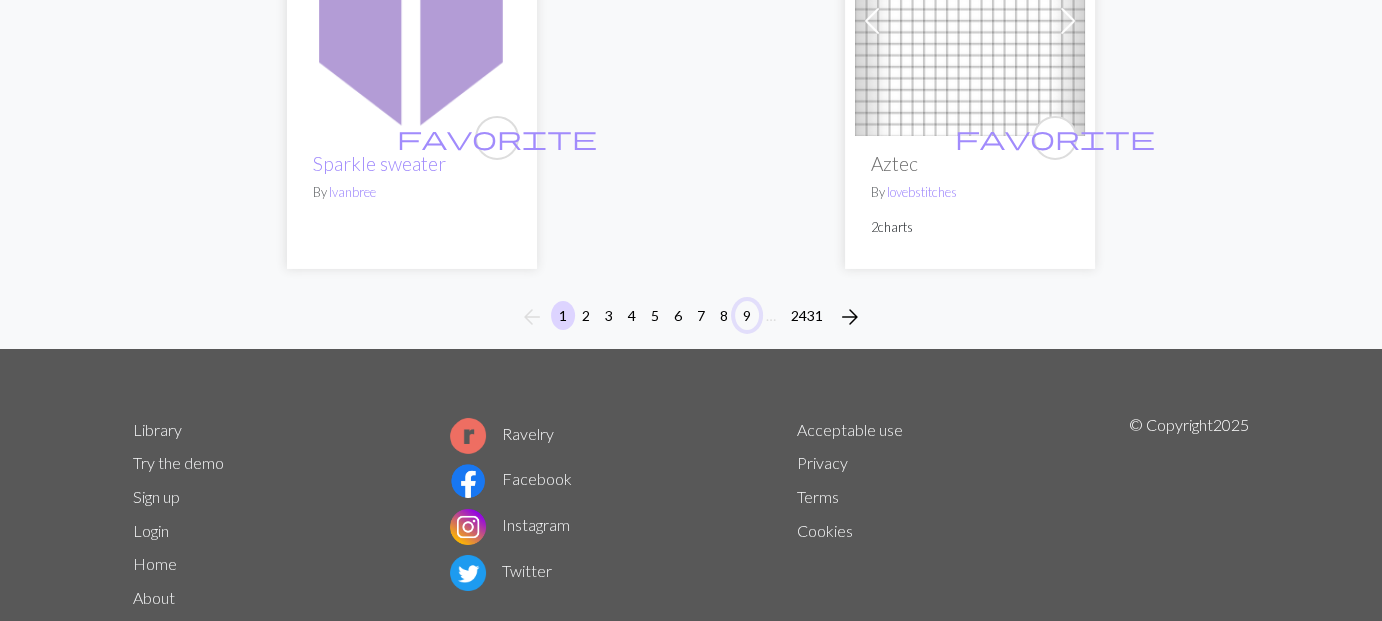 click on "9" at bounding box center [747, 315] 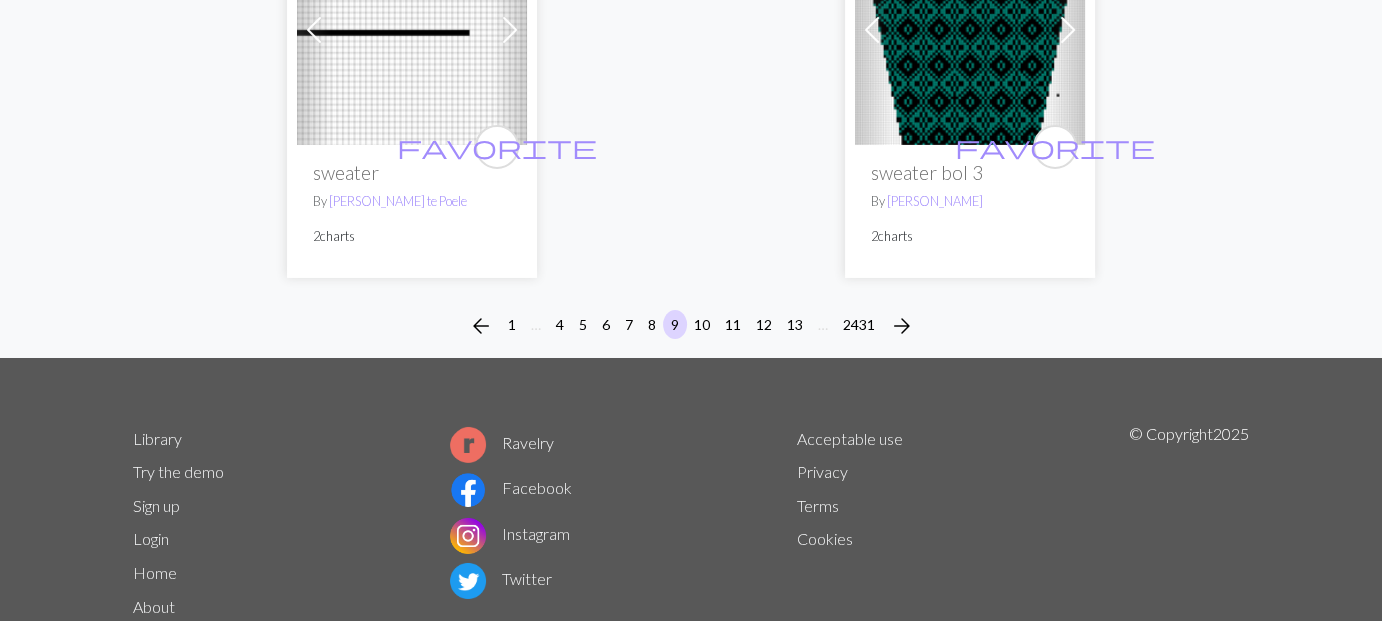scroll, scrollTop: 6800, scrollLeft: 0, axis: vertical 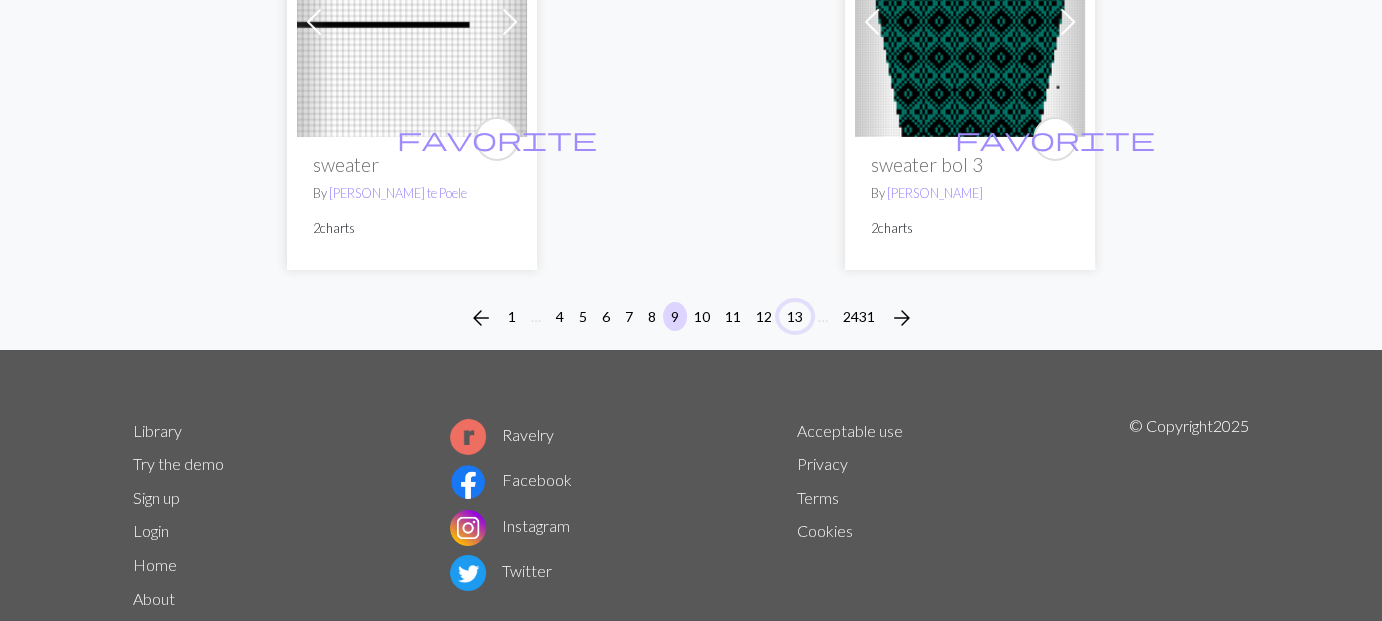 click on "13" at bounding box center [795, 316] 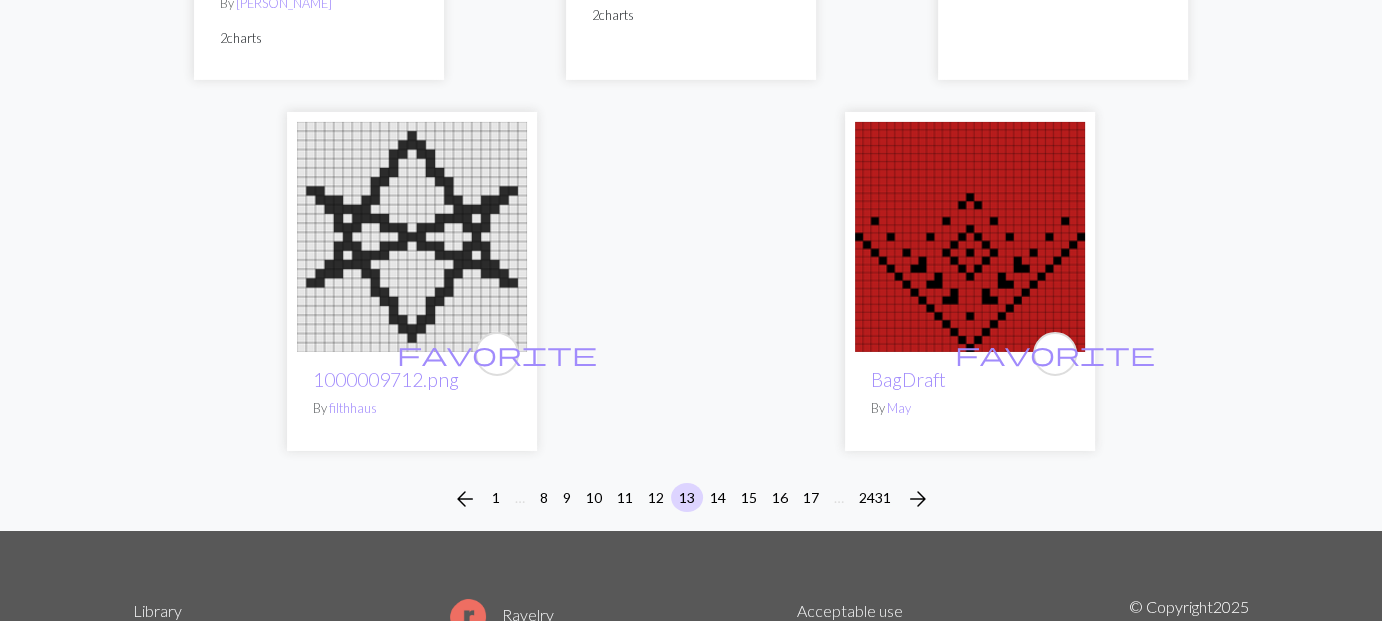 scroll, scrollTop: 6800, scrollLeft: 0, axis: vertical 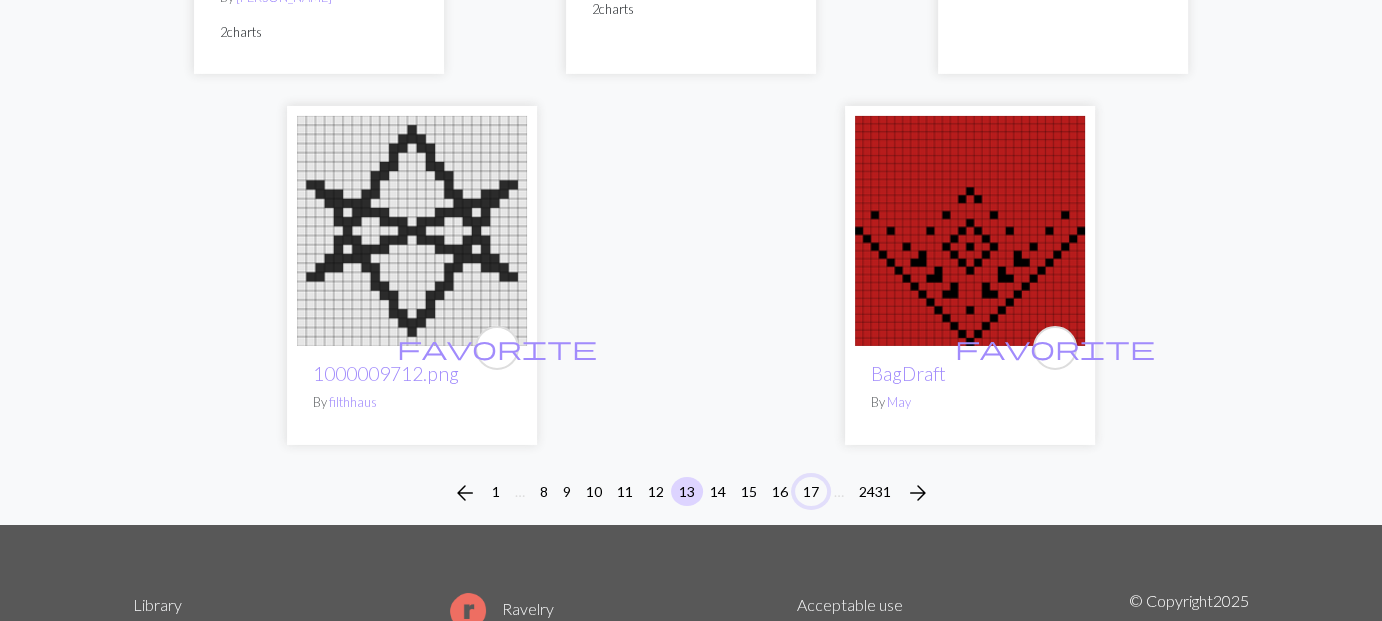 click on "17" at bounding box center (811, 491) 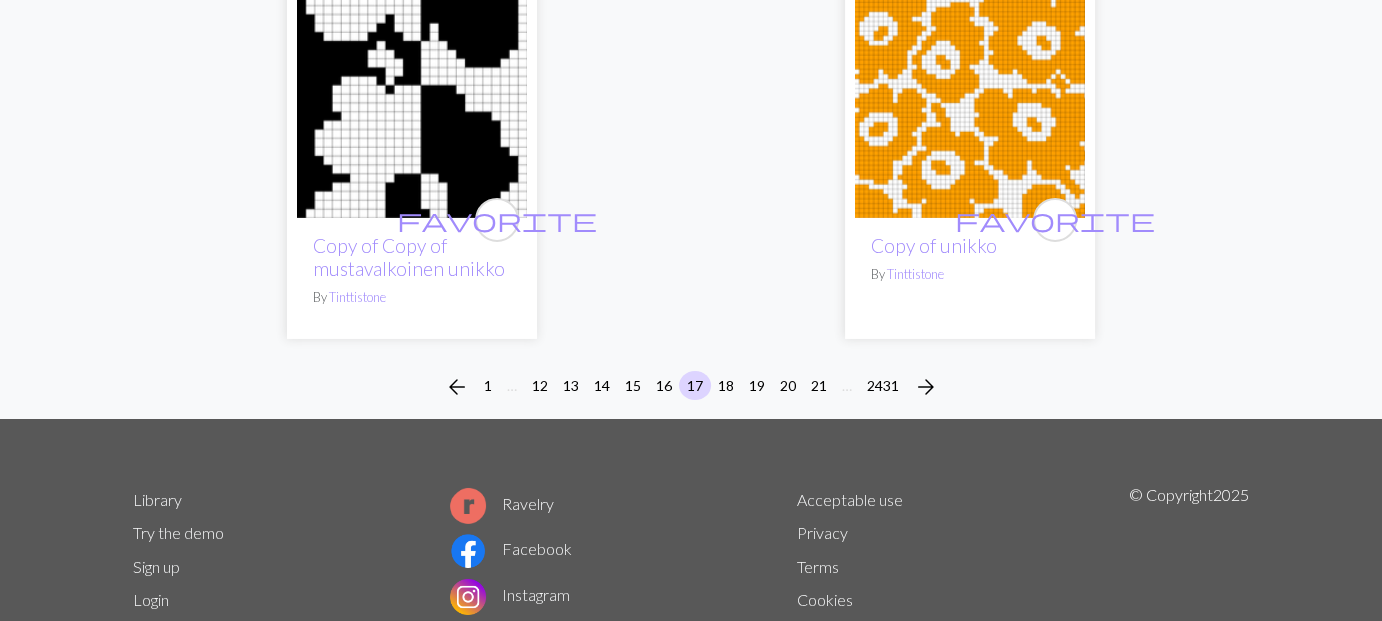 scroll, scrollTop: 6800, scrollLeft: 0, axis: vertical 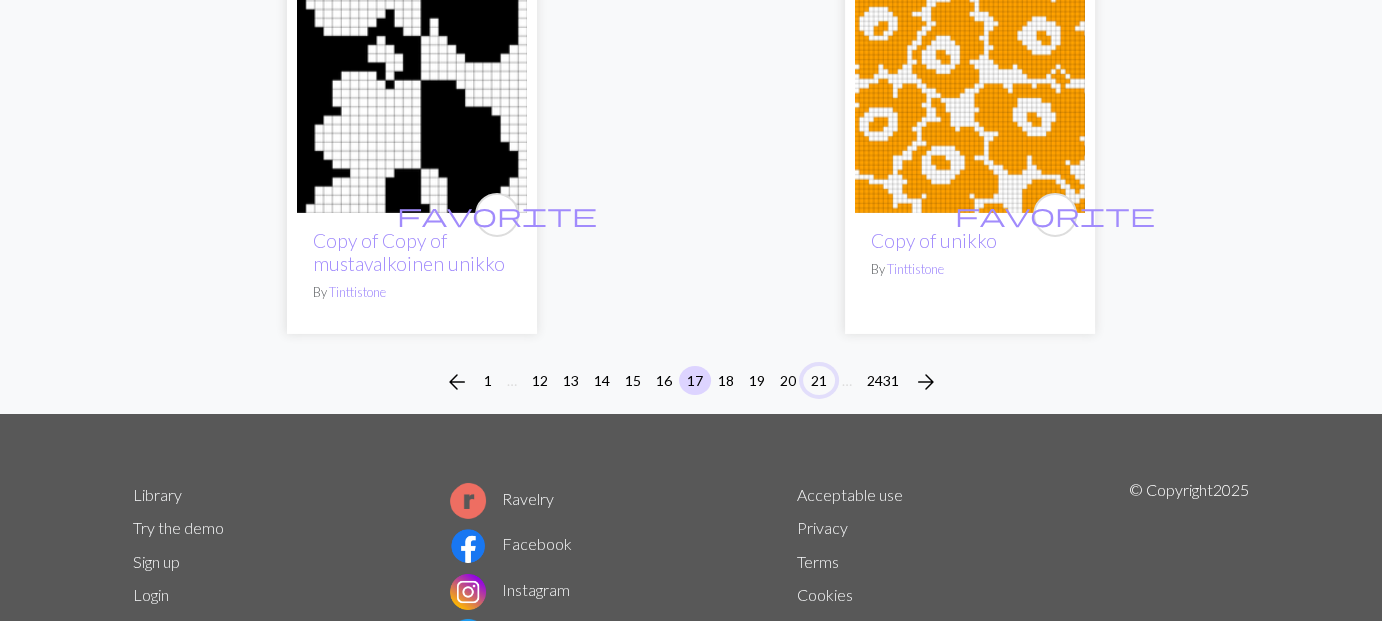 click on "21" at bounding box center [819, 380] 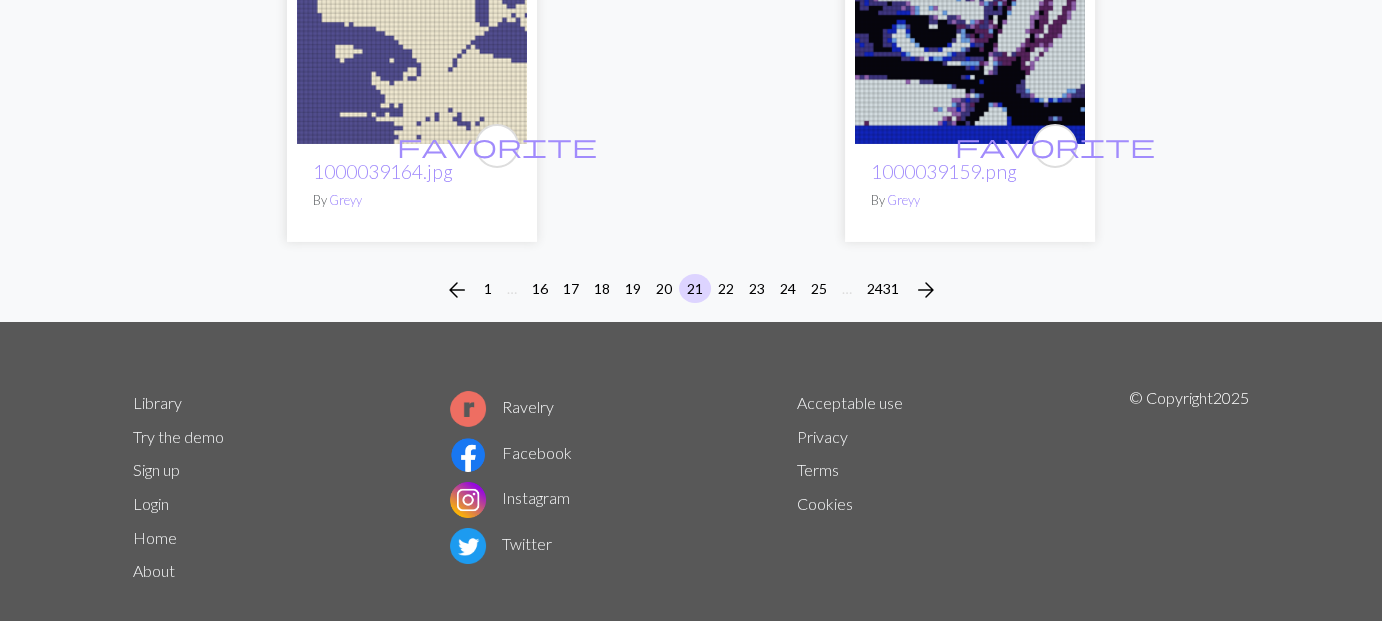 scroll, scrollTop: 7021, scrollLeft: 0, axis: vertical 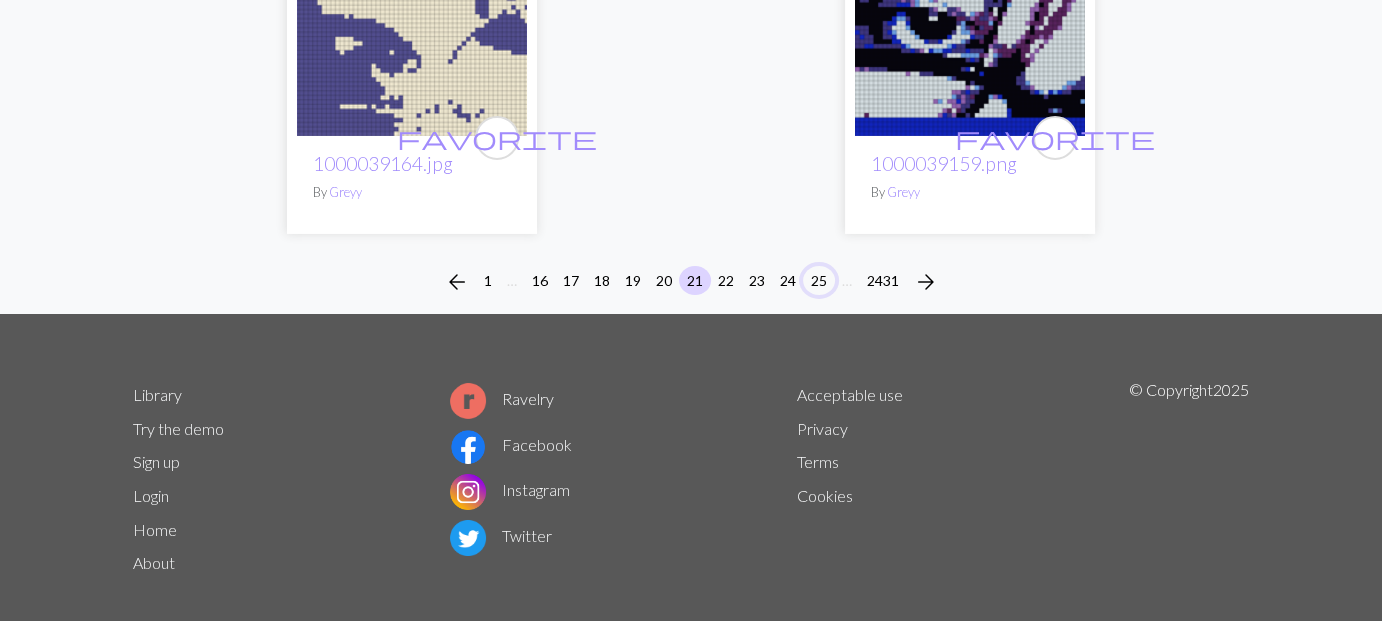 click on "25" at bounding box center [819, 280] 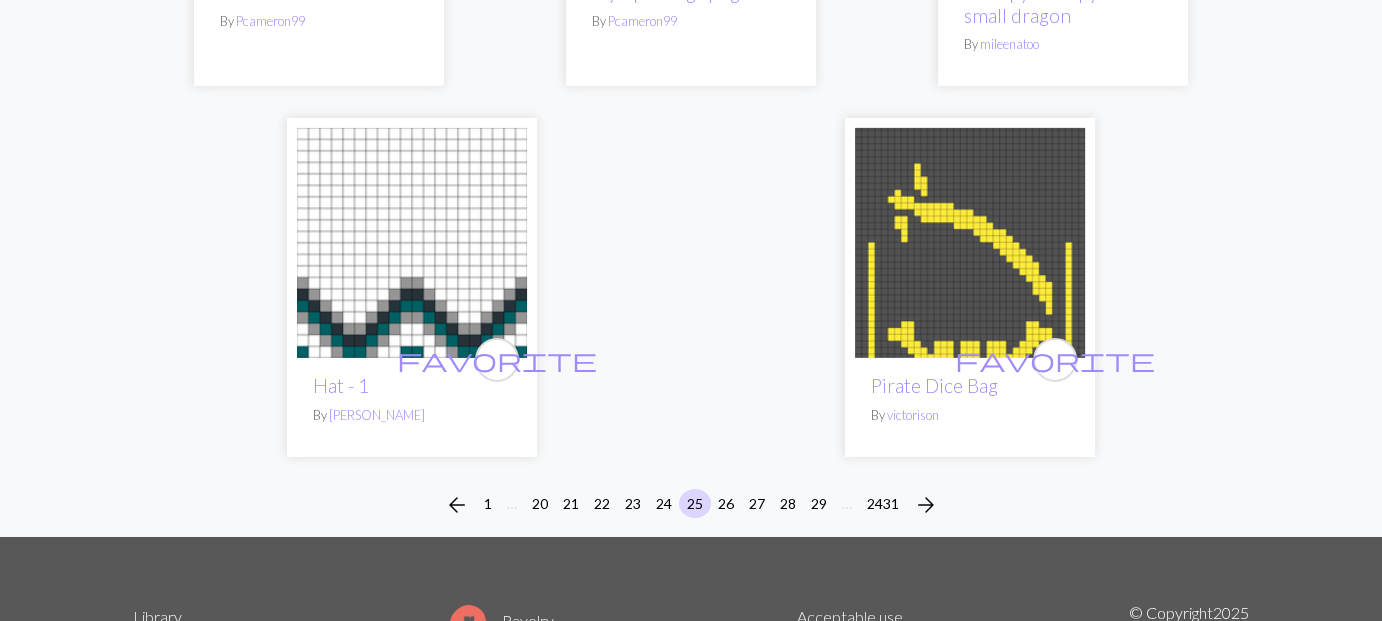 scroll, scrollTop: 6857, scrollLeft: 0, axis: vertical 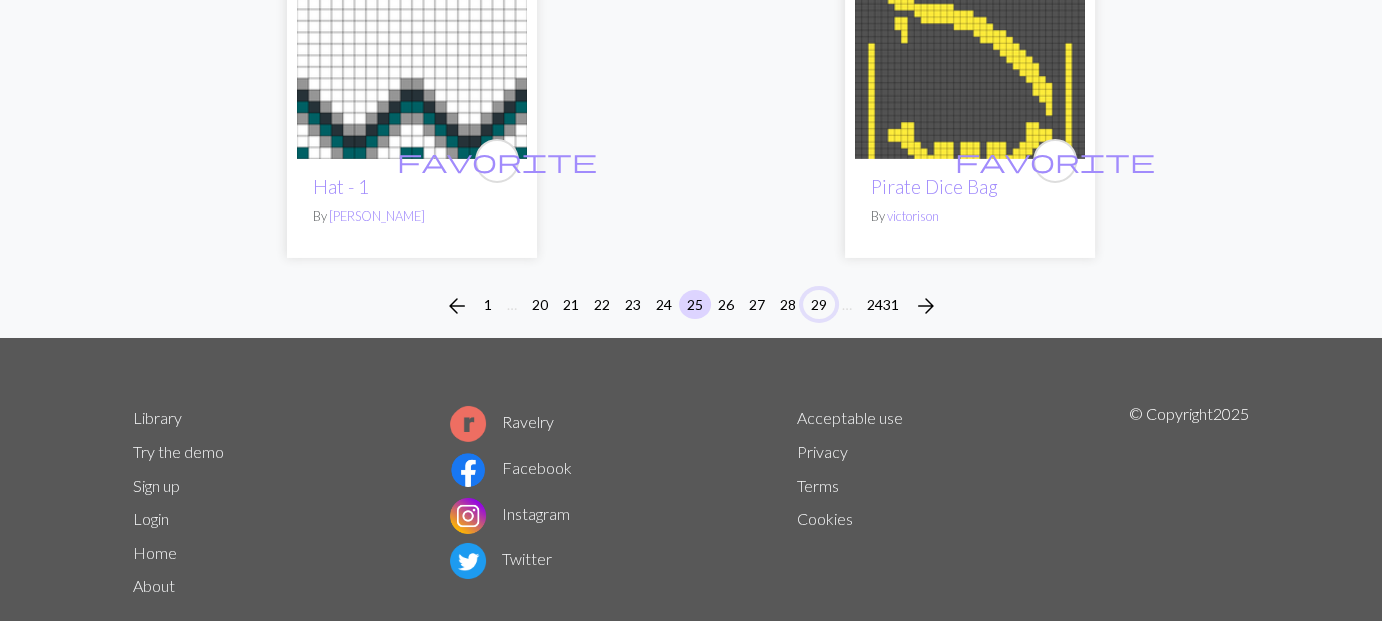 click on "29" at bounding box center (819, 304) 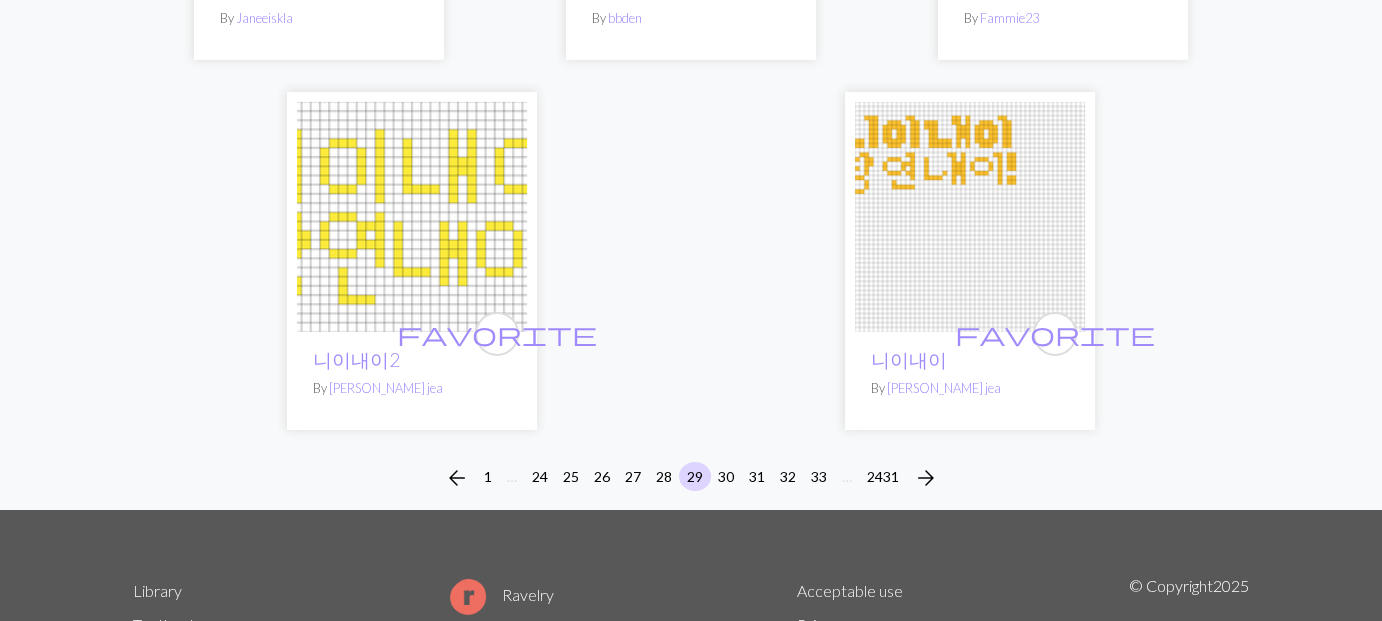 scroll, scrollTop: 6700, scrollLeft: 0, axis: vertical 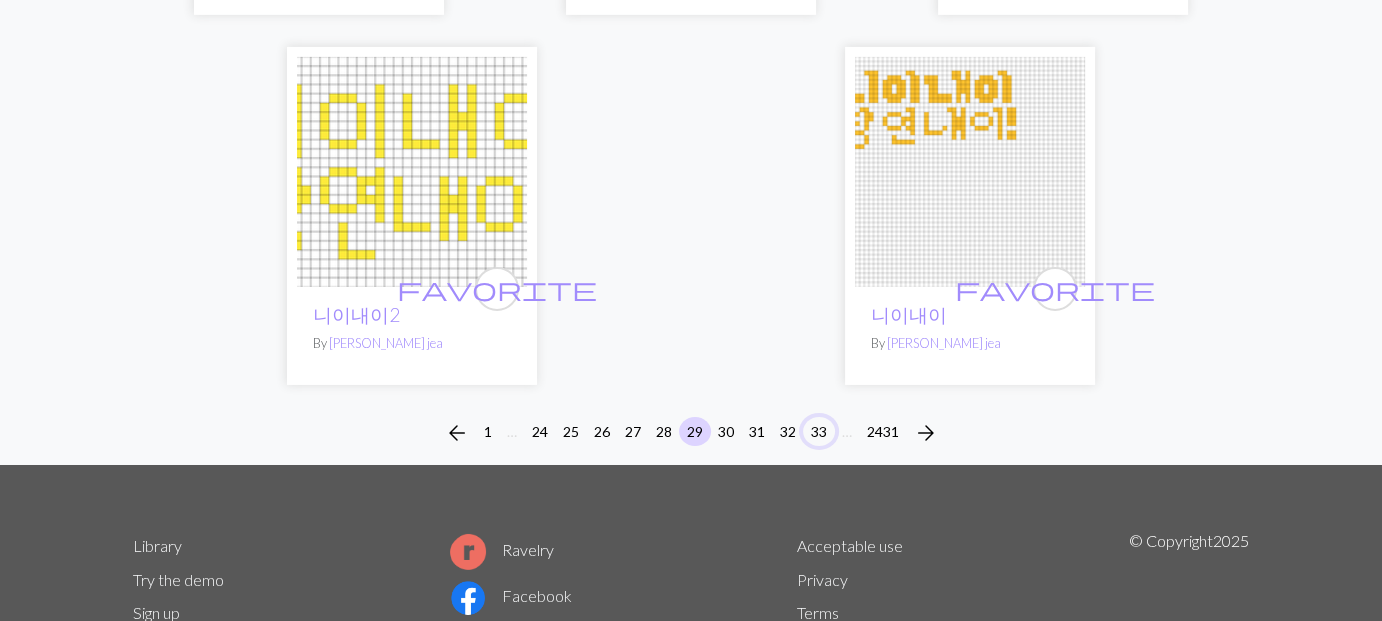 click on "33" at bounding box center (819, 431) 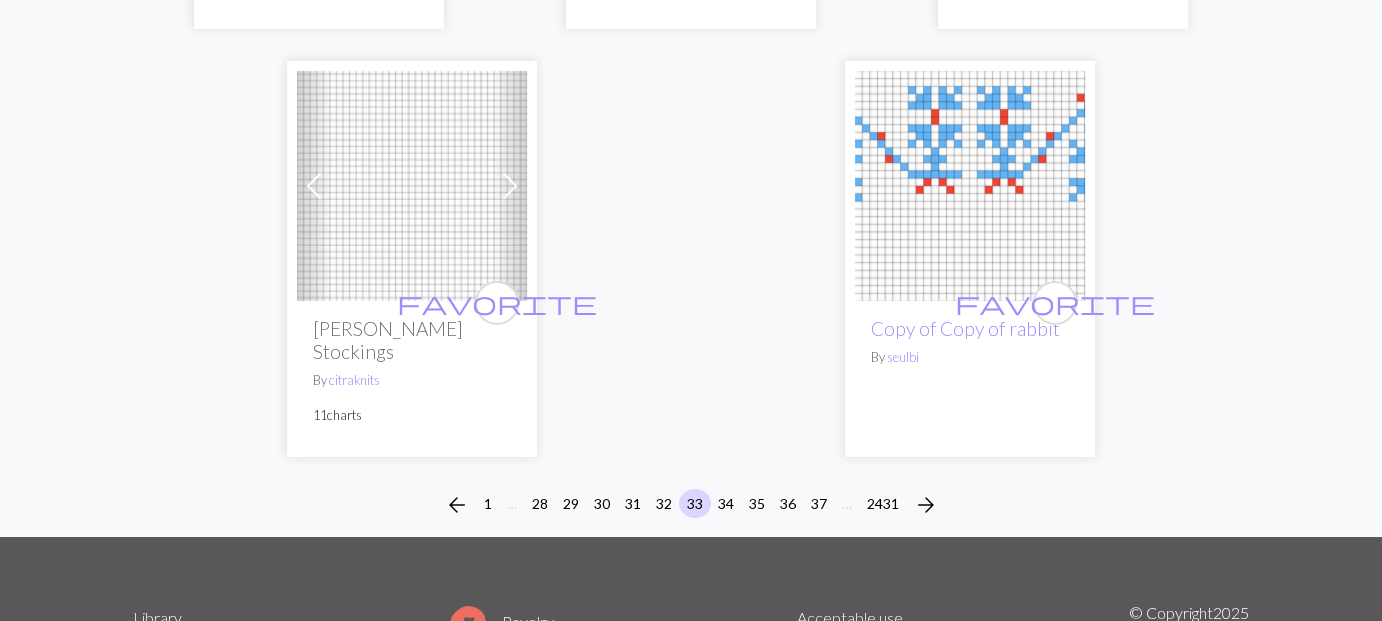 scroll, scrollTop: 6800, scrollLeft: 0, axis: vertical 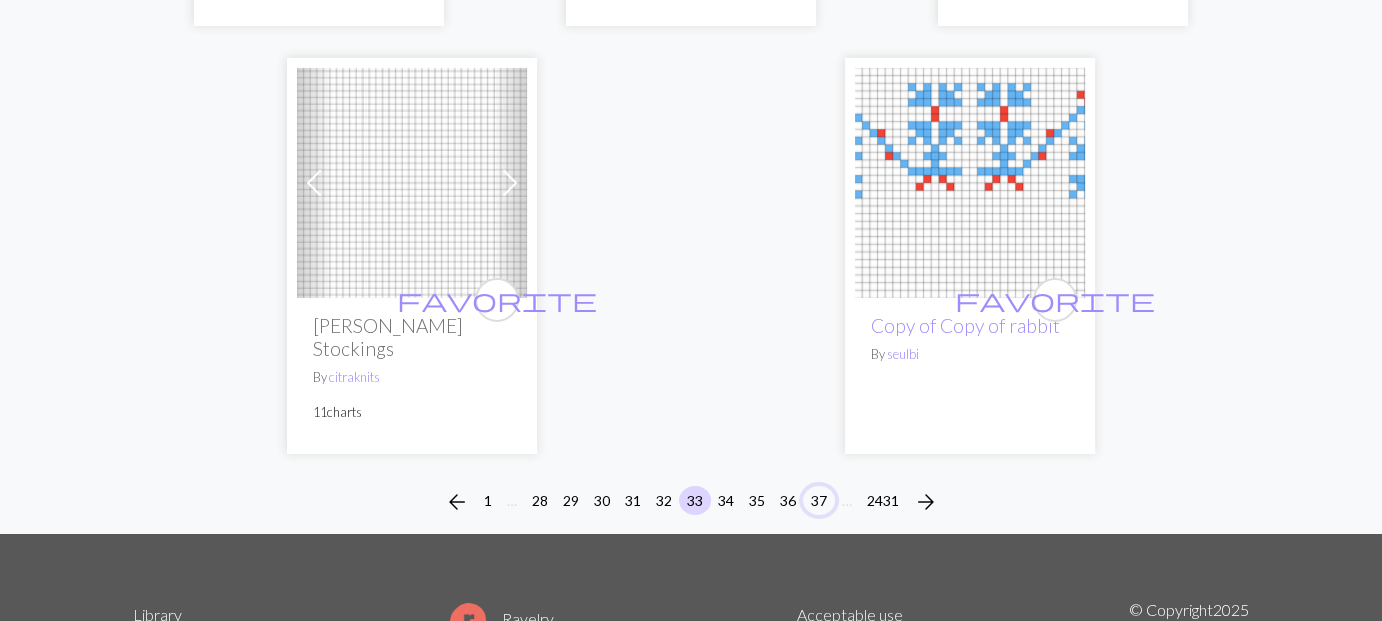 click on "37" at bounding box center (819, 500) 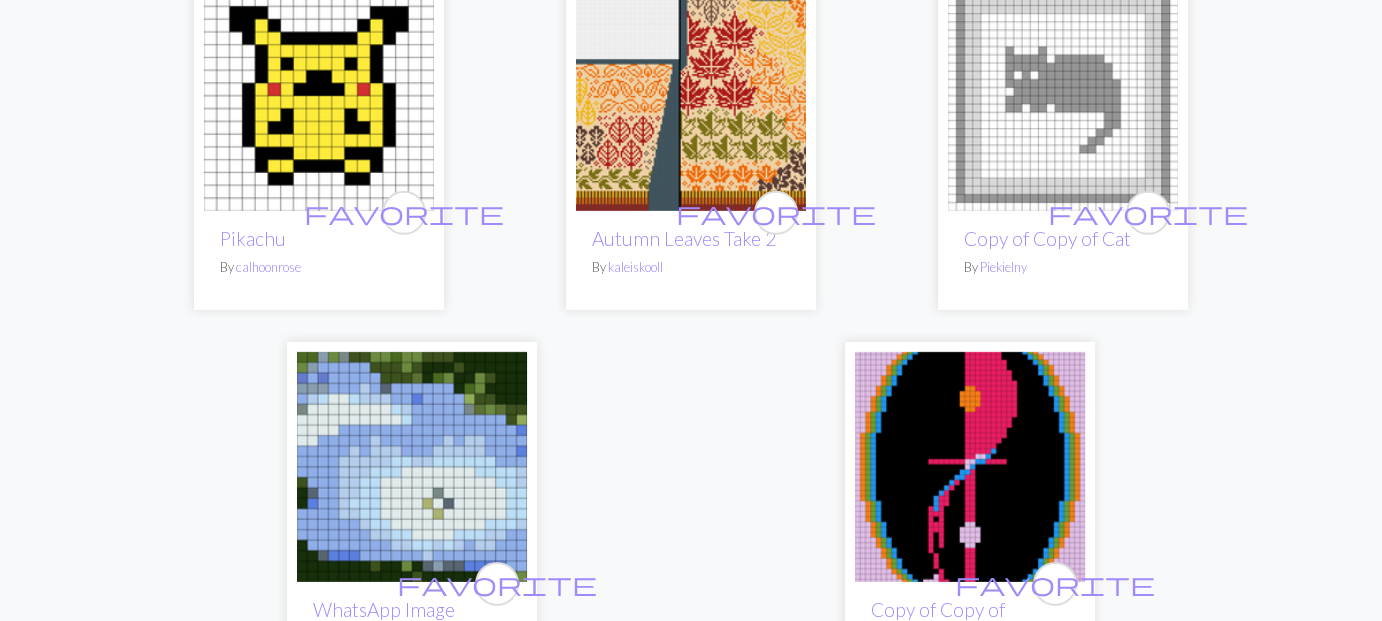 scroll, scrollTop: 6700, scrollLeft: 0, axis: vertical 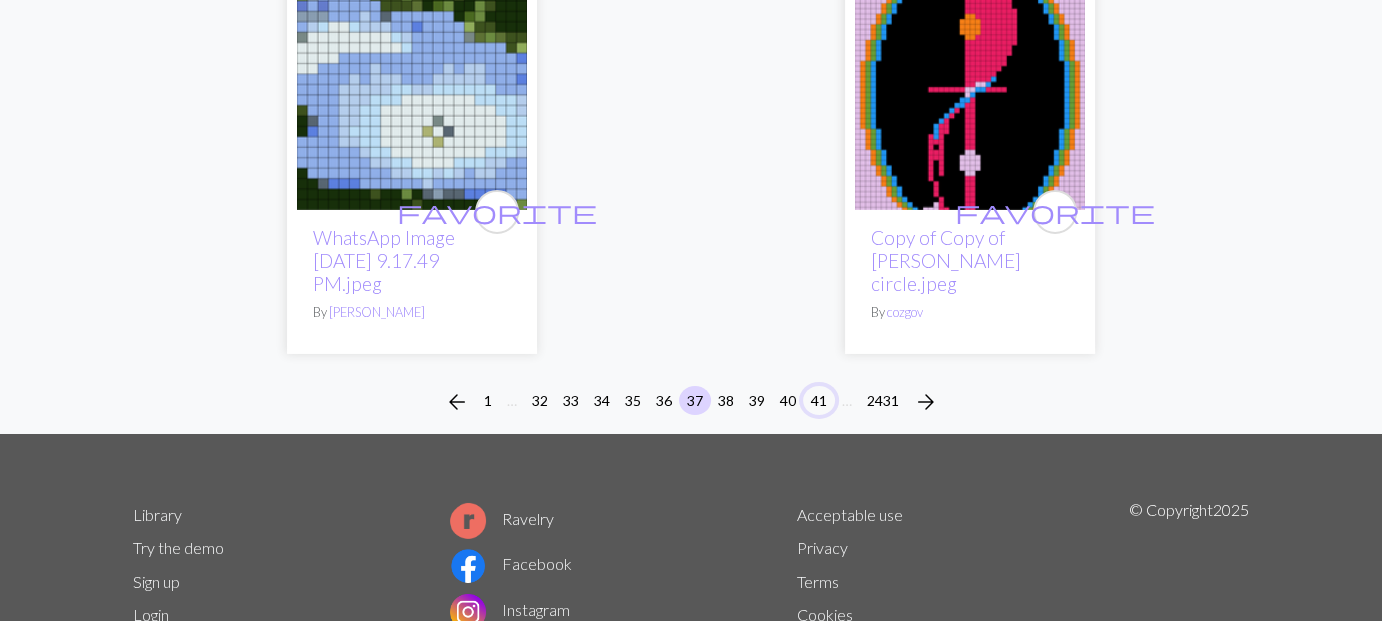 click on "41" at bounding box center [819, 400] 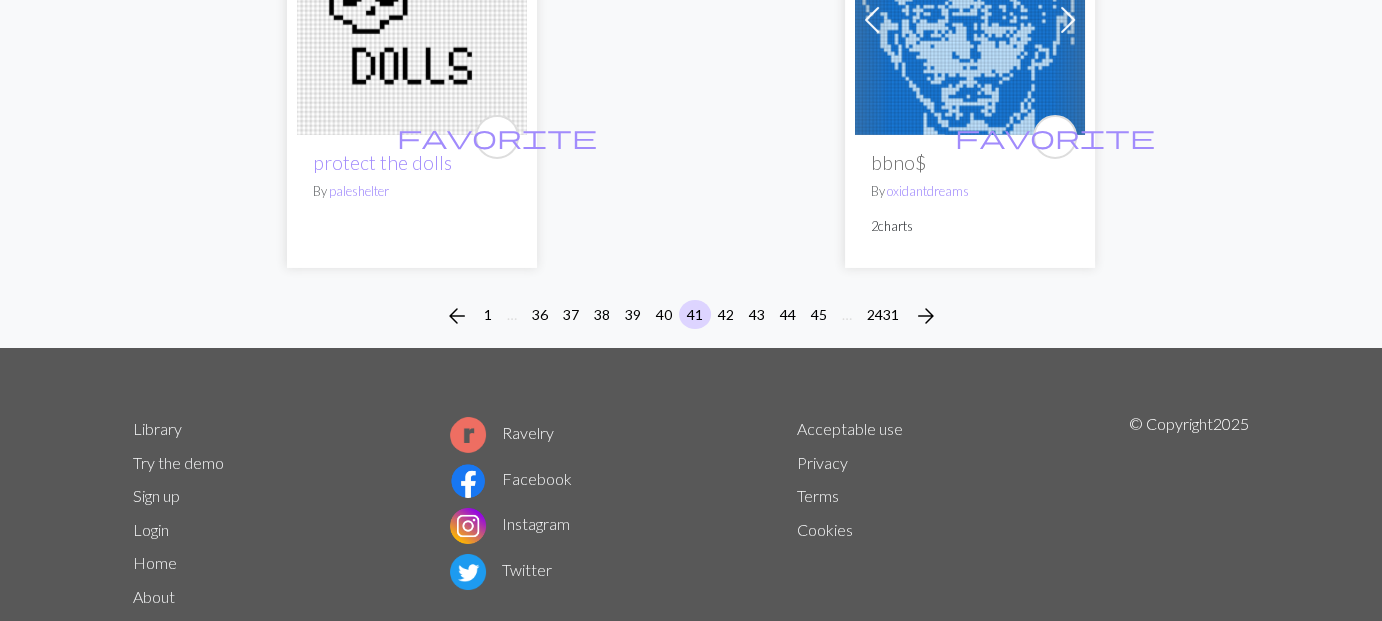 scroll, scrollTop: 7000, scrollLeft: 0, axis: vertical 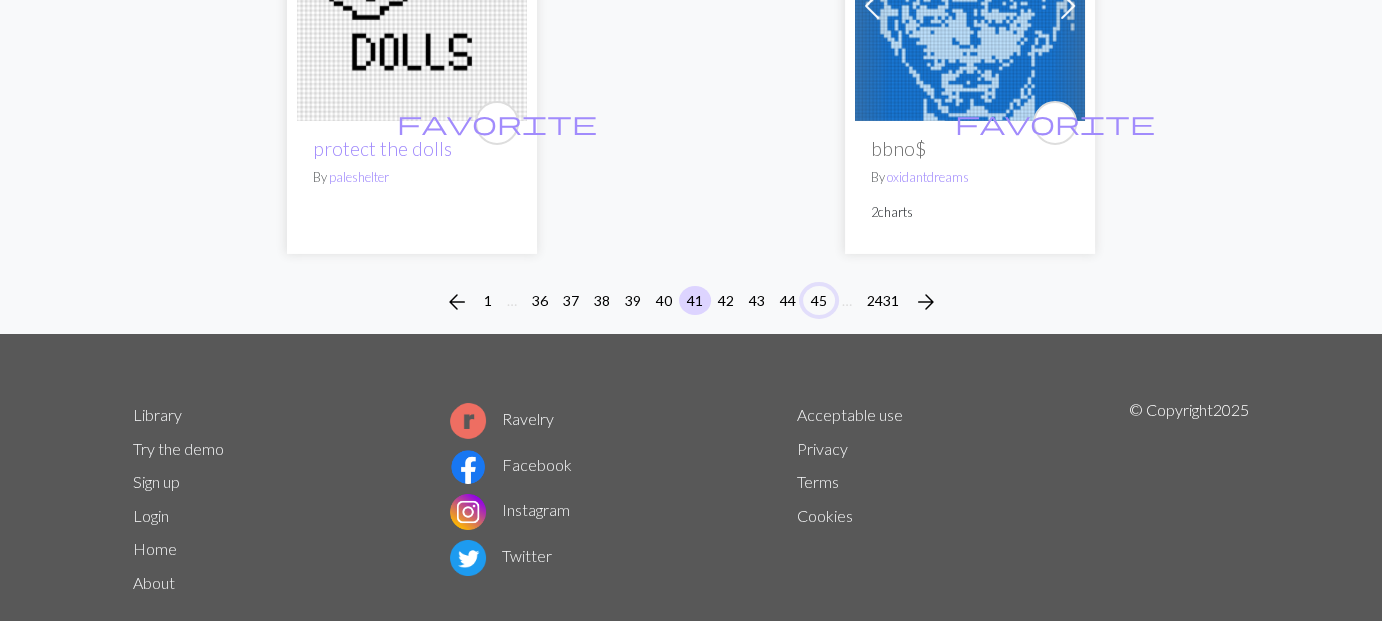 click on "45" at bounding box center [819, 300] 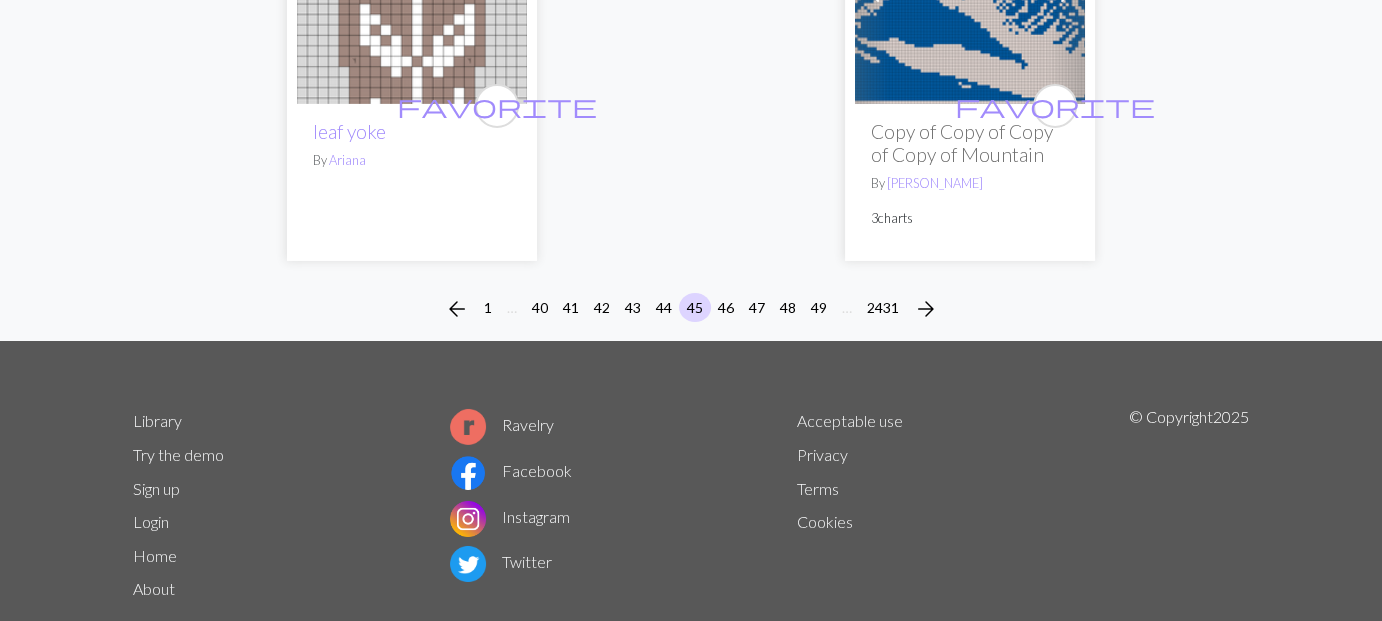 scroll, scrollTop: 6890, scrollLeft: 0, axis: vertical 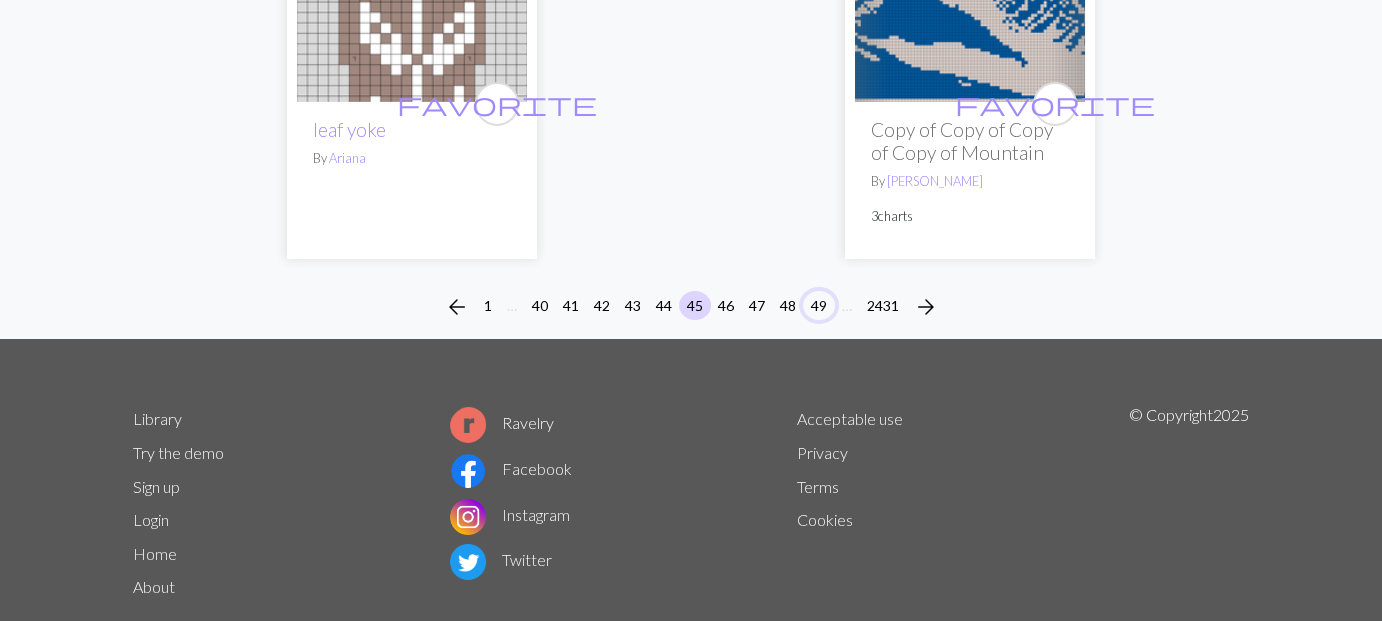 click on "49" at bounding box center (819, 305) 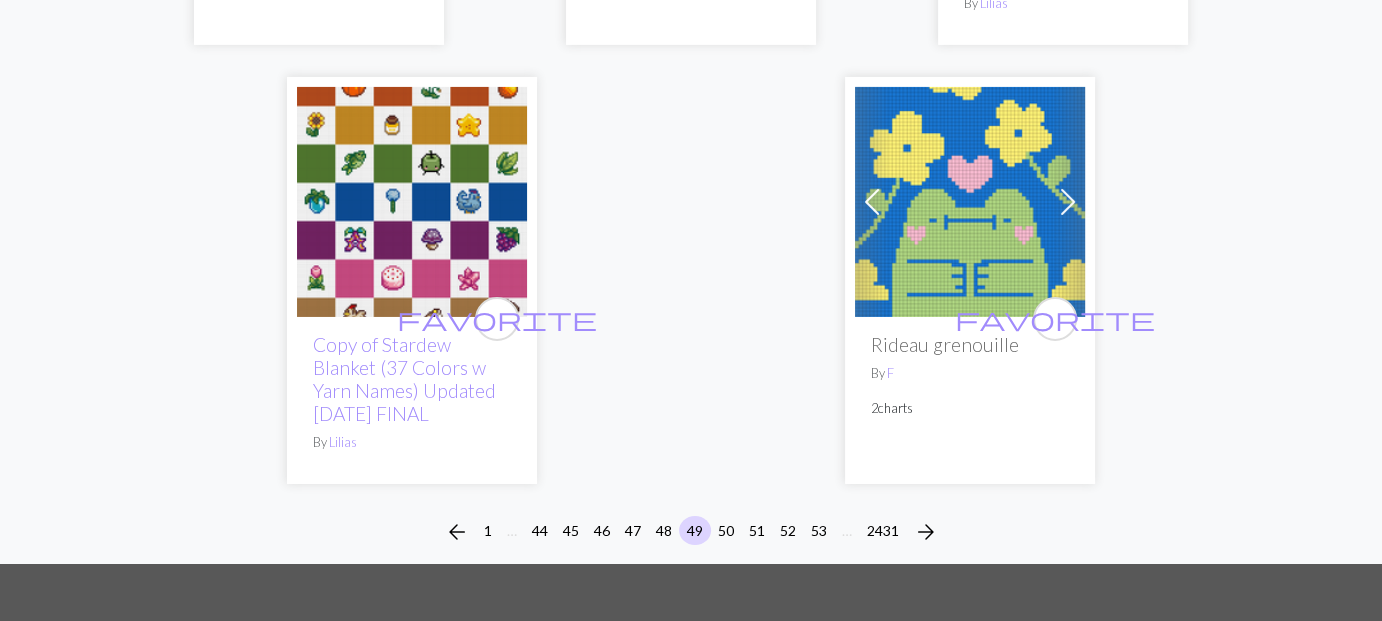 scroll, scrollTop: 7000, scrollLeft: 0, axis: vertical 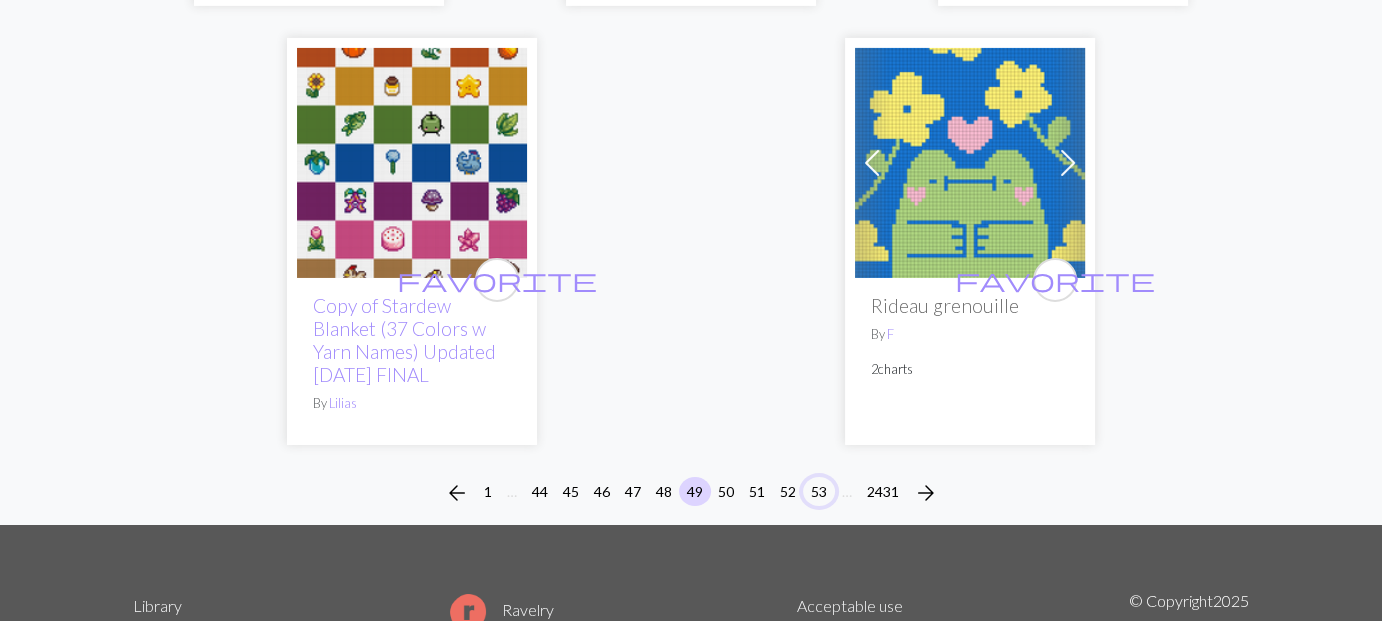 click on "53" at bounding box center [819, 491] 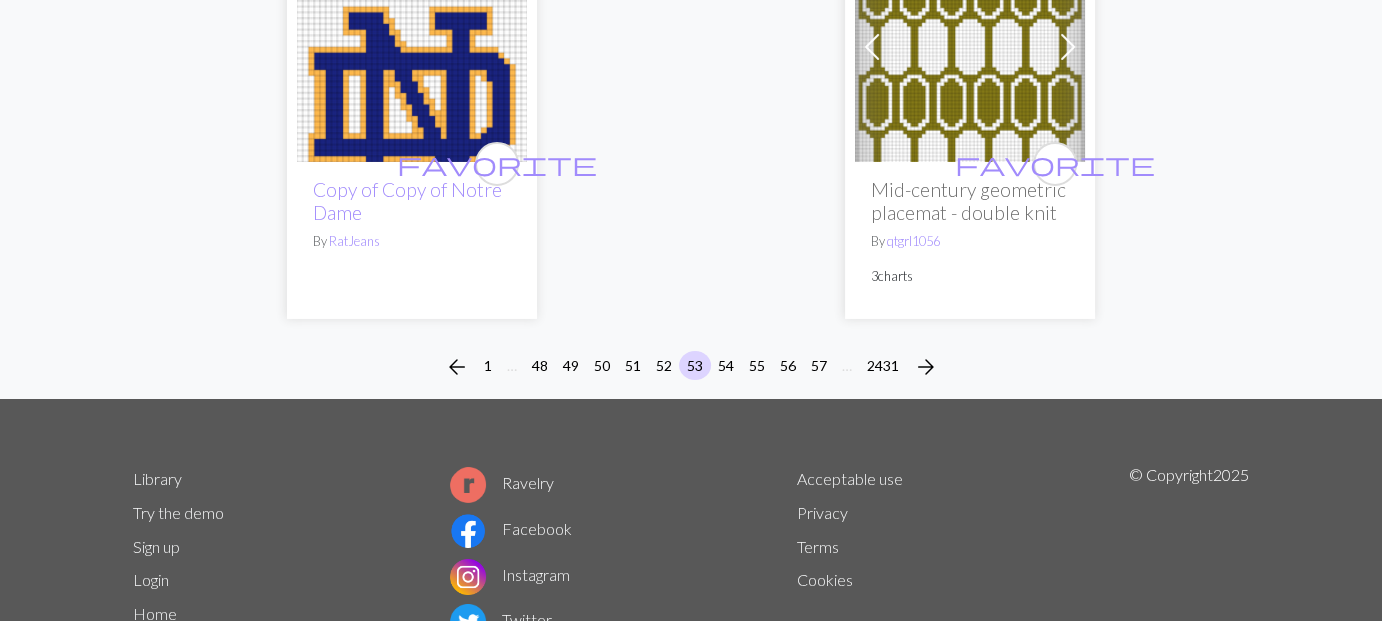 scroll, scrollTop: 7000, scrollLeft: 0, axis: vertical 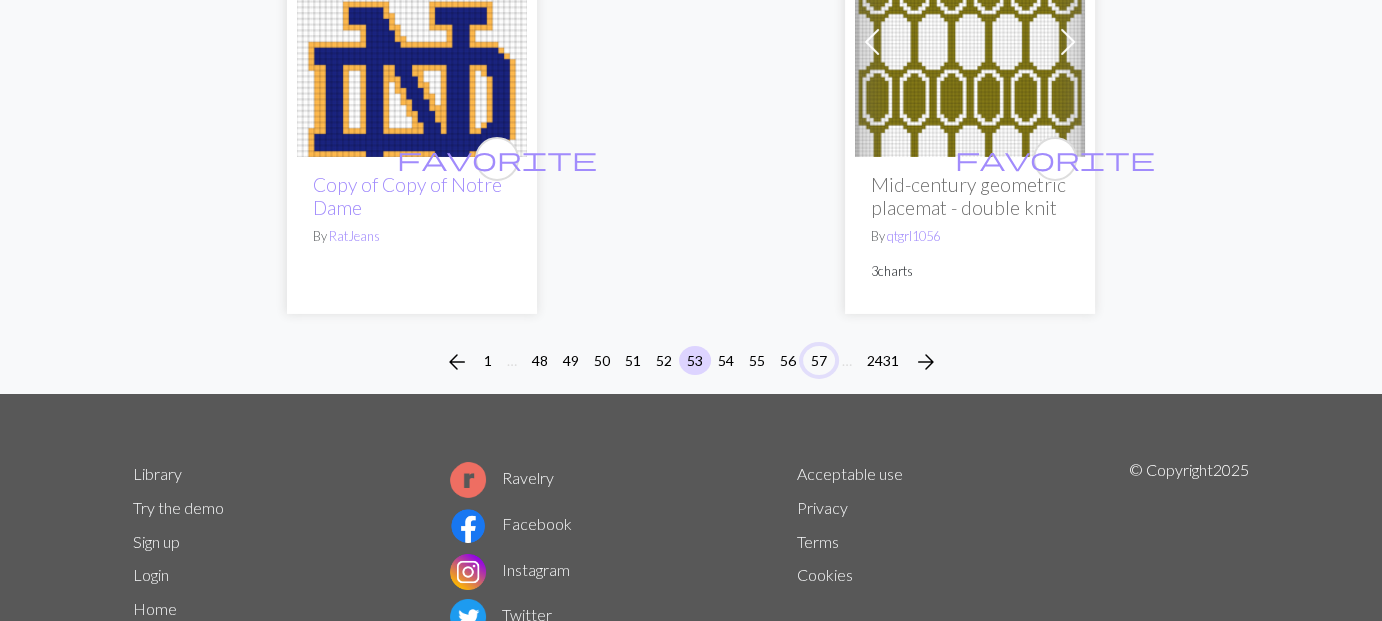 click on "57" at bounding box center (819, 360) 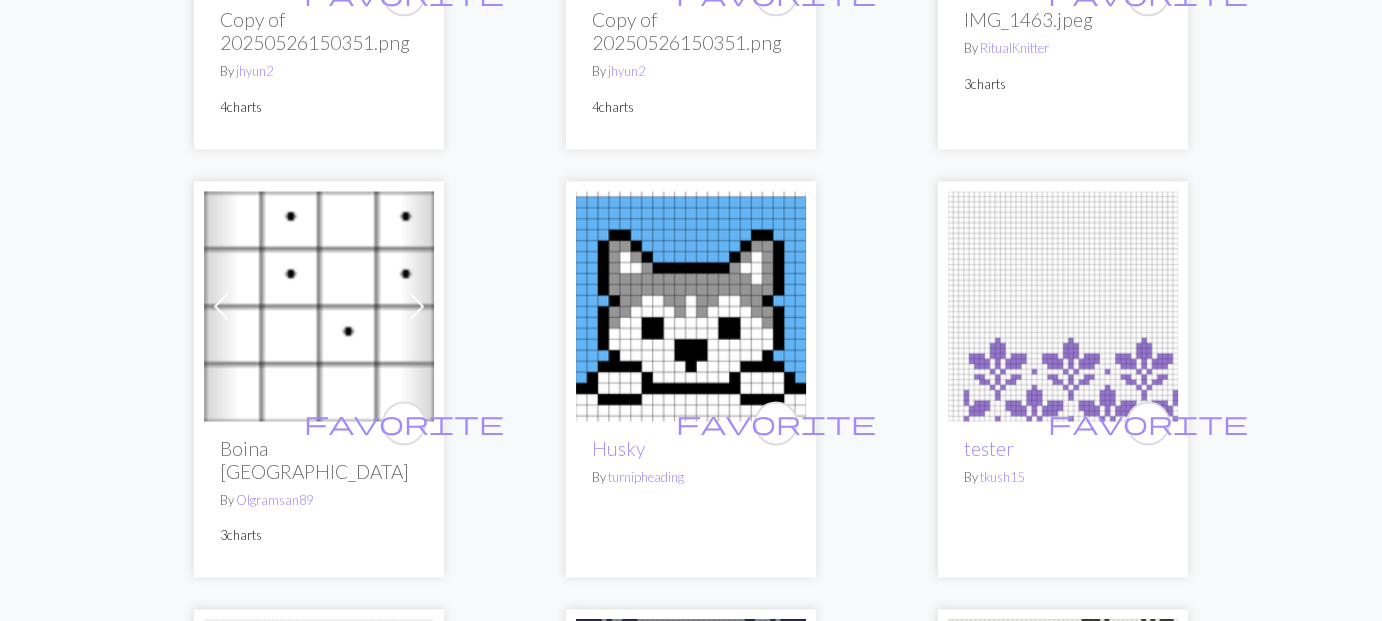 scroll, scrollTop: 2600, scrollLeft: 0, axis: vertical 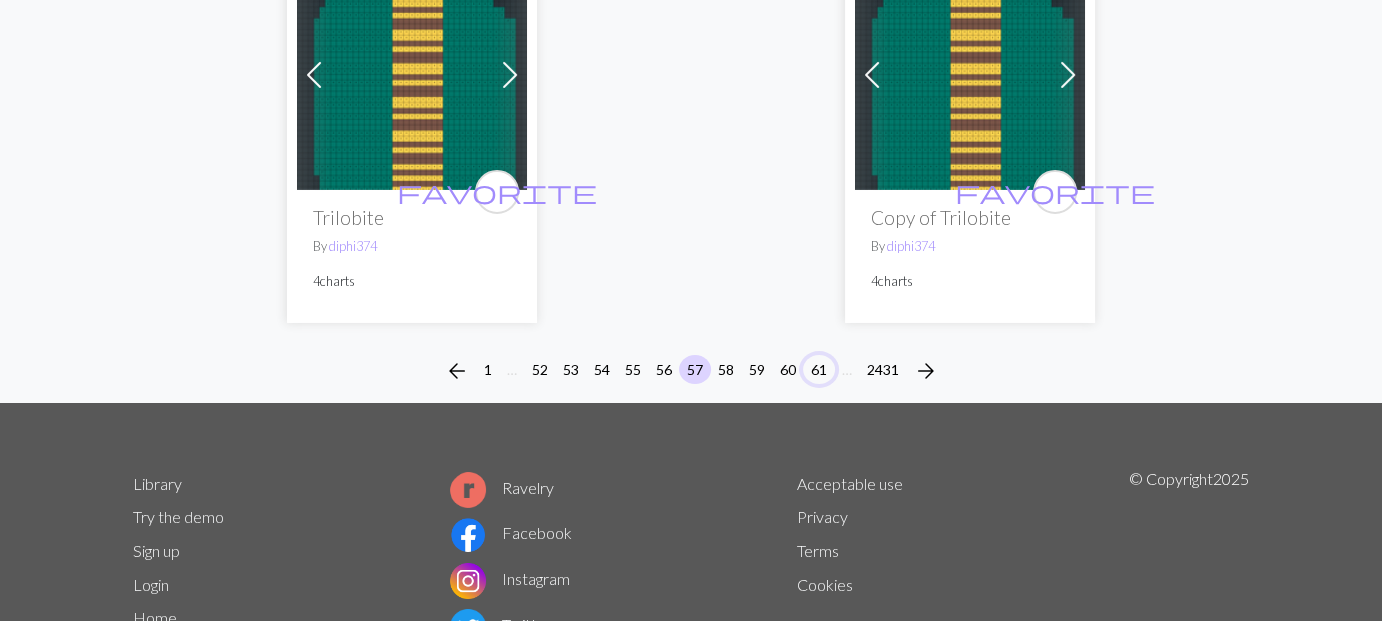 click on "61" at bounding box center [819, 369] 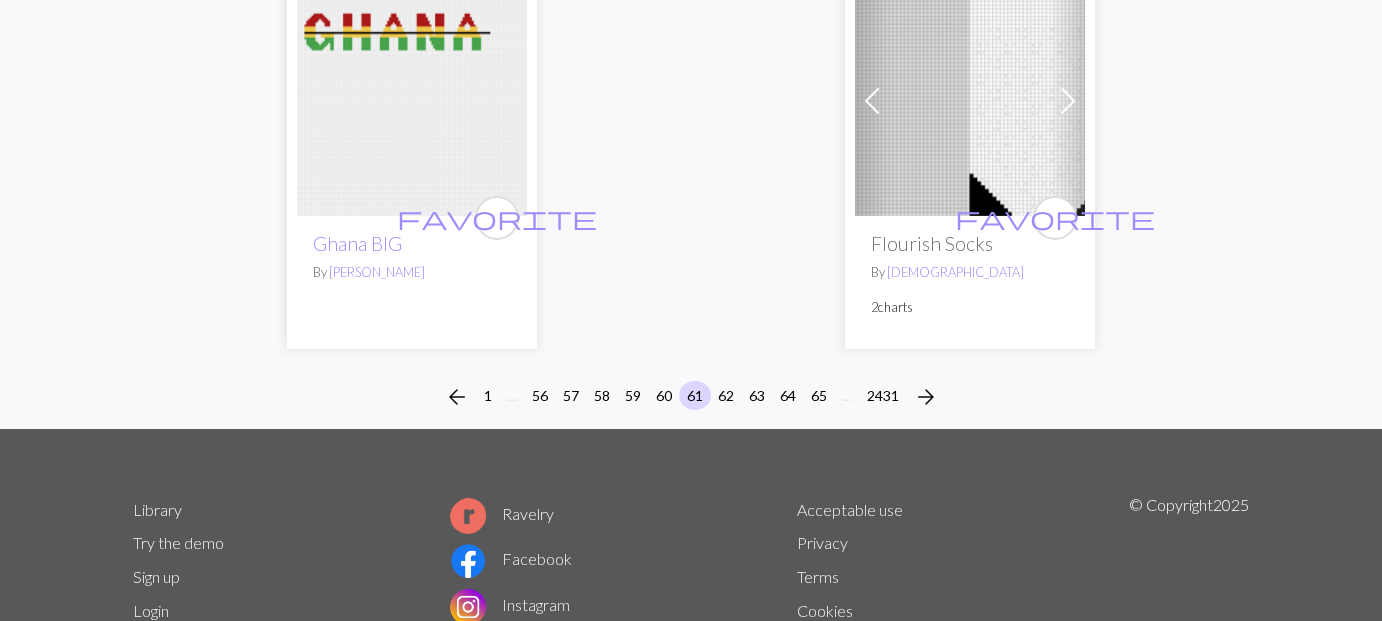 scroll, scrollTop: 6900, scrollLeft: 0, axis: vertical 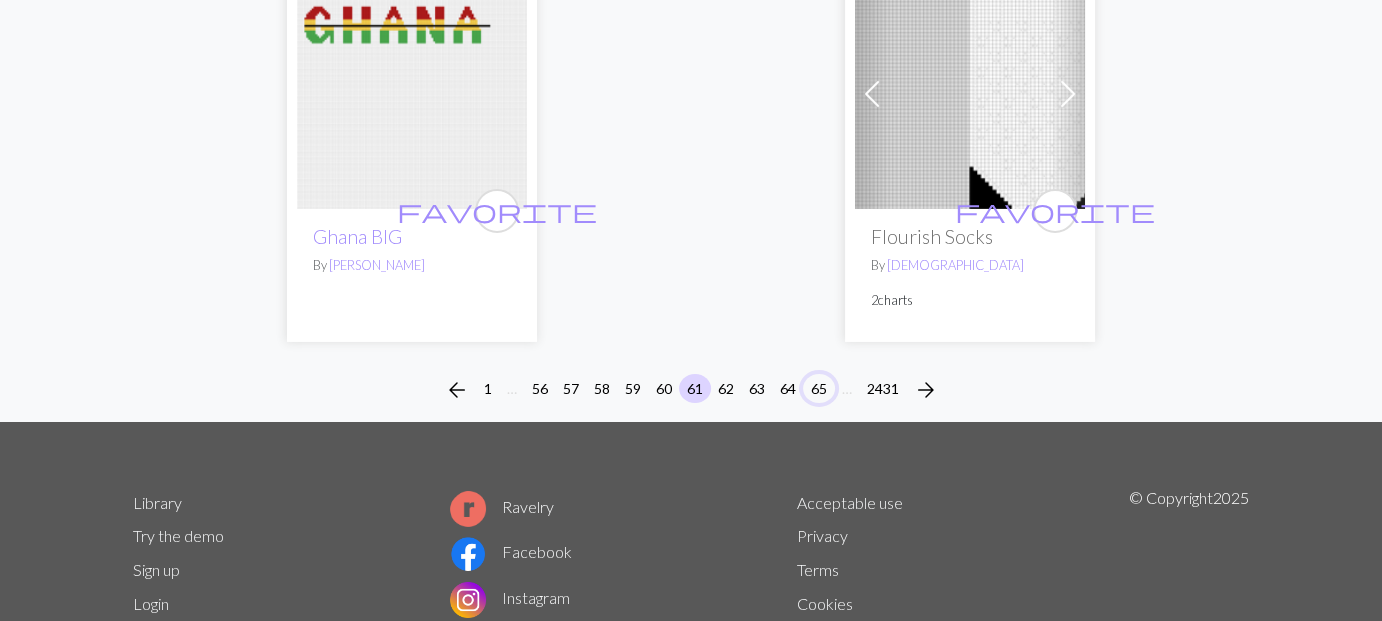 click on "65" at bounding box center [819, 388] 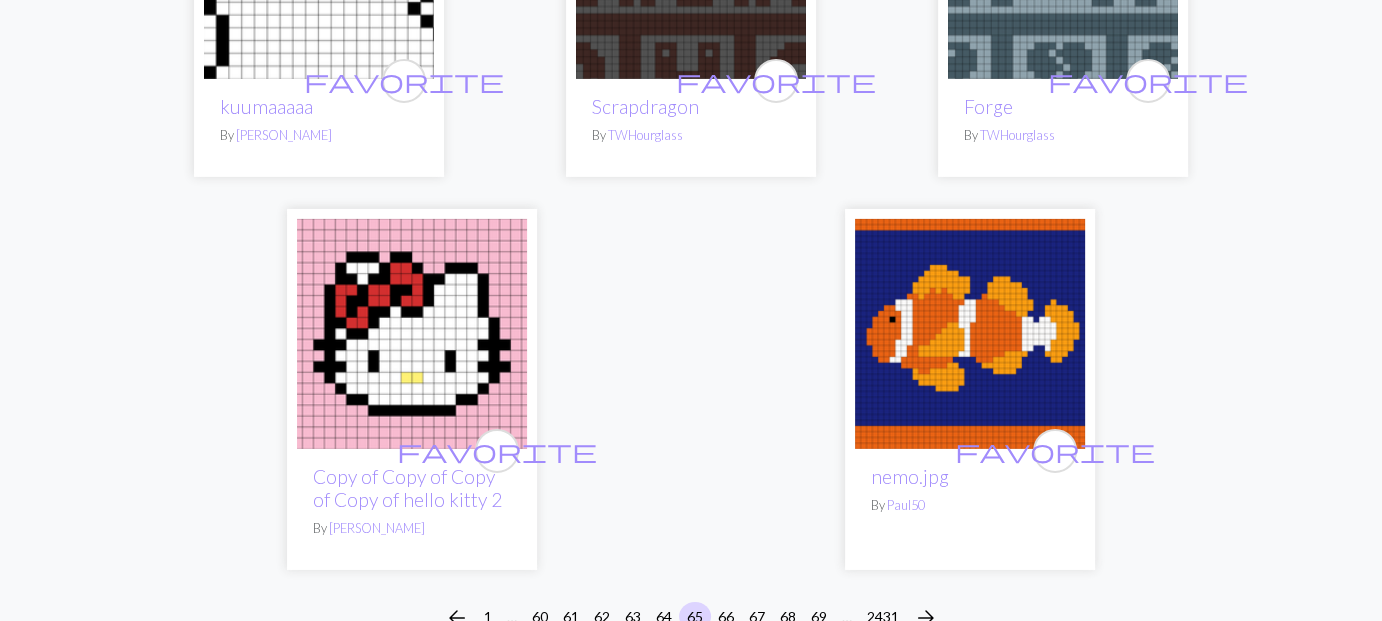 scroll, scrollTop: 6916, scrollLeft: 0, axis: vertical 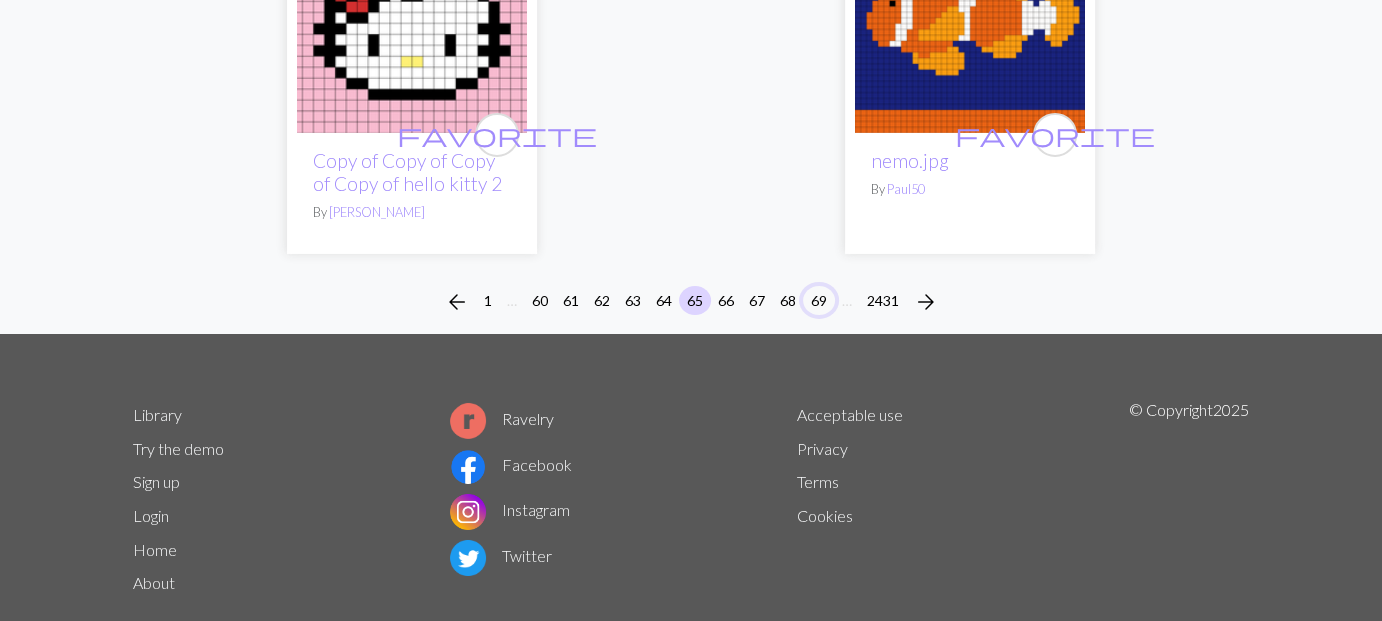 click on "69" at bounding box center (819, 300) 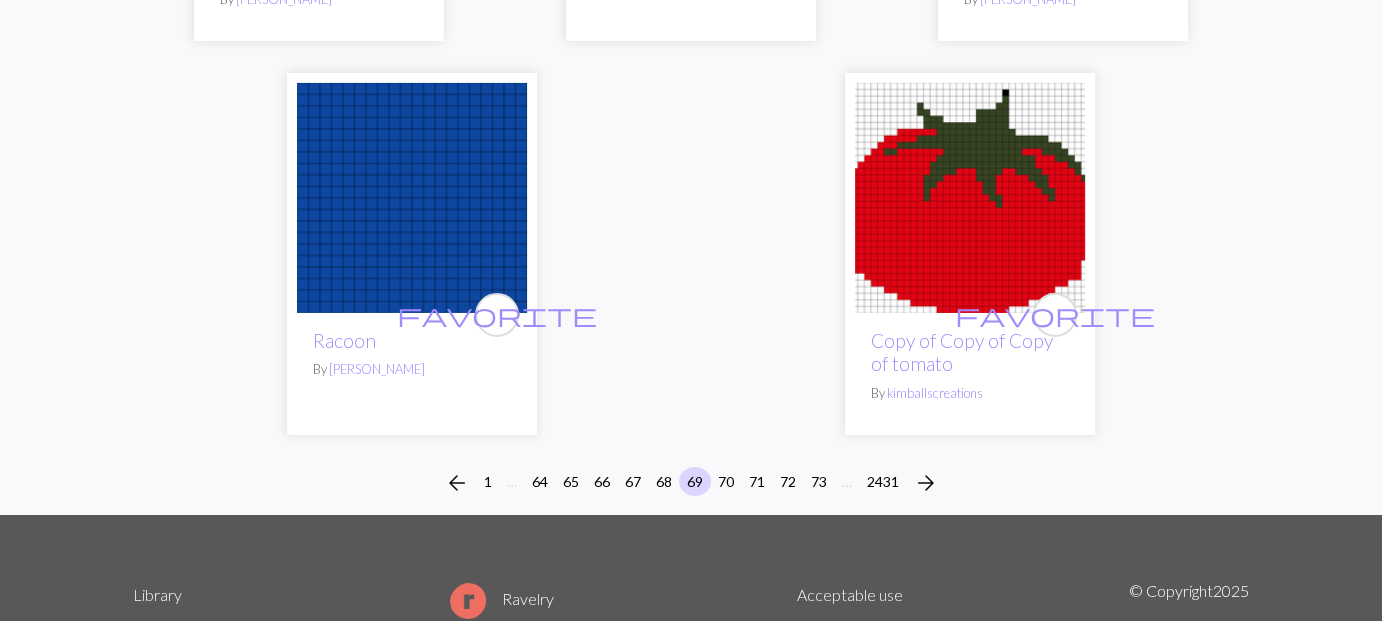 scroll, scrollTop: 7098, scrollLeft: 0, axis: vertical 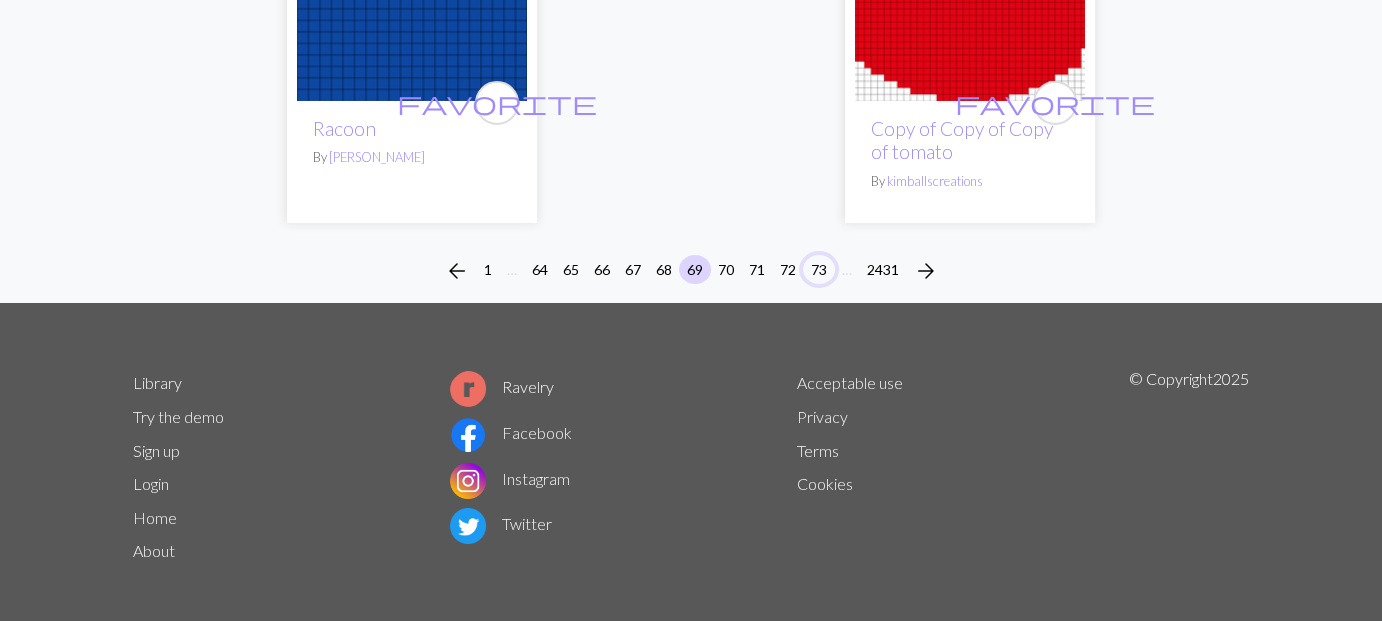 click on "73" at bounding box center [819, 269] 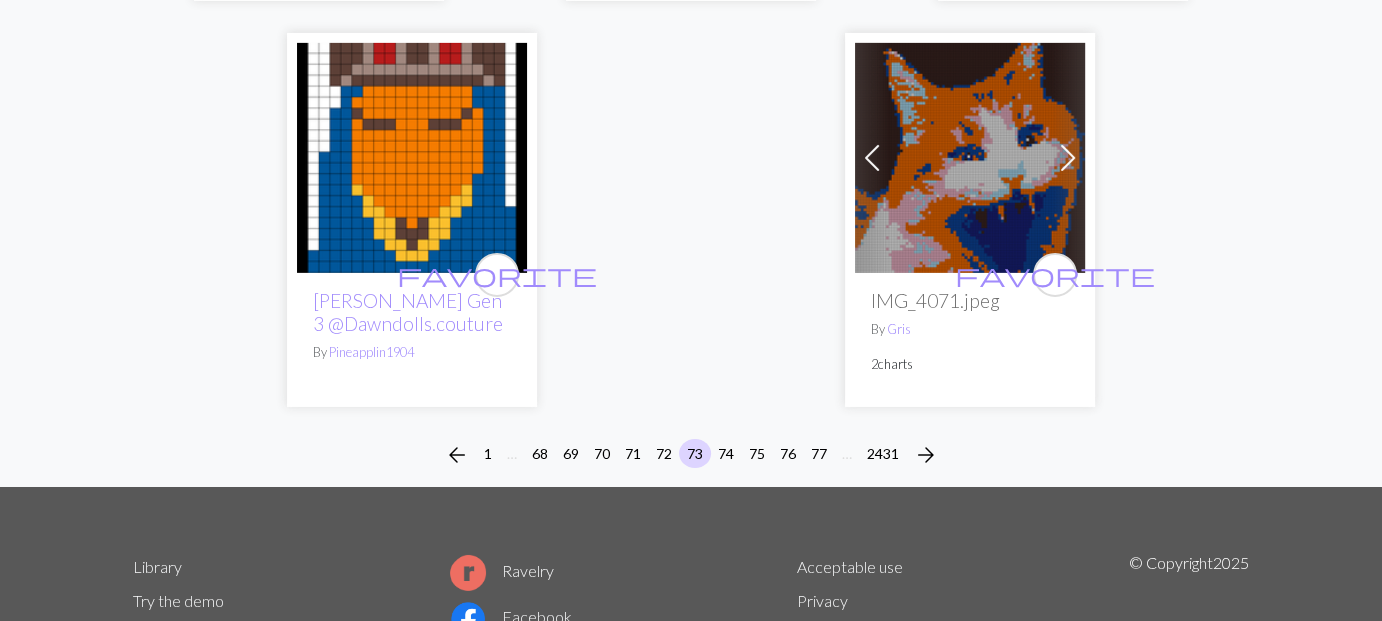 scroll, scrollTop: 6700, scrollLeft: 0, axis: vertical 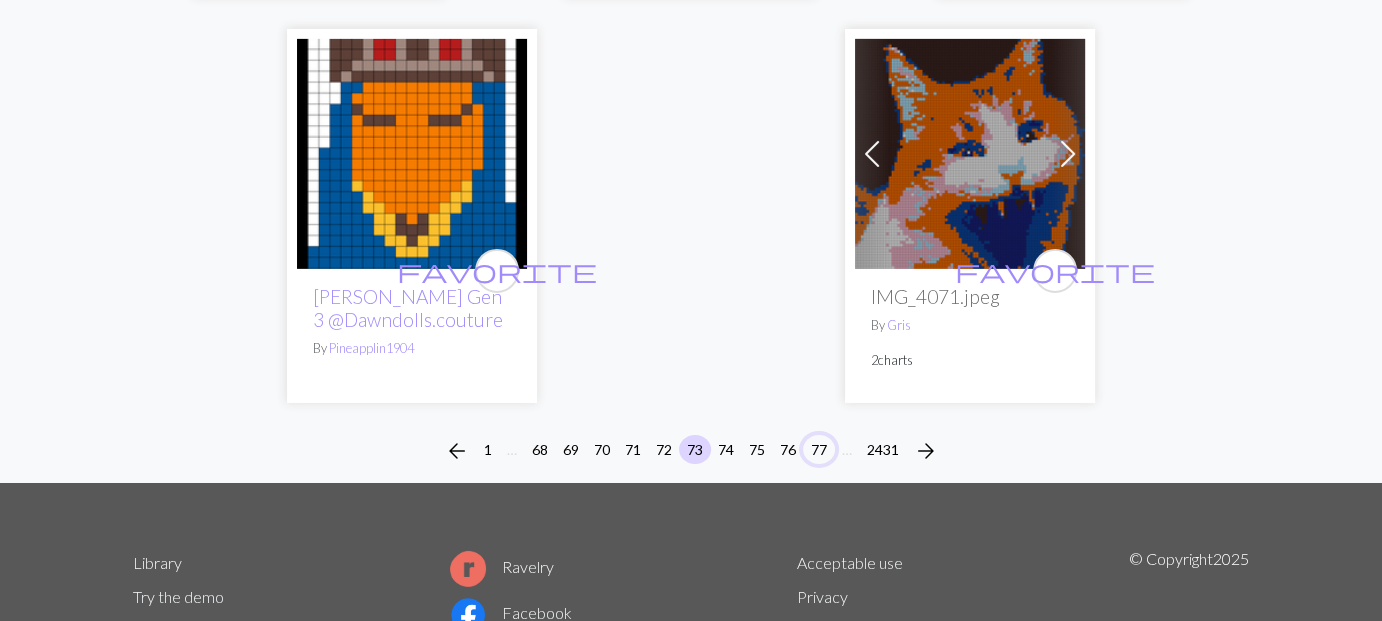 click on "77" at bounding box center [819, 449] 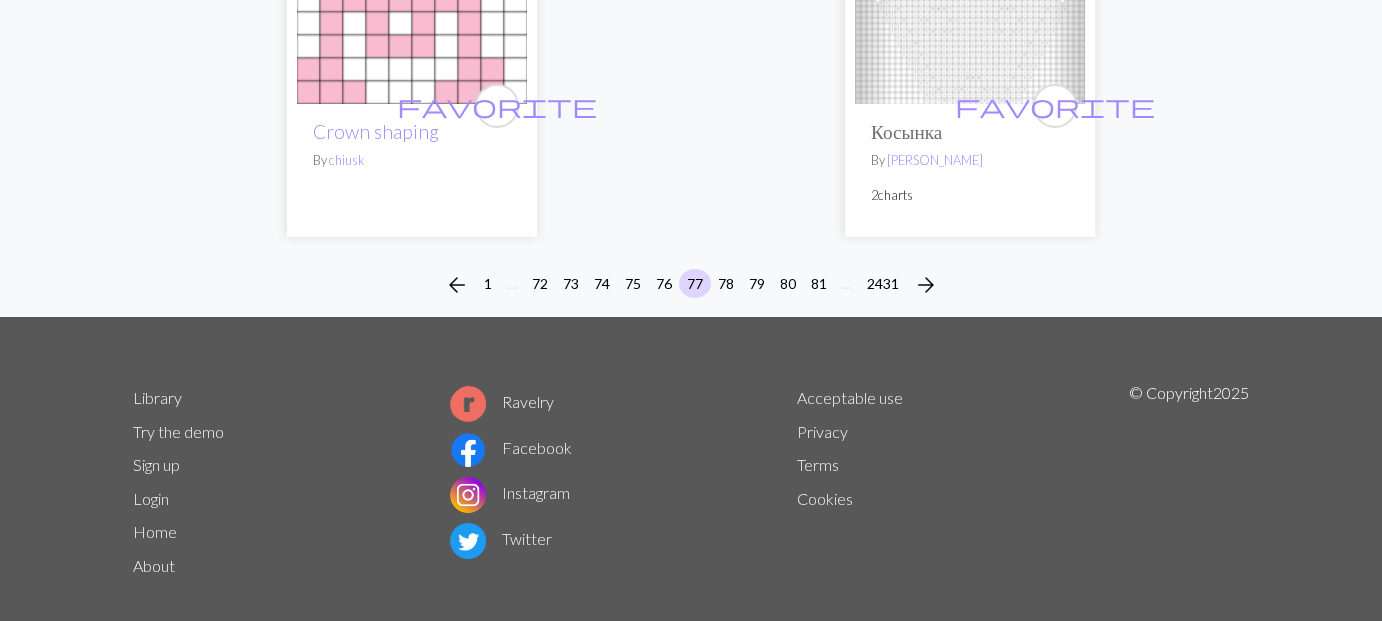scroll, scrollTop: 6916, scrollLeft: 0, axis: vertical 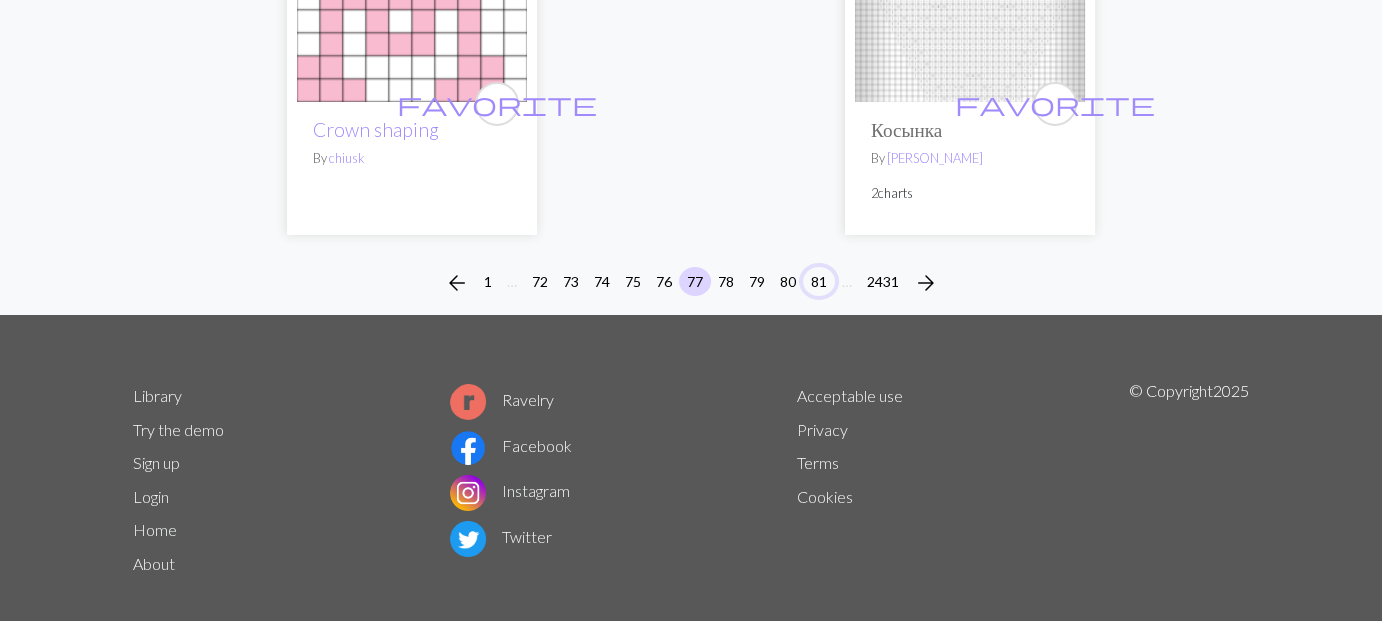 click on "81" at bounding box center (819, 281) 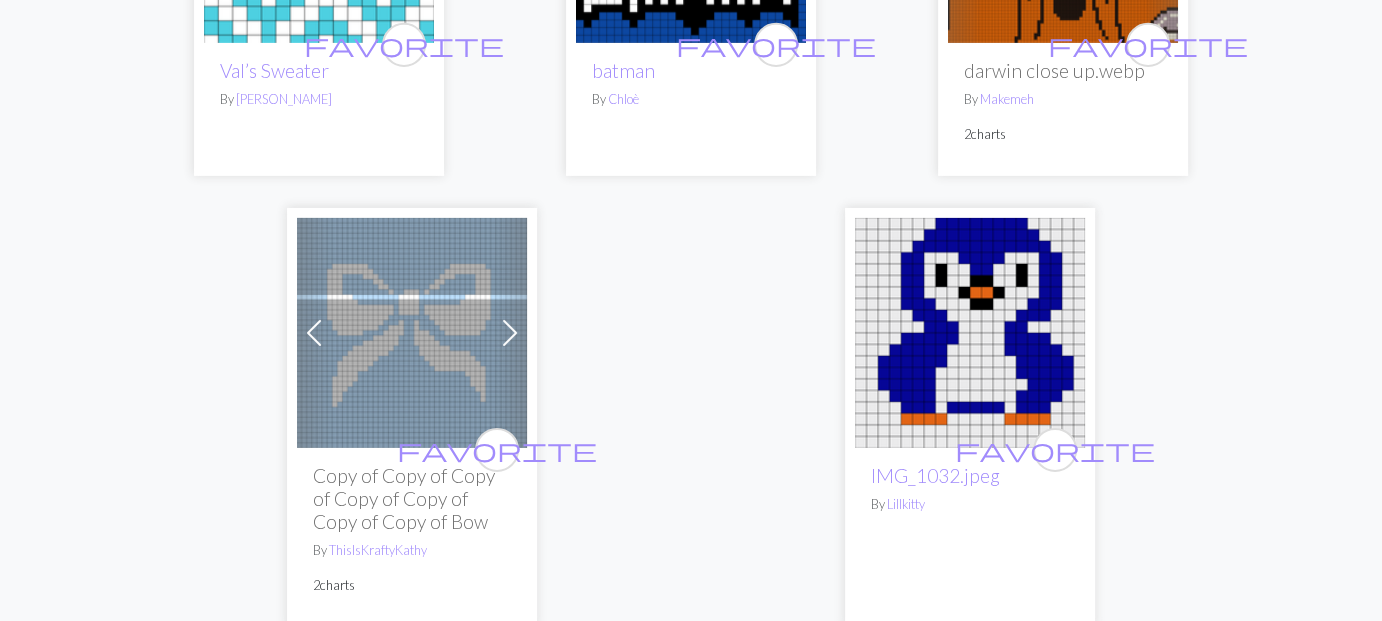 scroll, scrollTop: 6800, scrollLeft: 0, axis: vertical 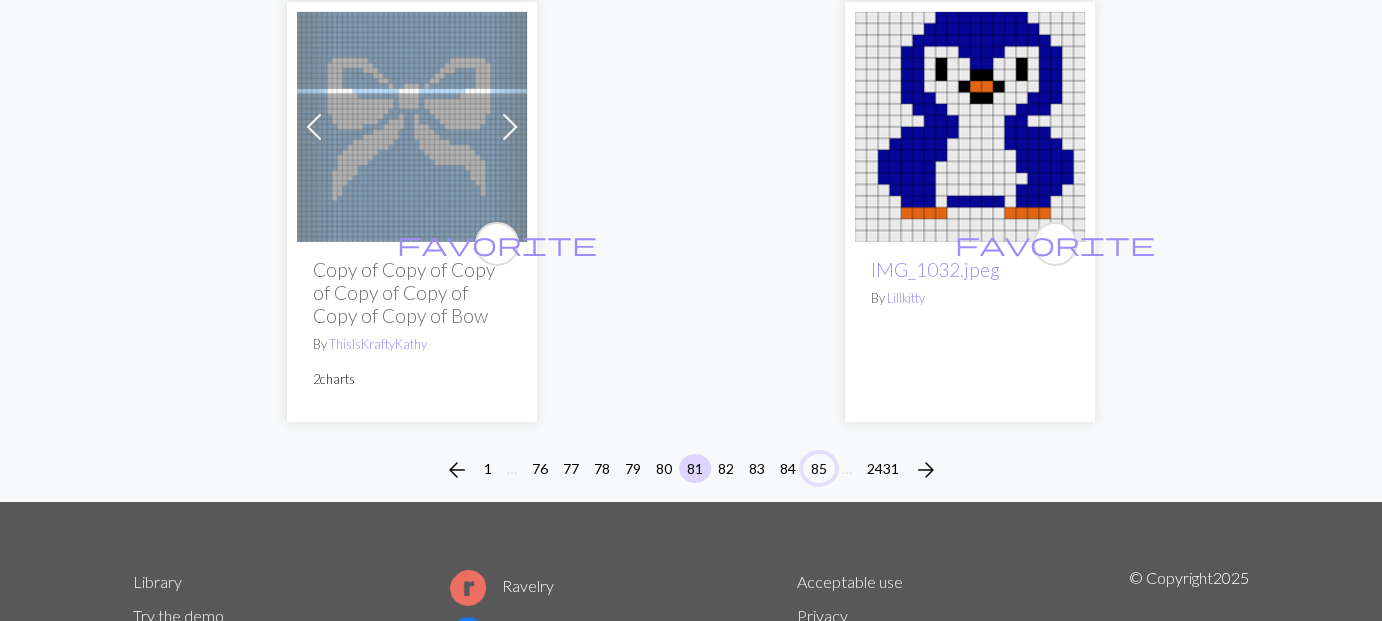 click on "85" at bounding box center (819, 468) 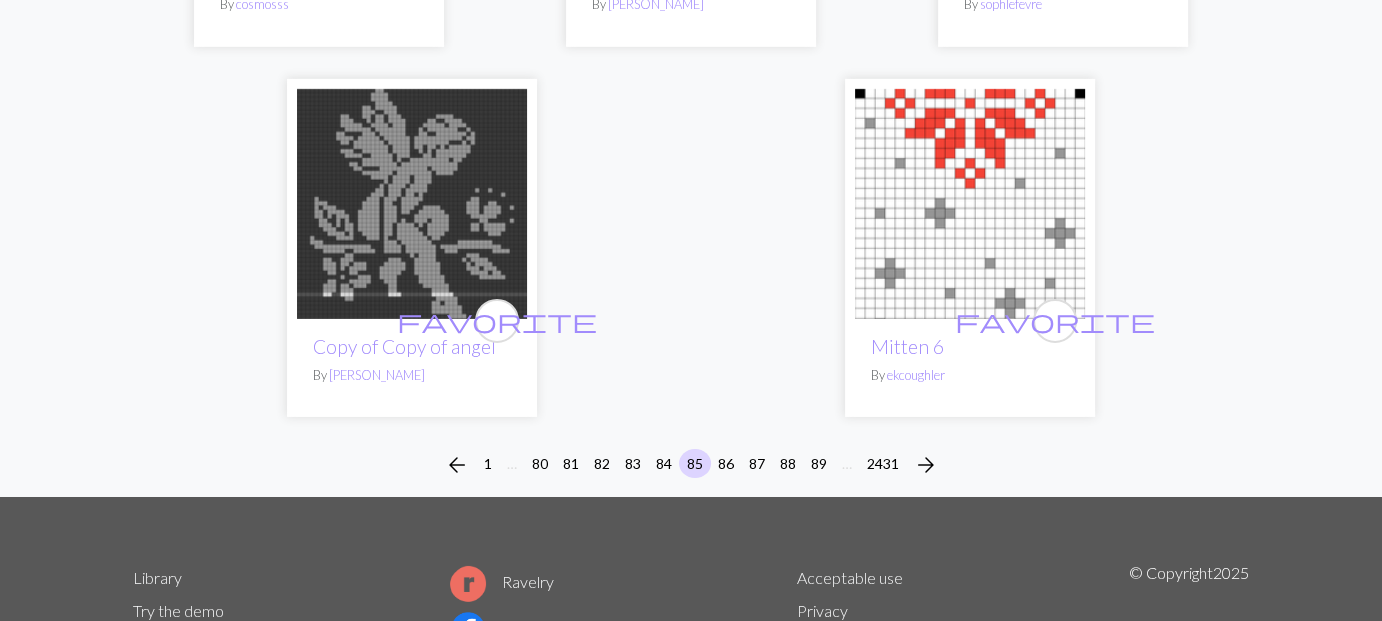 scroll, scrollTop: 6500, scrollLeft: 0, axis: vertical 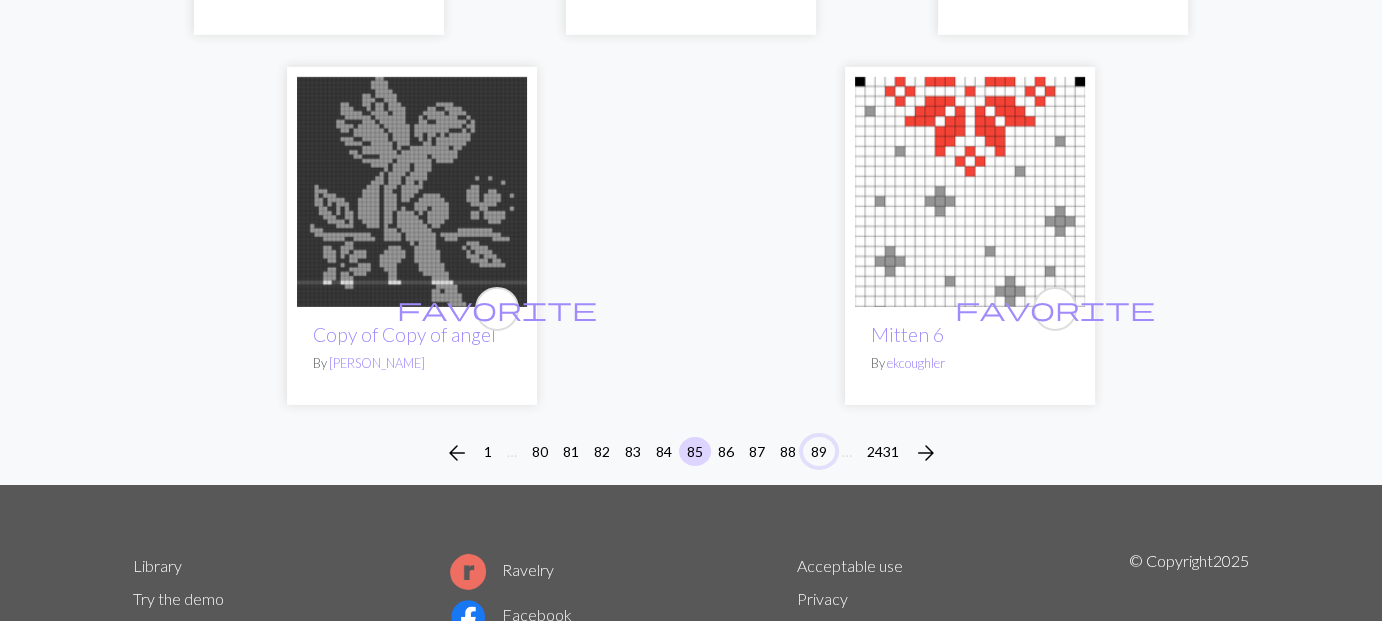 click on "89" at bounding box center [819, 451] 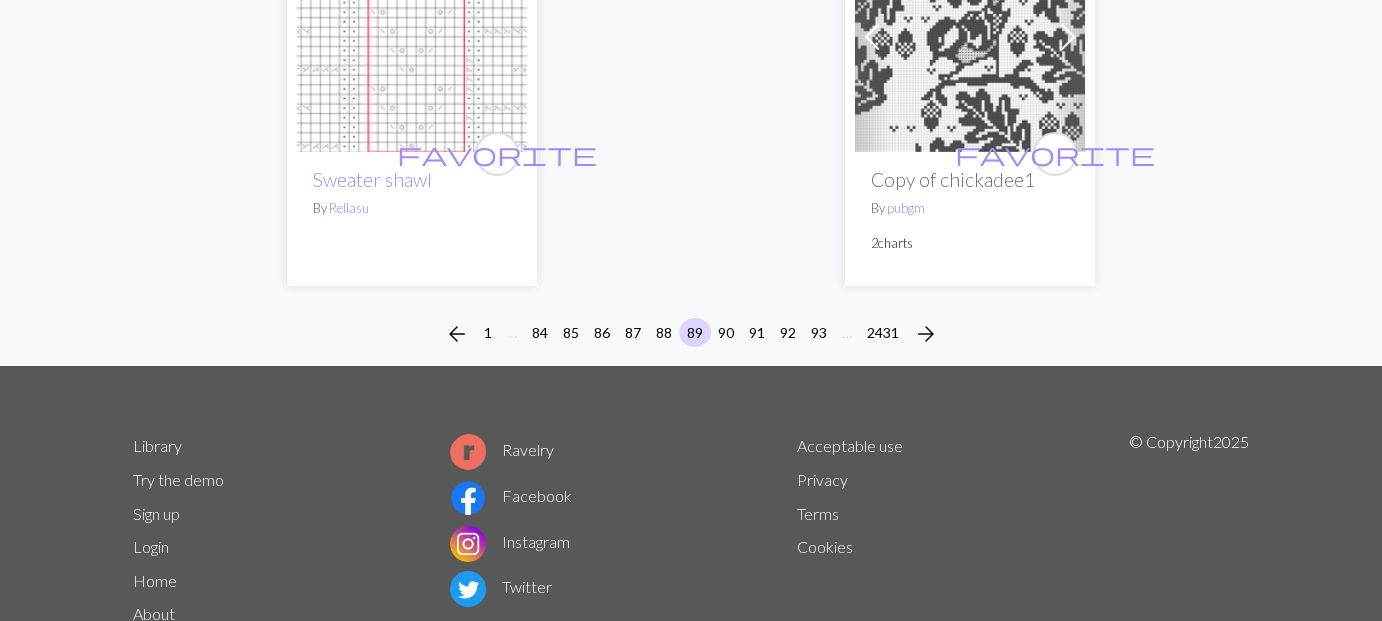 scroll, scrollTop: 6700, scrollLeft: 0, axis: vertical 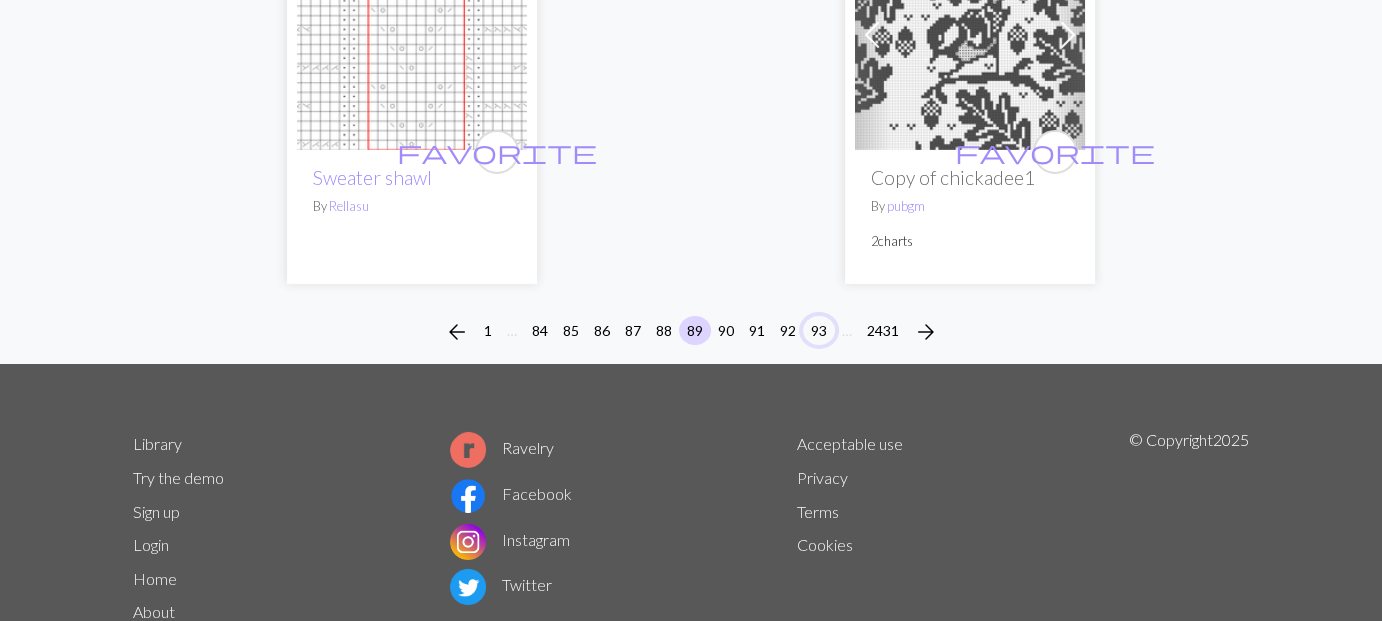 click on "93" at bounding box center (819, 330) 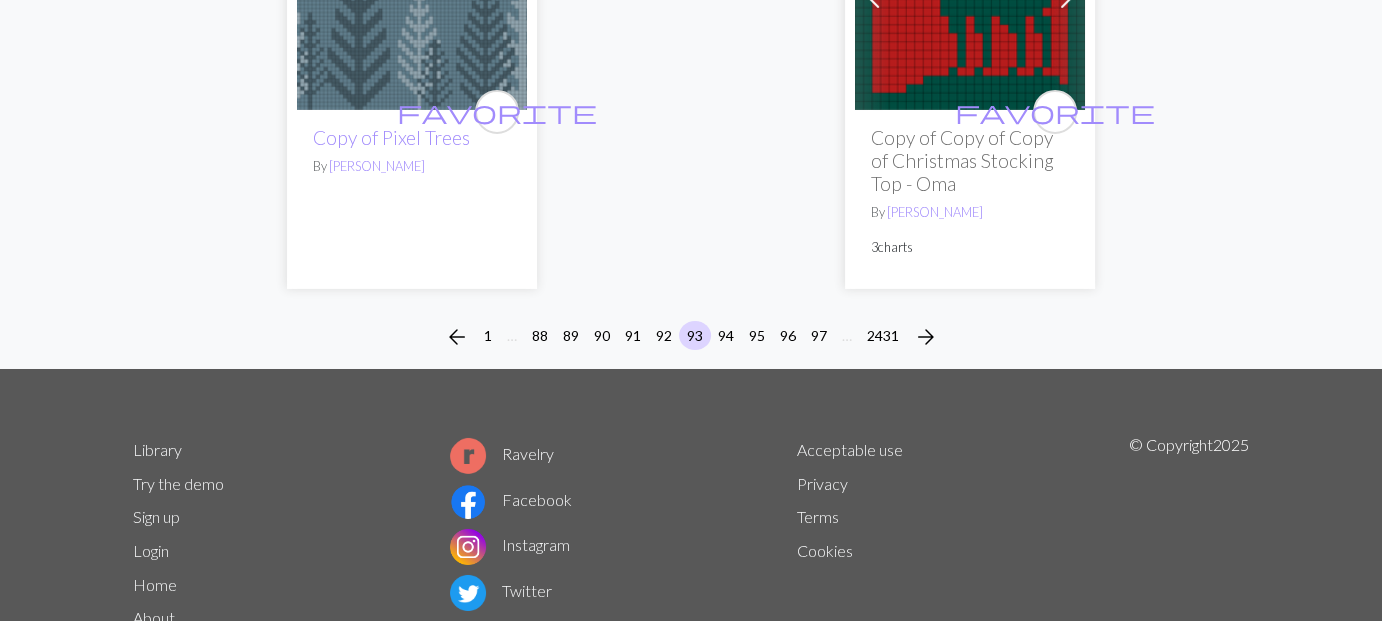 scroll, scrollTop: 6752, scrollLeft: 0, axis: vertical 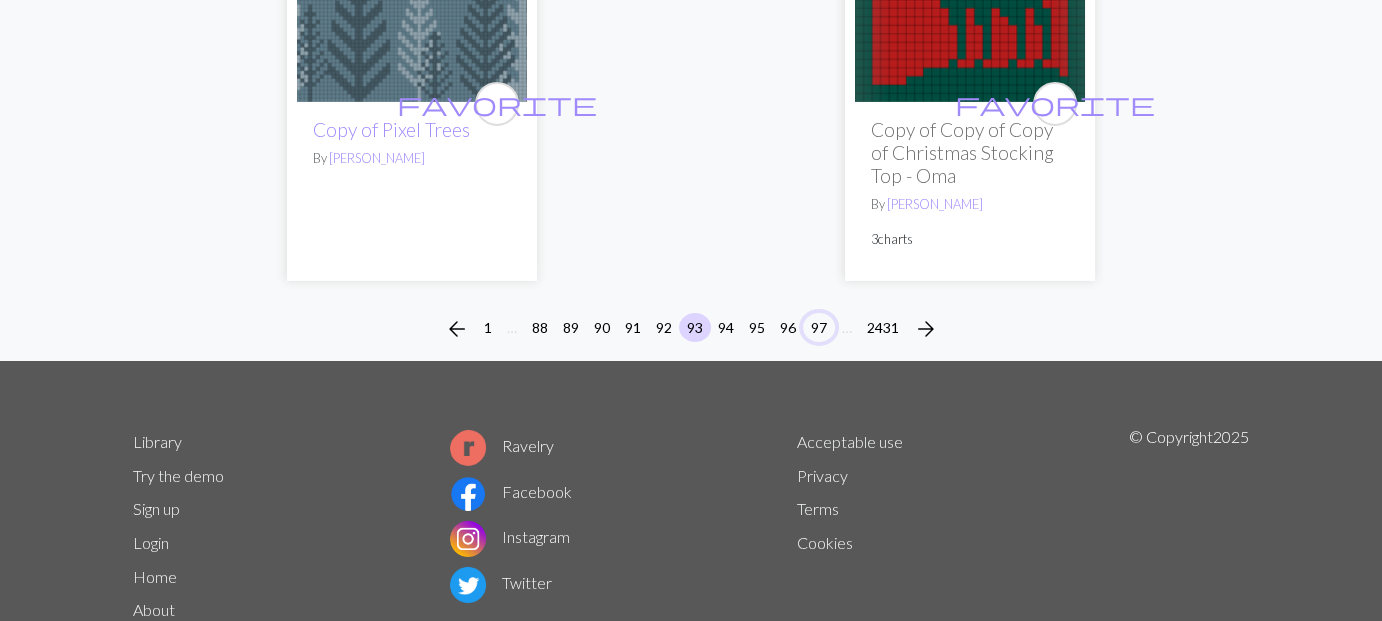 click on "97" at bounding box center [819, 327] 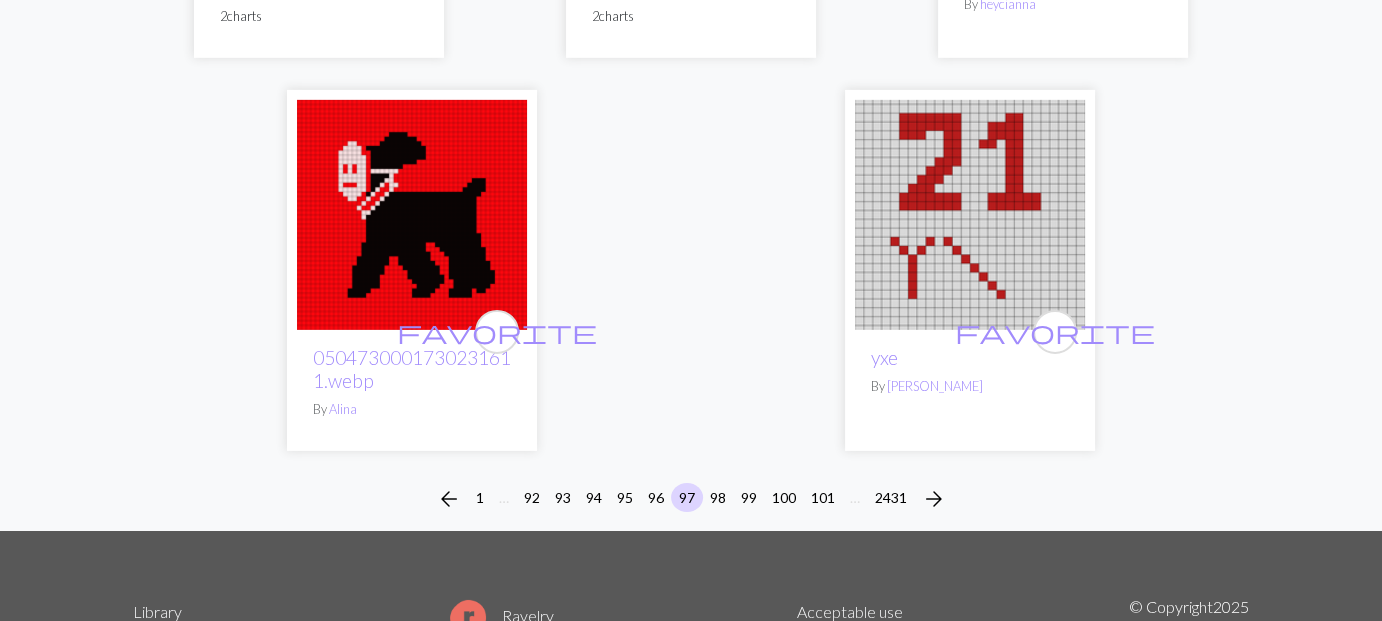 scroll, scrollTop: 6660, scrollLeft: 0, axis: vertical 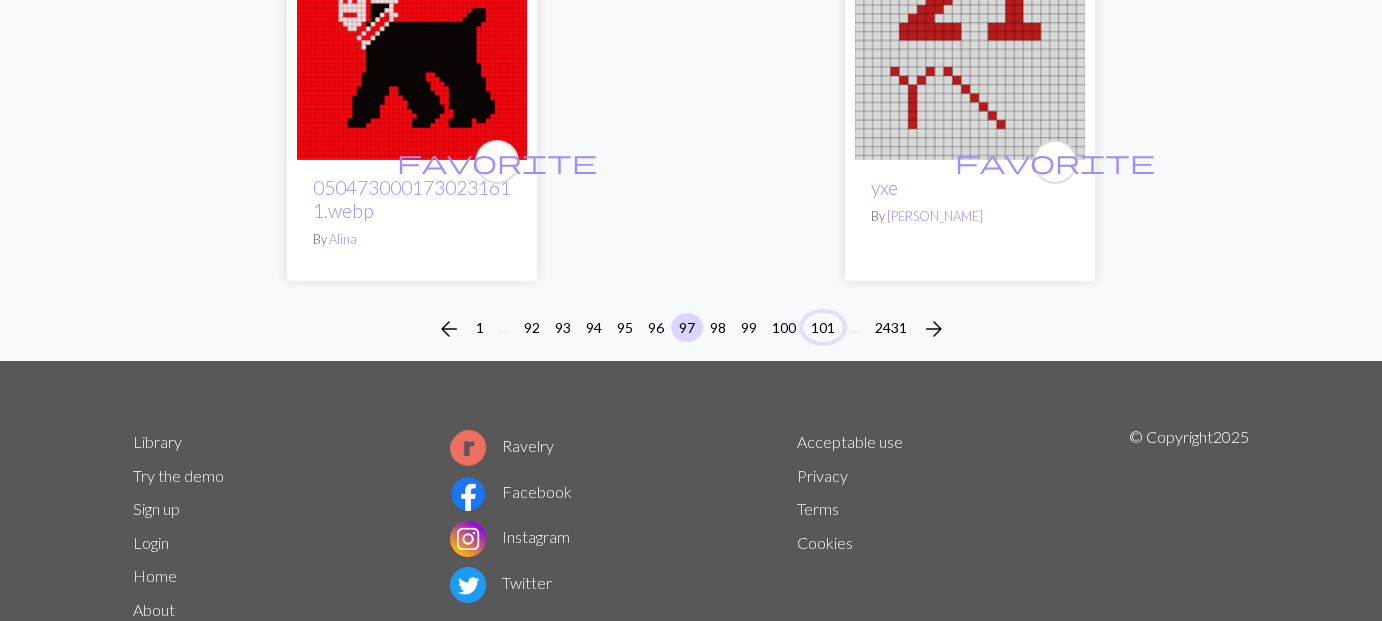 click on "101" at bounding box center [823, 327] 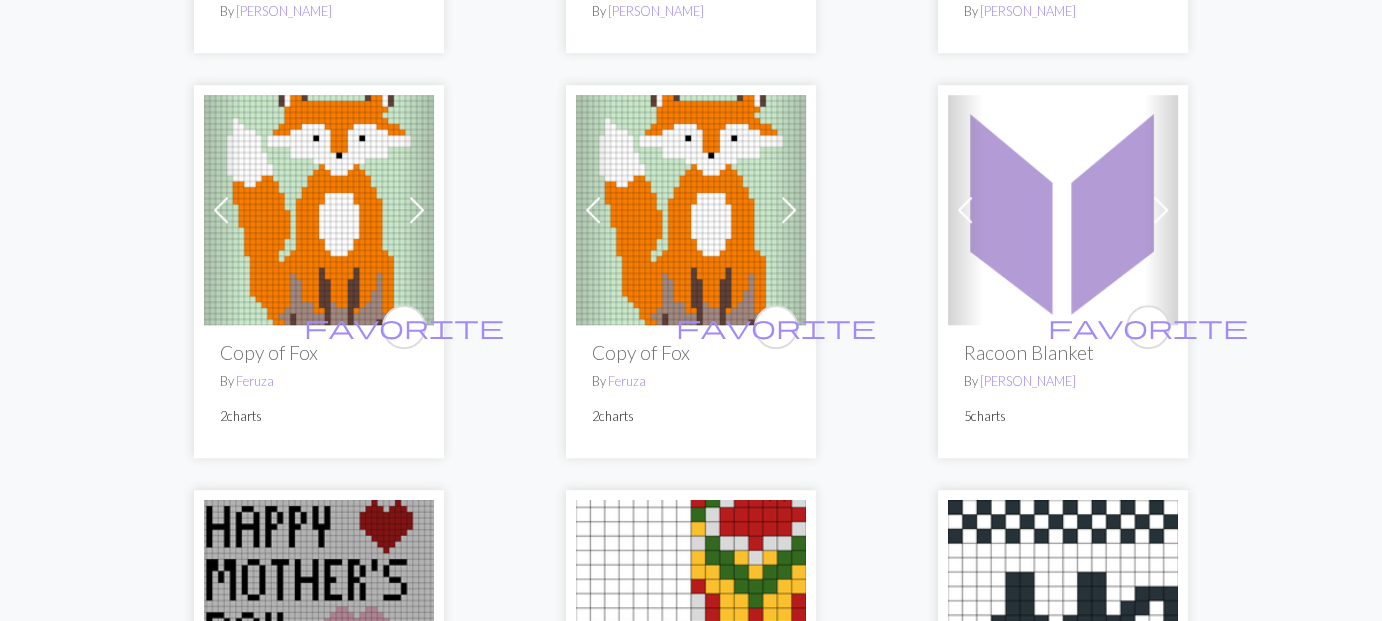 scroll, scrollTop: 1300, scrollLeft: 0, axis: vertical 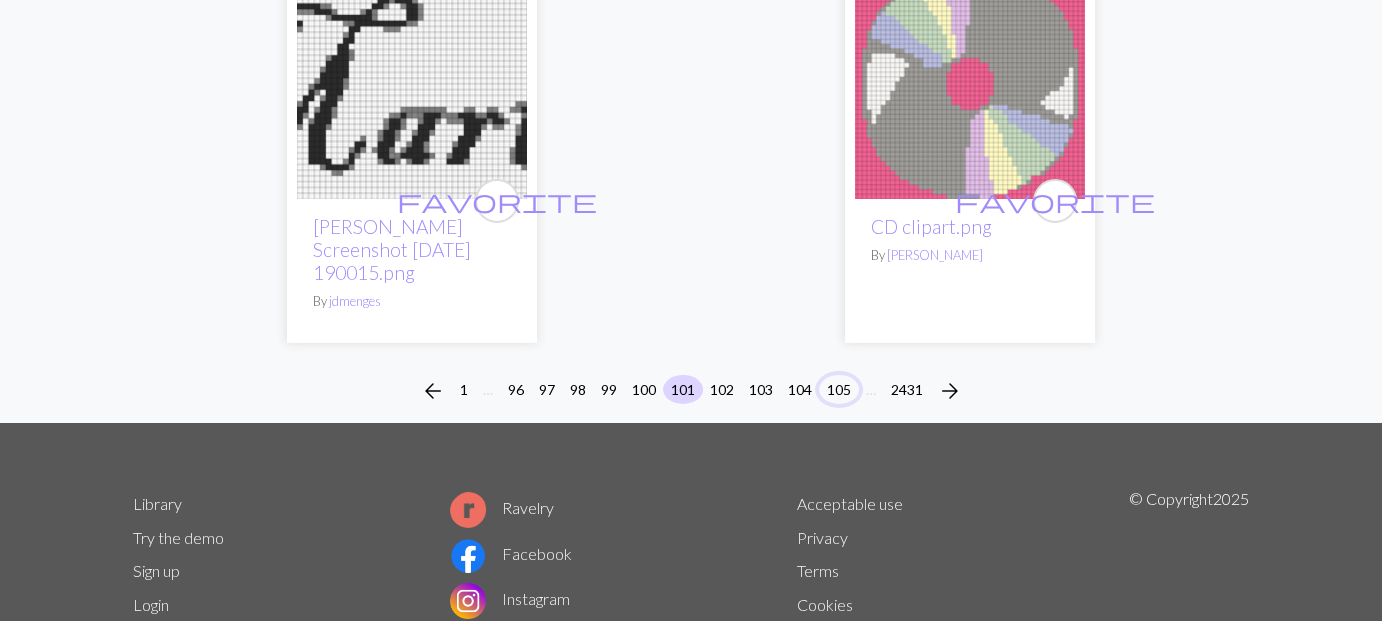 click on "105" at bounding box center [839, 389] 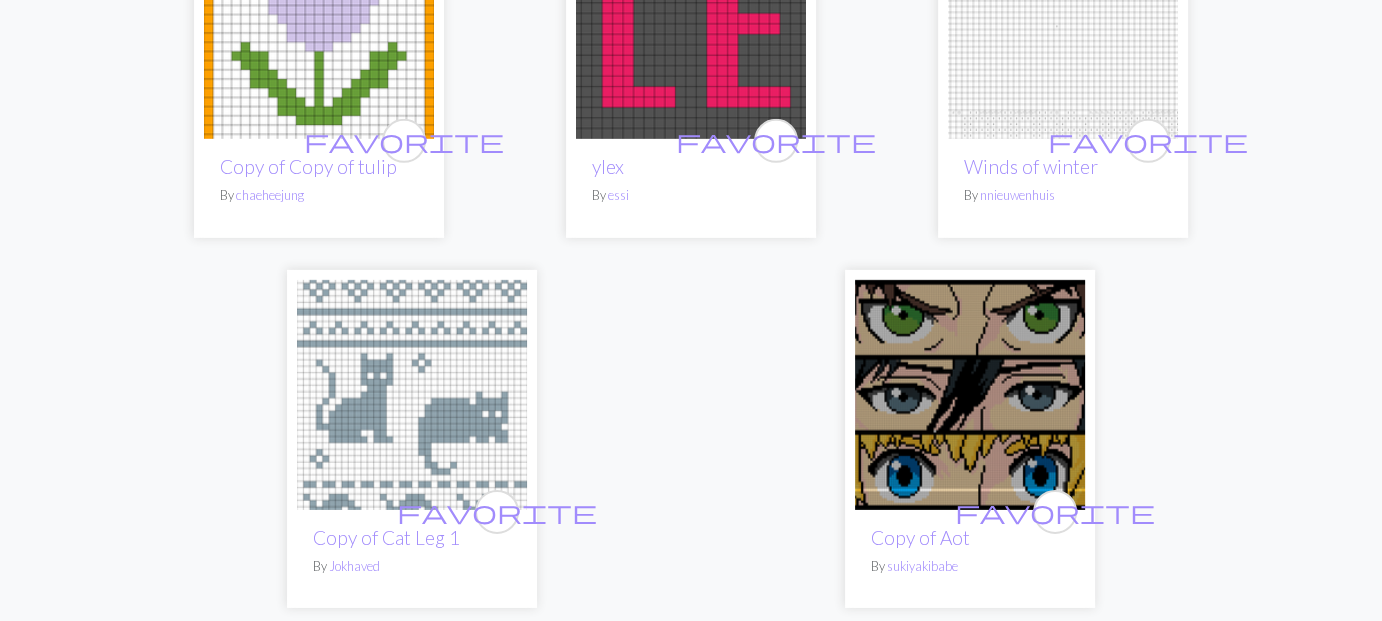 scroll, scrollTop: 6624, scrollLeft: 0, axis: vertical 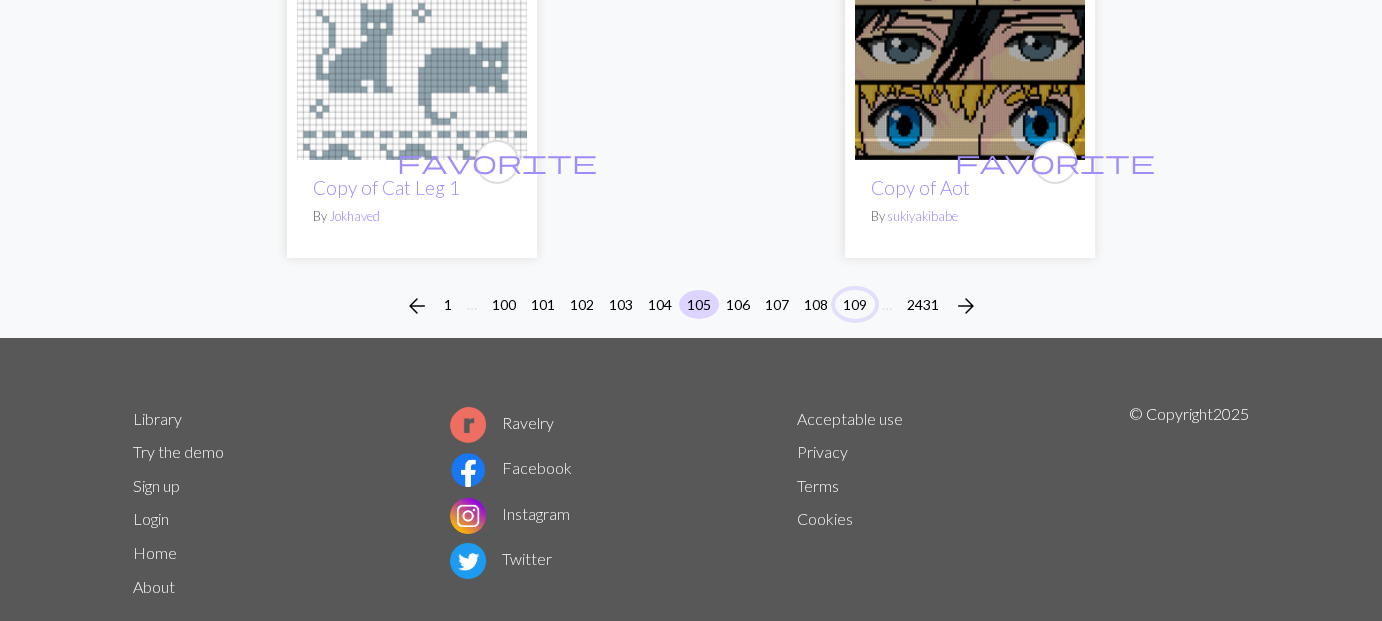 click on "109" at bounding box center [855, 304] 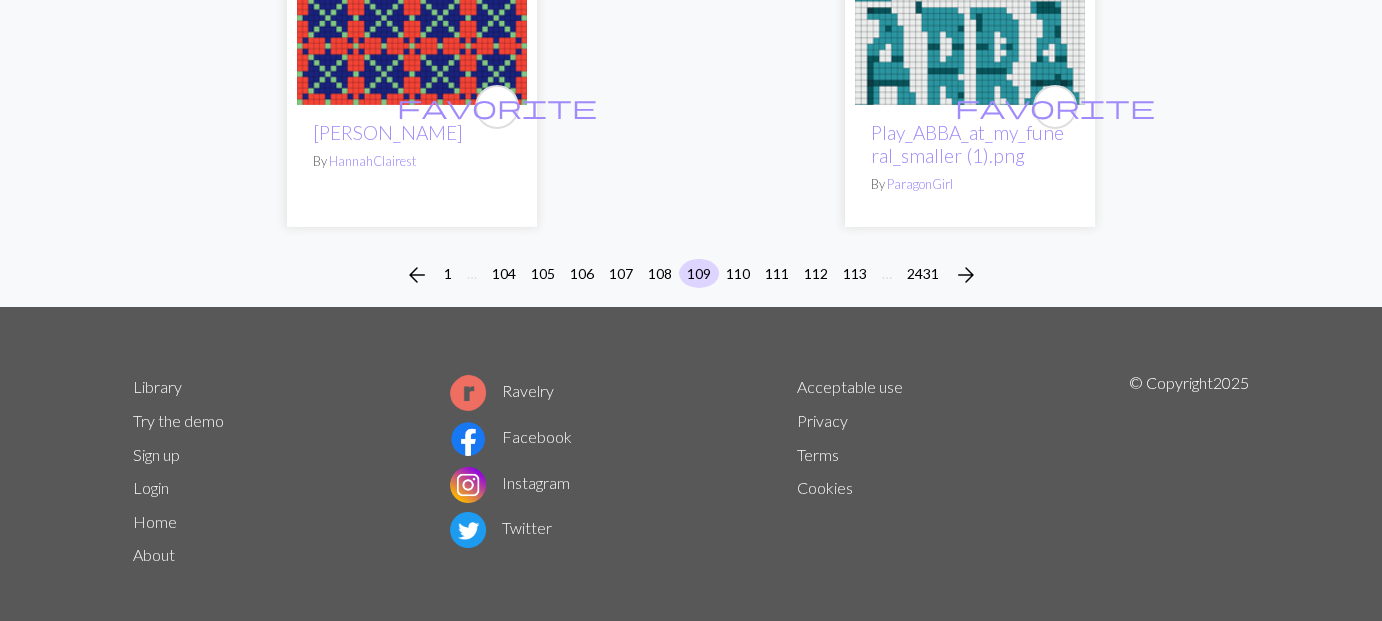 scroll, scrollTop: 6952, scrollLeft: 0, axis: vertical 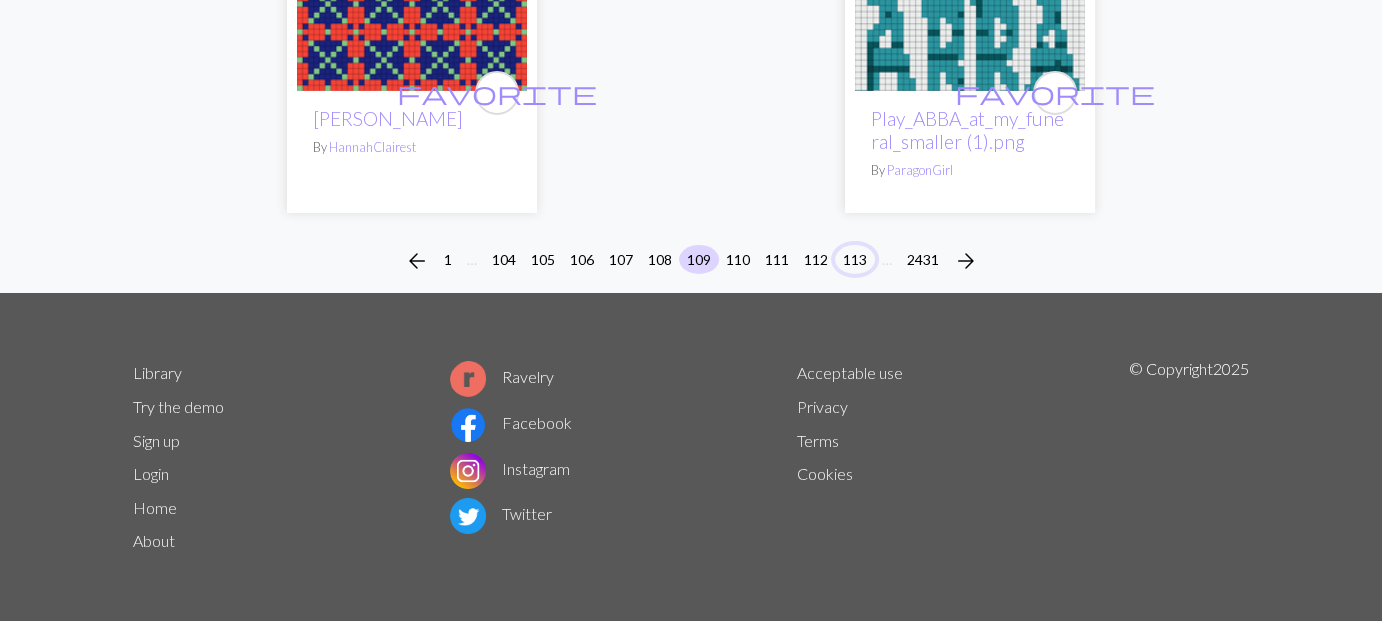 click on "113" at bounding box center [855, 259] 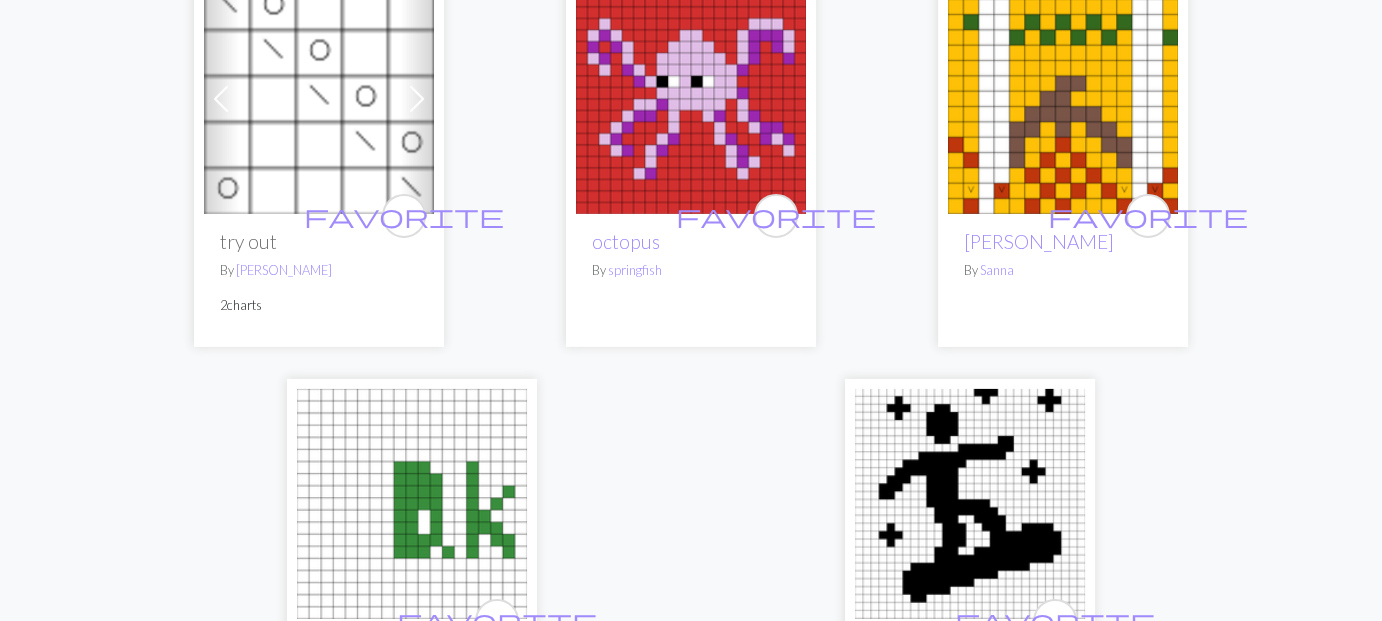 scroll, scrollTop: 6800, scrollLeft: 0, axis: vertical 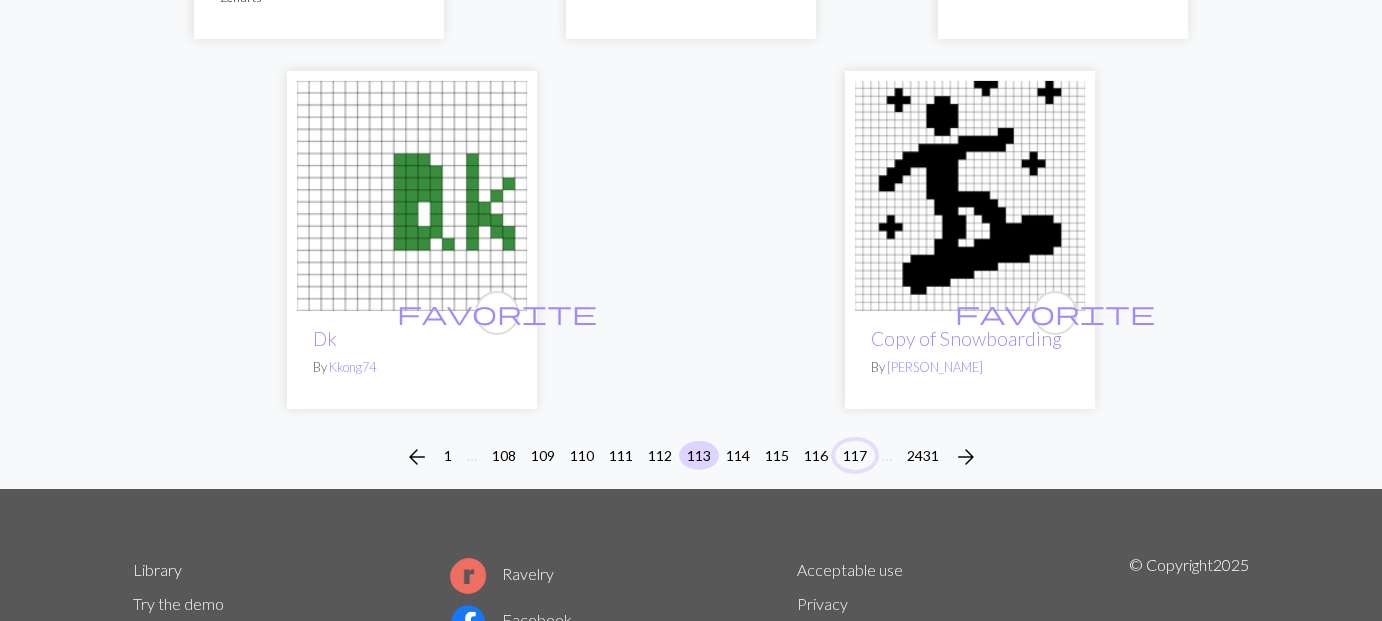 click on "117" at bounding box center [855, 455] 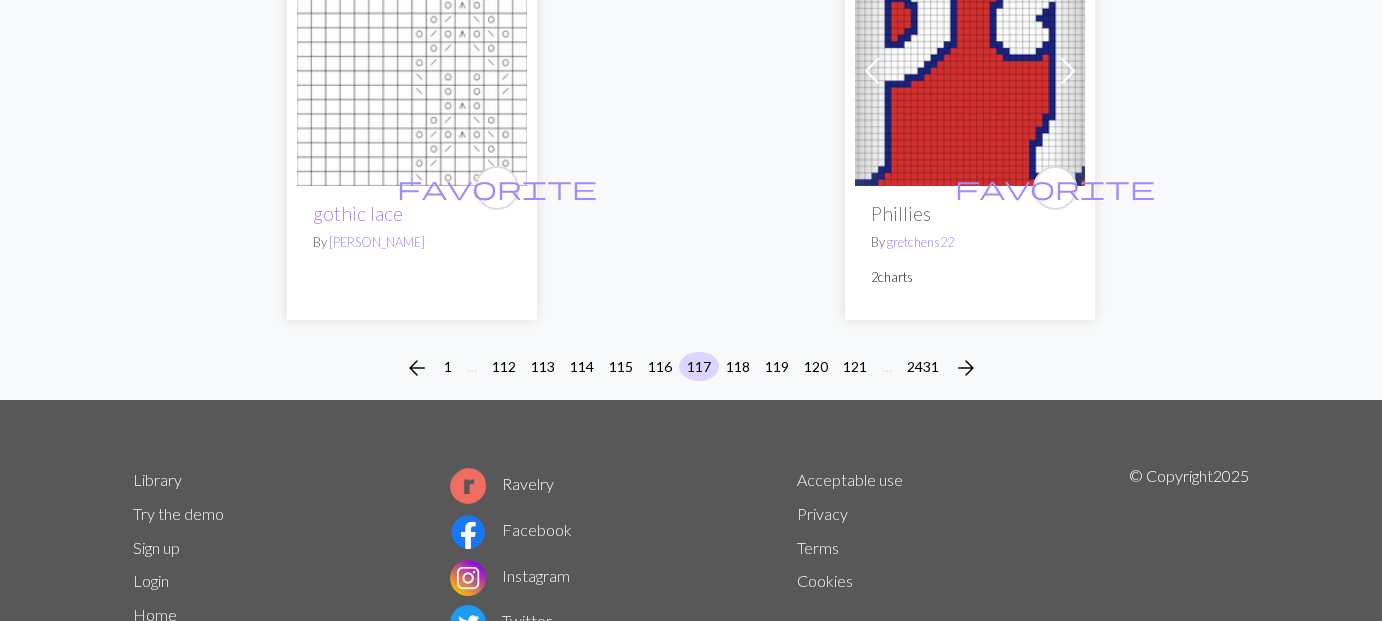 scroll, scrollTop: 7182, scrollLeft: 0, axis: vertical 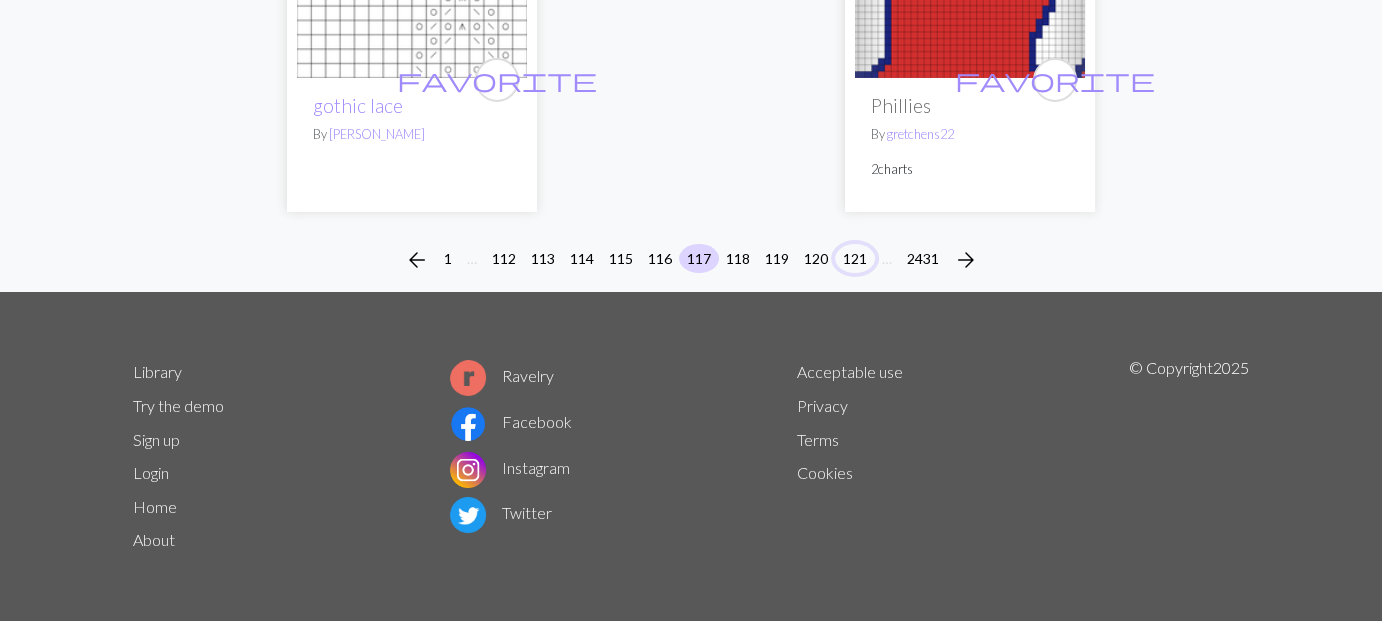 click on "121" at bounding box center [855, 258] 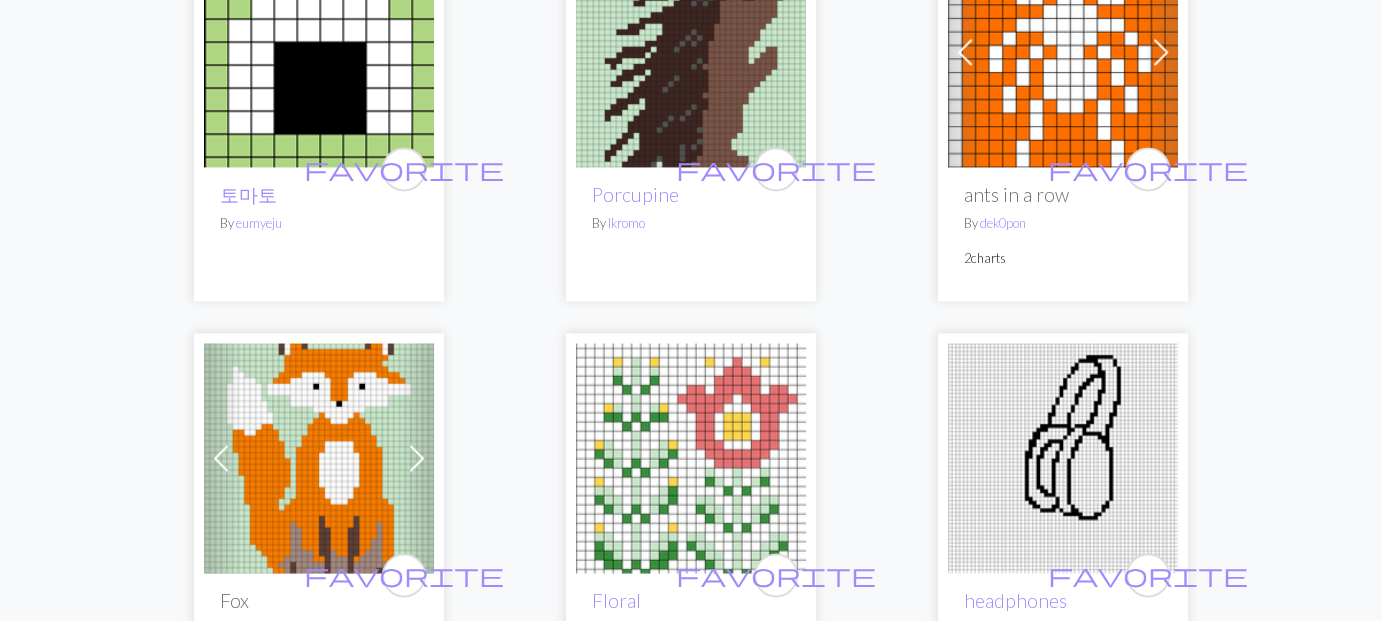 scroll, scrollTop: 3300, scrollLeft: 0, axis: vertical 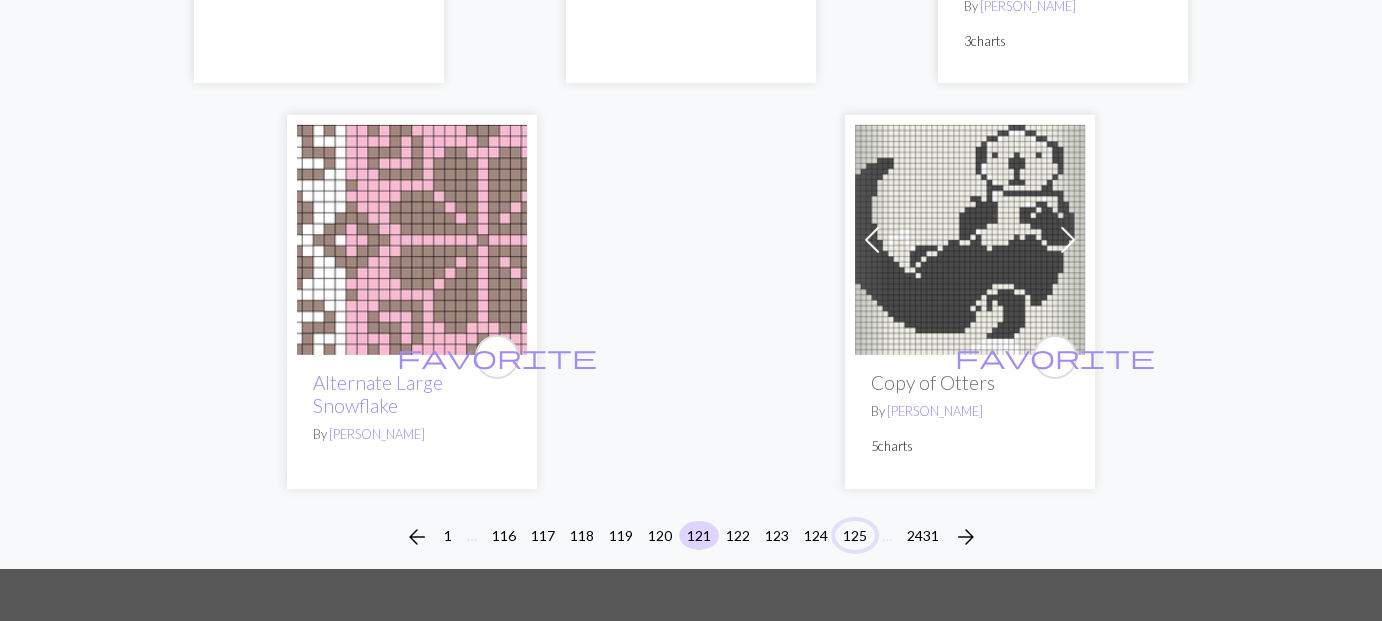 click on "125" at bounding box center [855, 535] 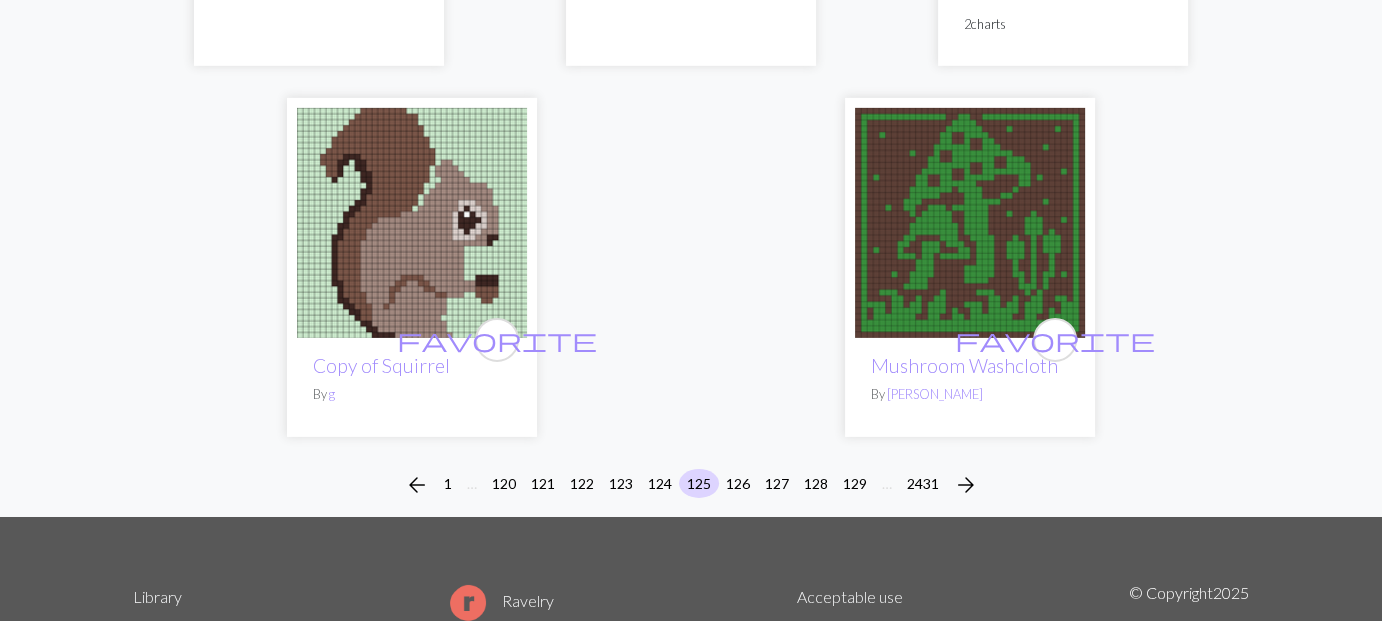 scroll, scrollTop: 6741, scrollLeft: 0, axis: vertical 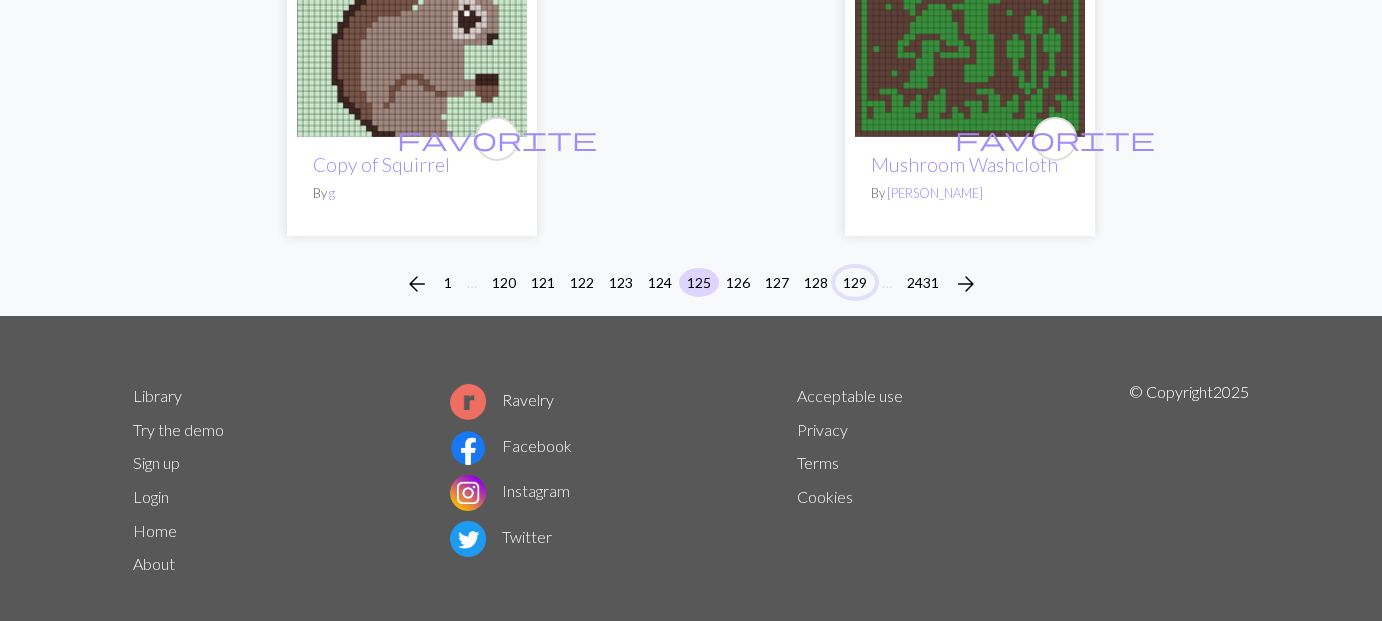 click on "129" at bounding box center [855, 282] 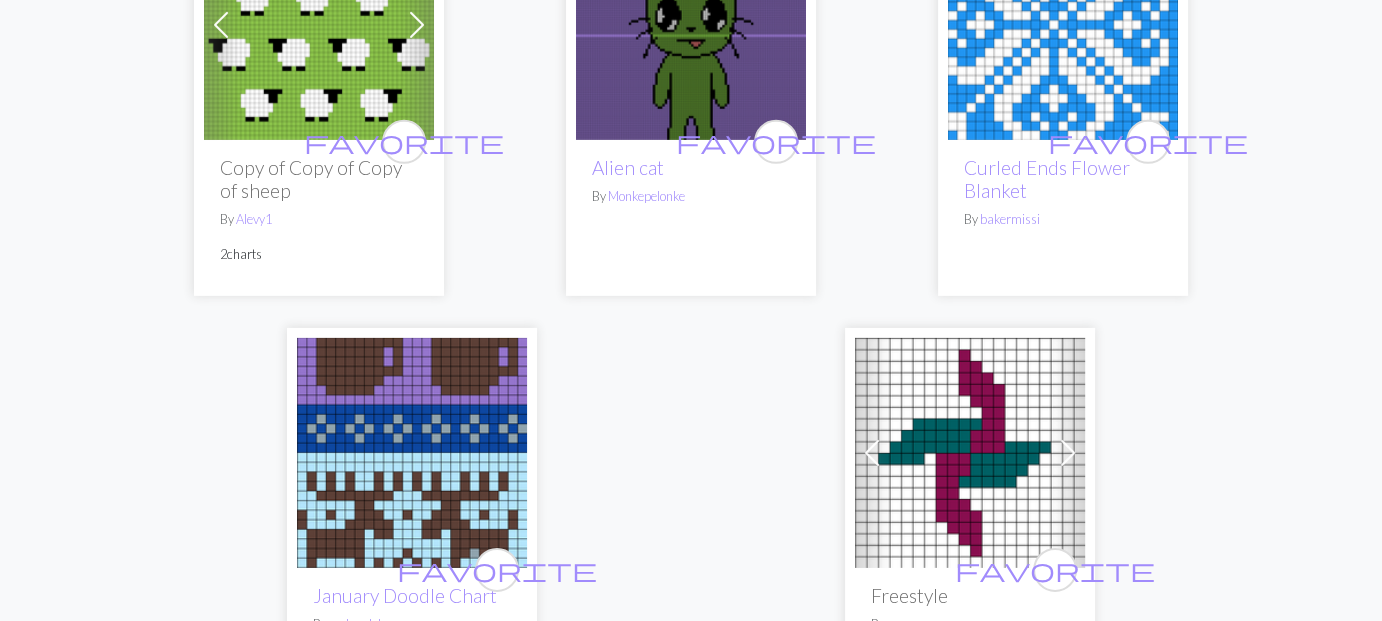 scroll, scrollTop: 6800, scrollLeft: 0, axis: vertical 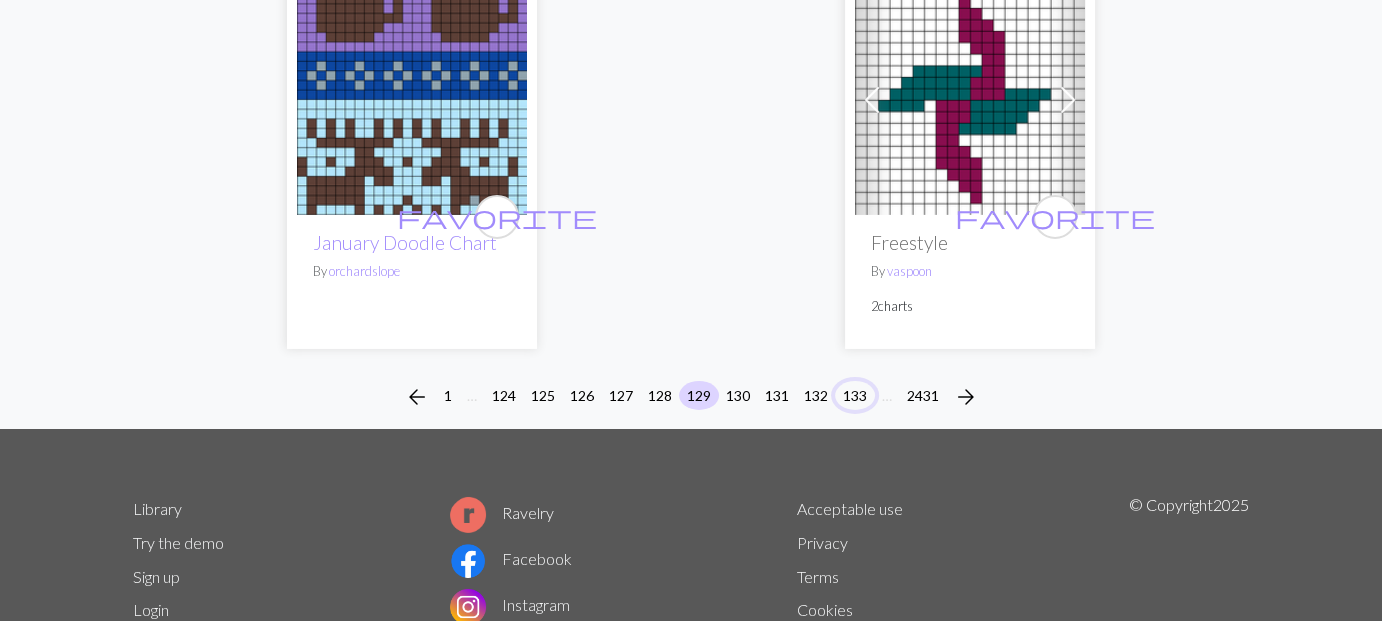 click on "133" at bounding box center (855, 395) 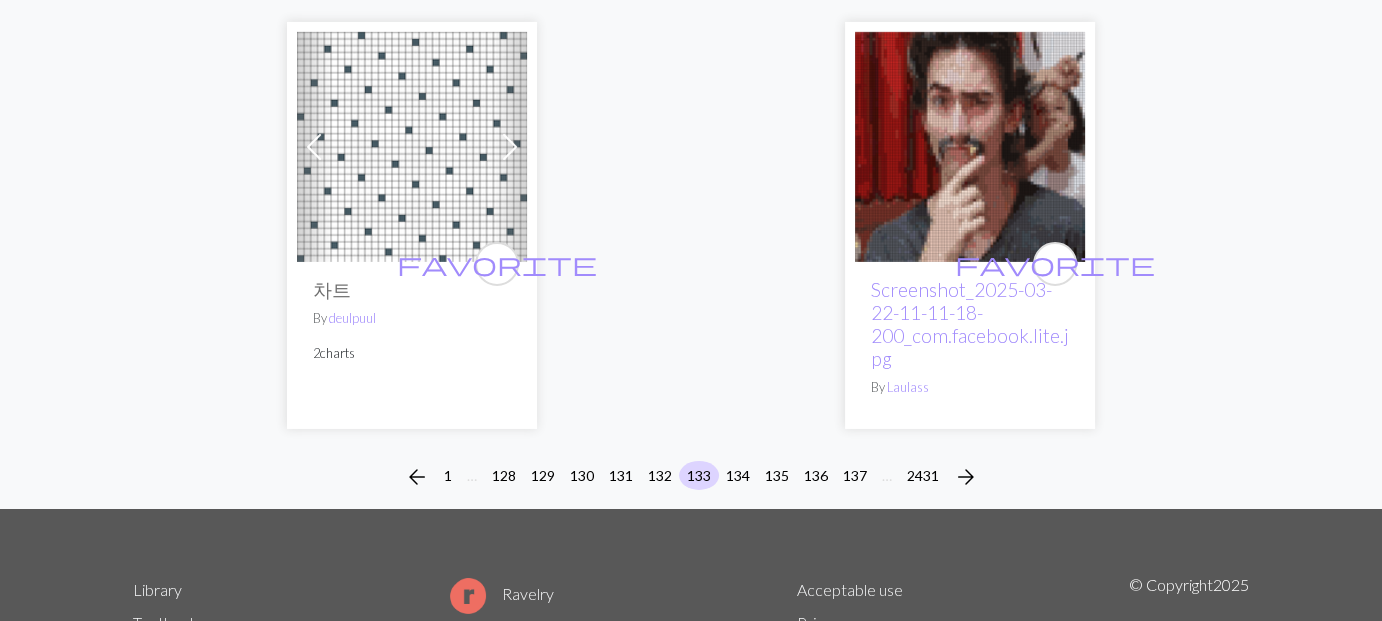 scroll, scrollTop: 7087, scrollLeft: 0, axis: vertical 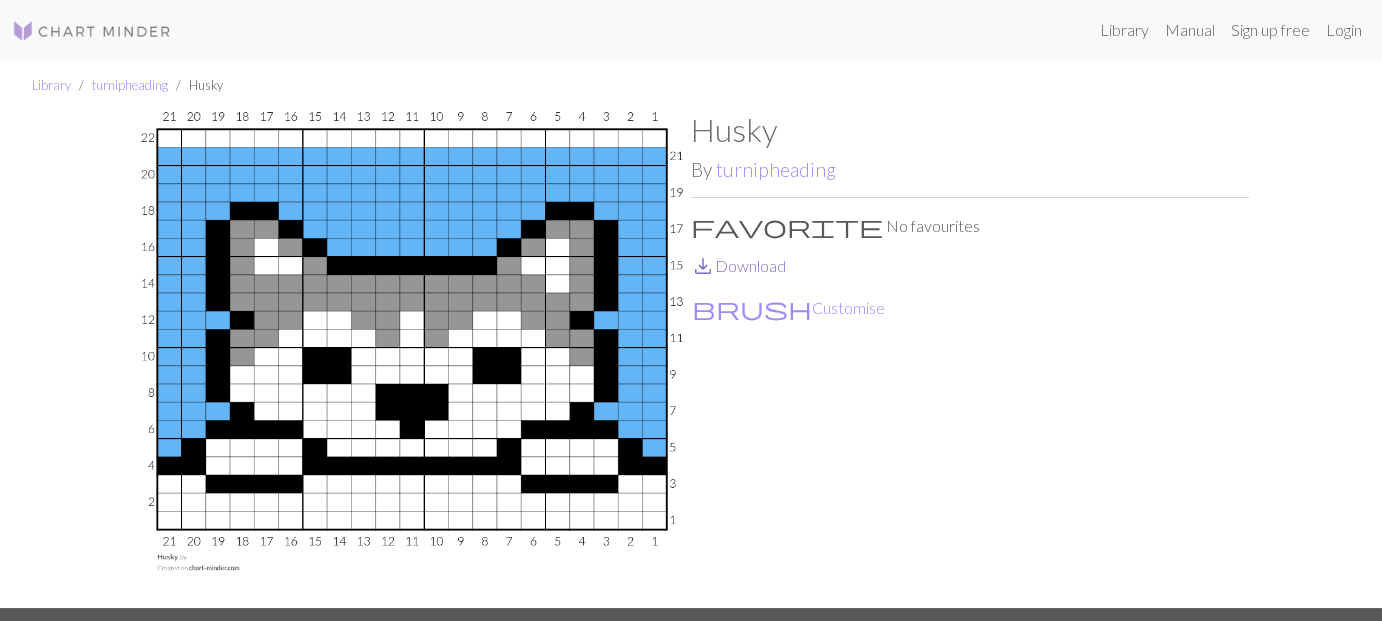 click on "save_alt" at bounding box center [703, 266] 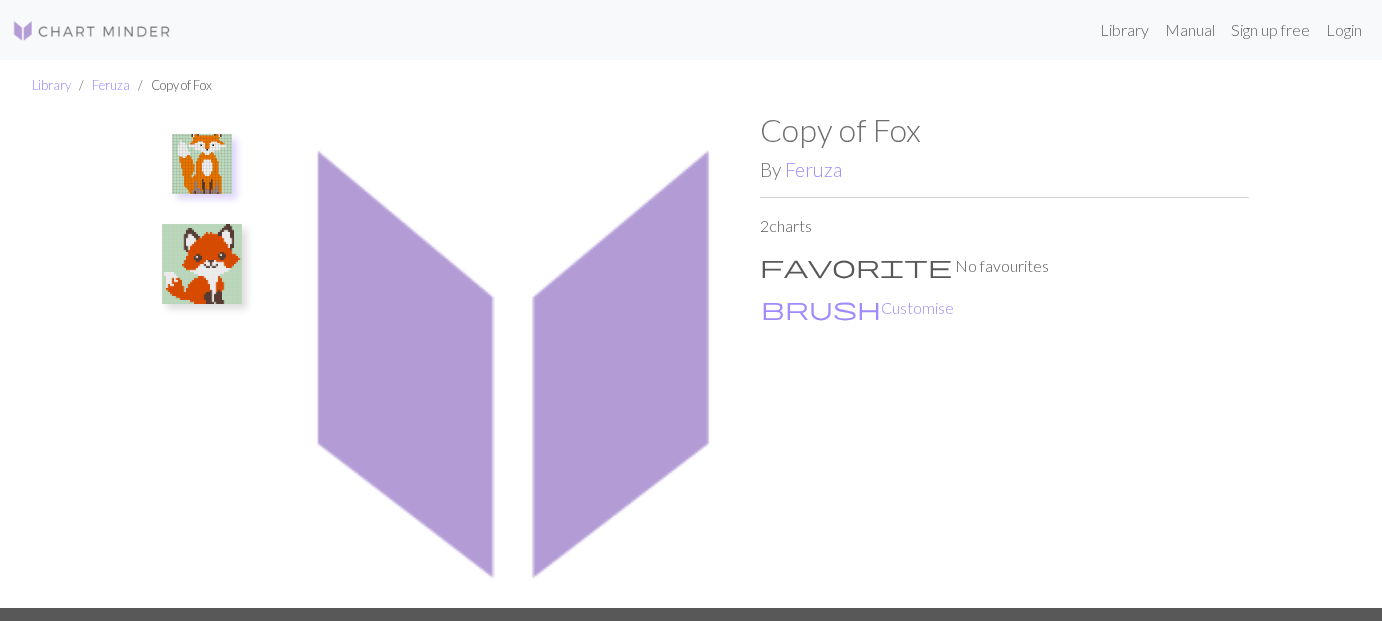 scroll, scrollTop: 0, scrollLeft: 0, axis: both 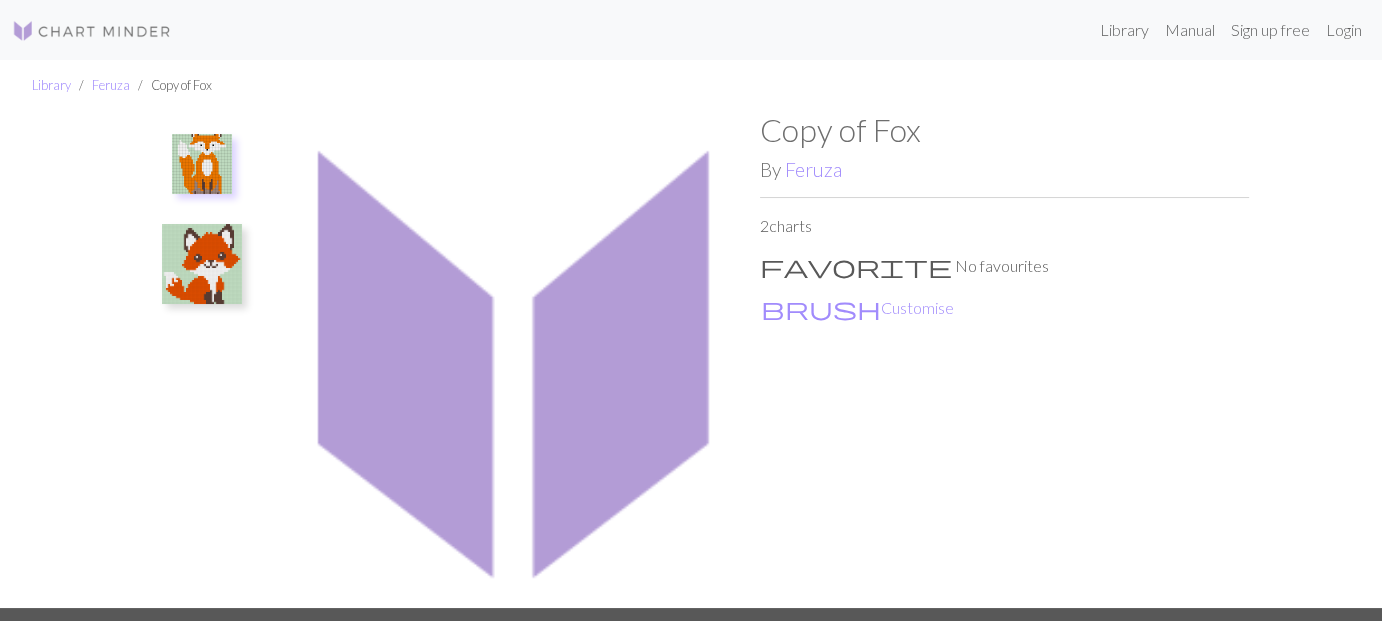 click at bounding box center [202, 164] 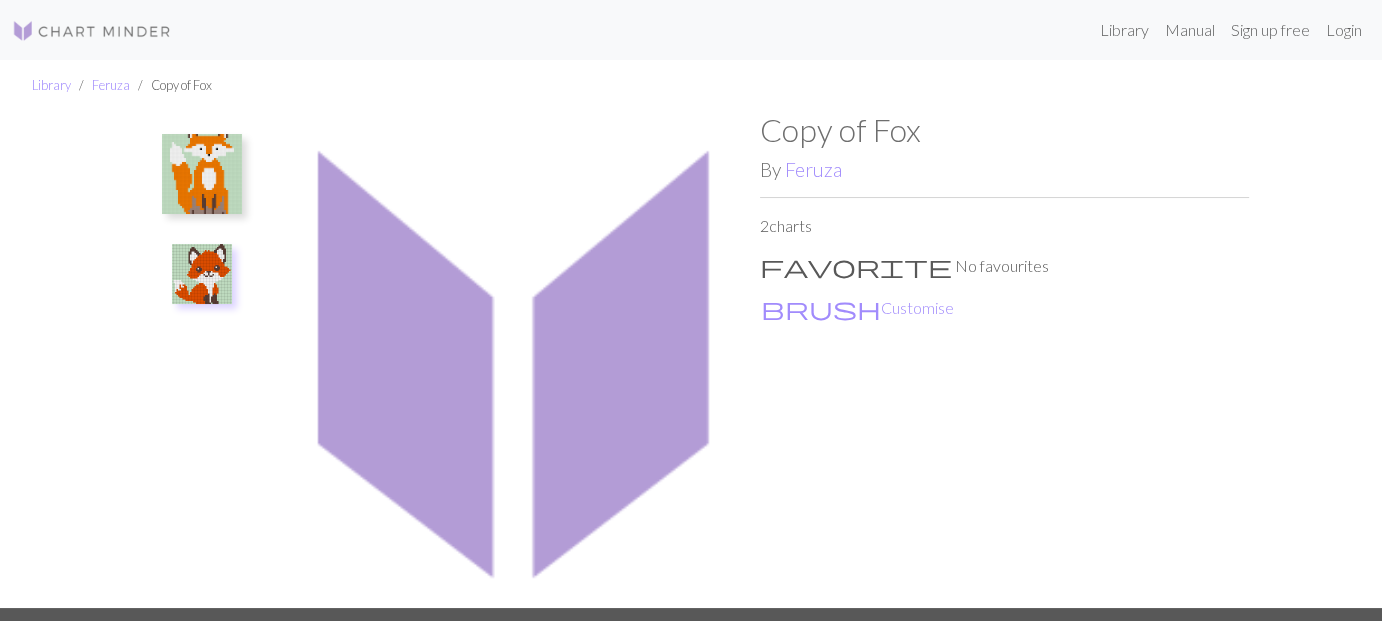 click at bounding box center (202, 174) 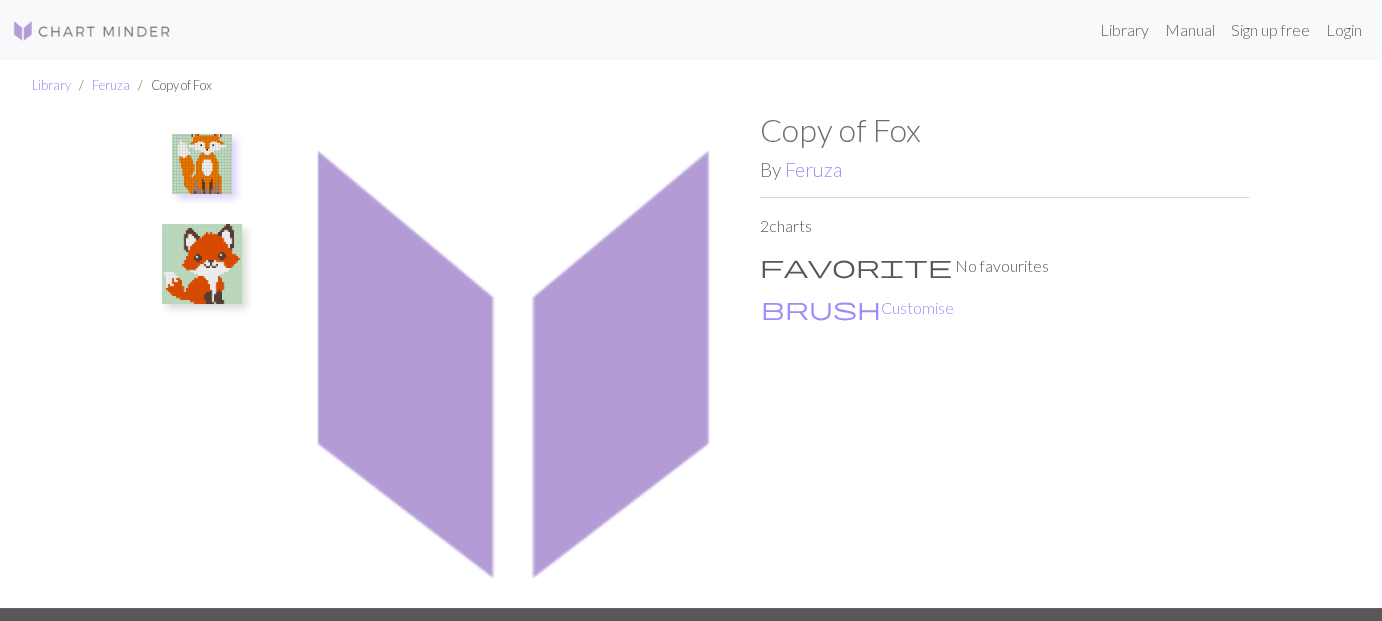 click at bounding box center [202, 164] 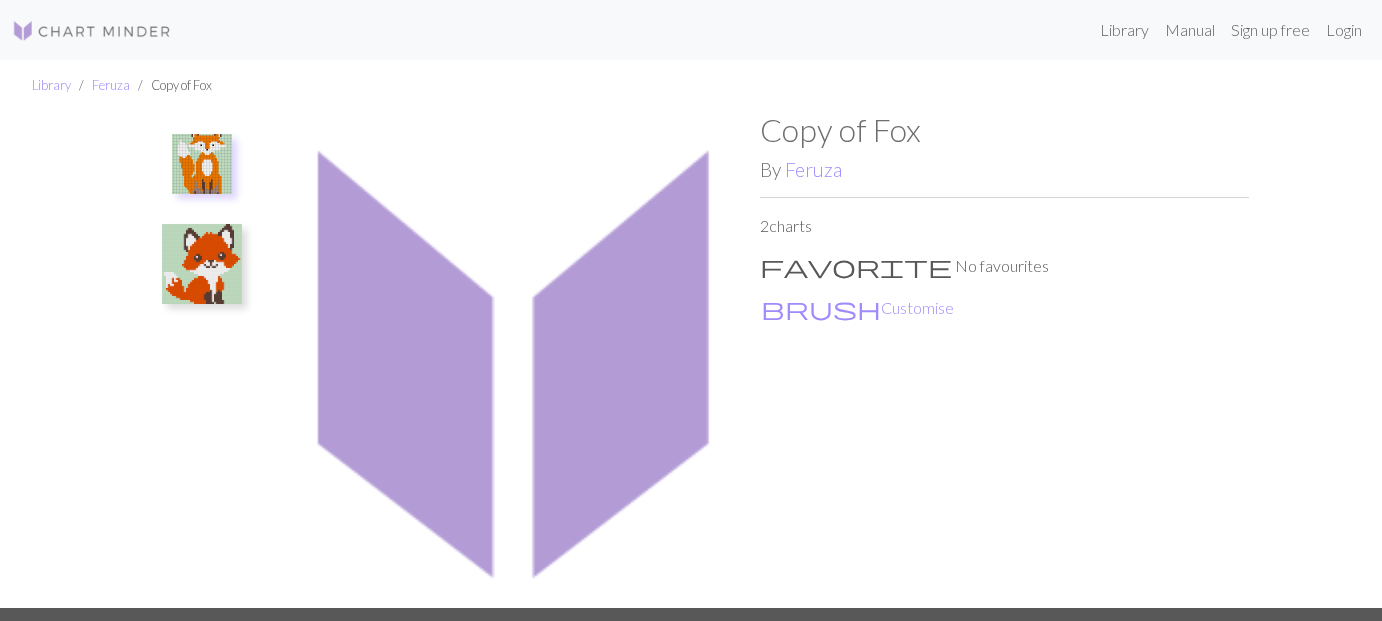scroll, scrollTop: 0, scrollLeft: 0, axis: both 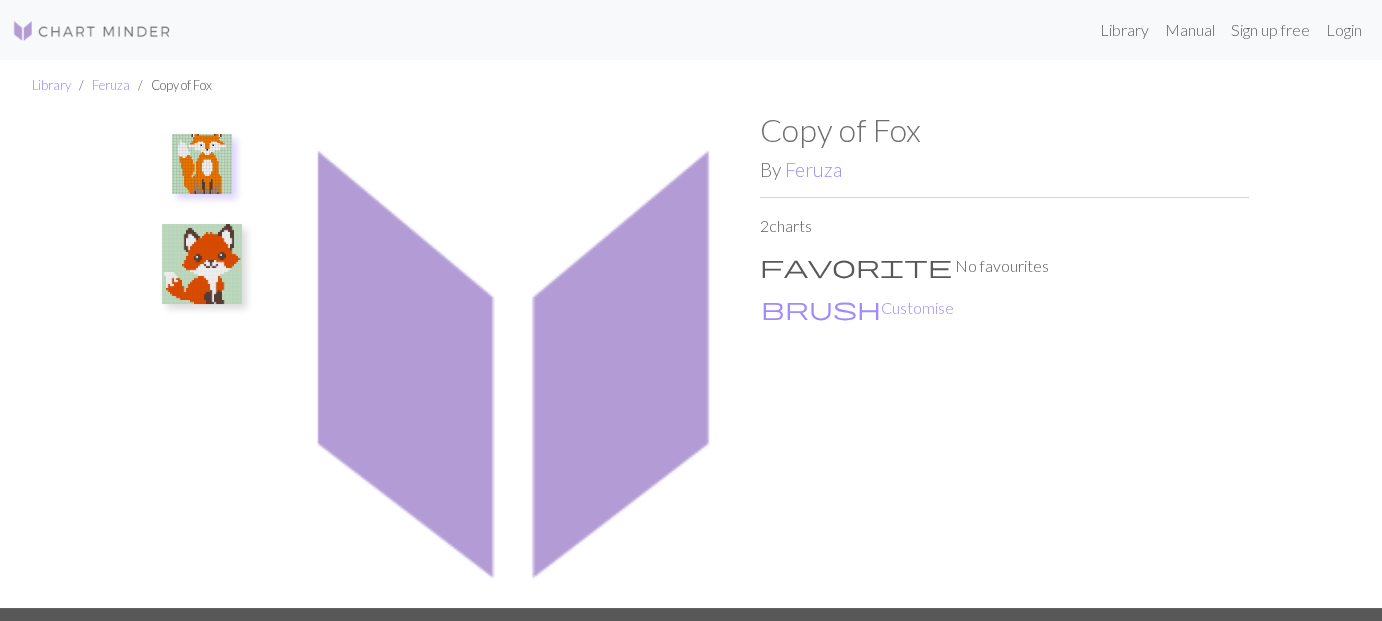 click on "2  charts" at bounding box center (1004, 226) 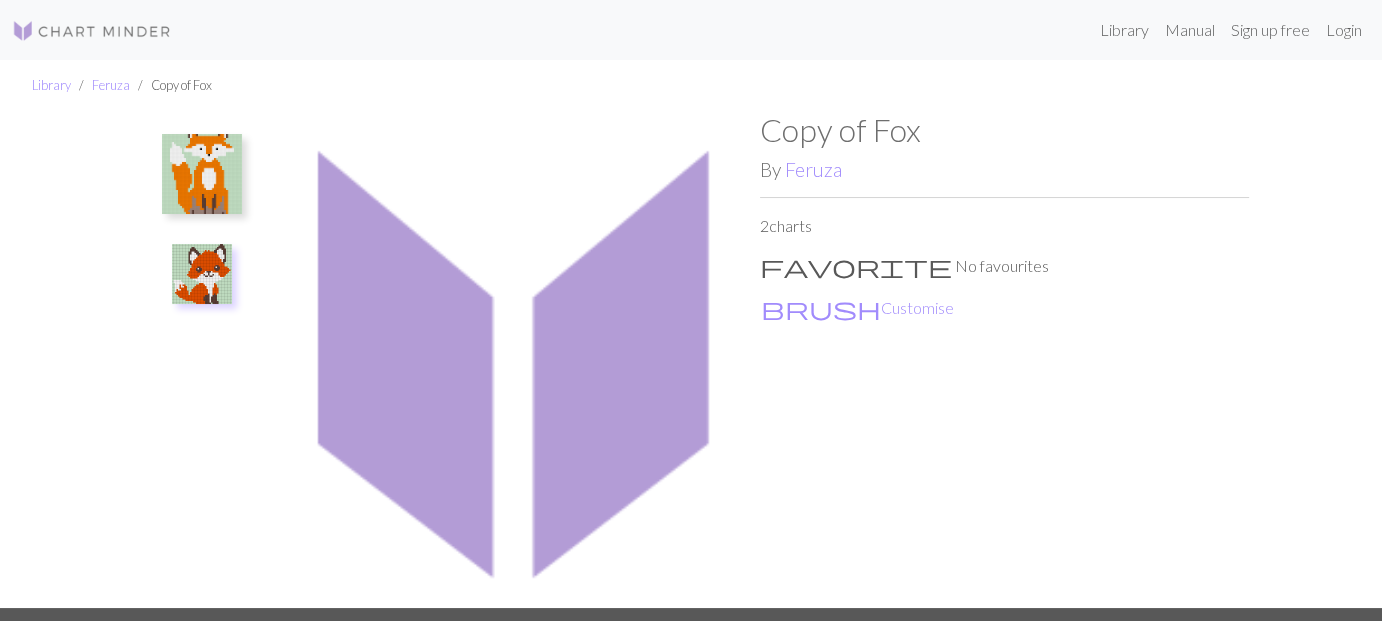 click at bounding box center [202, 174] 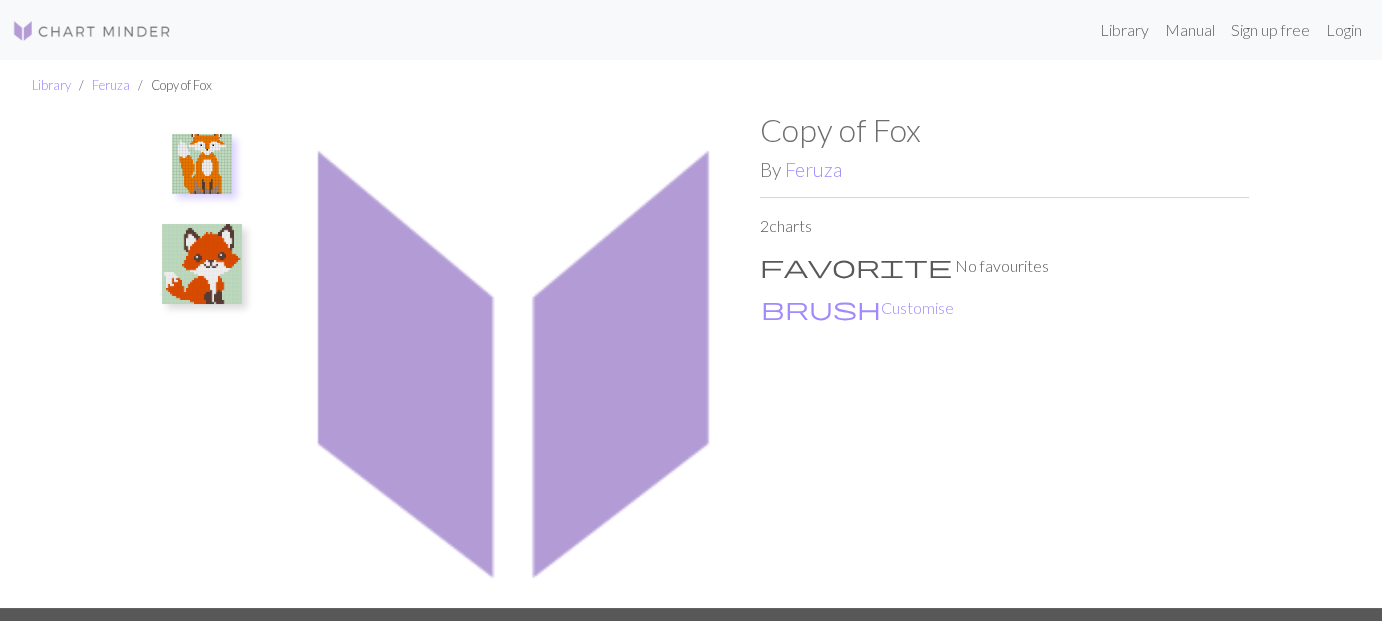 click at bounding box center (202, 164) 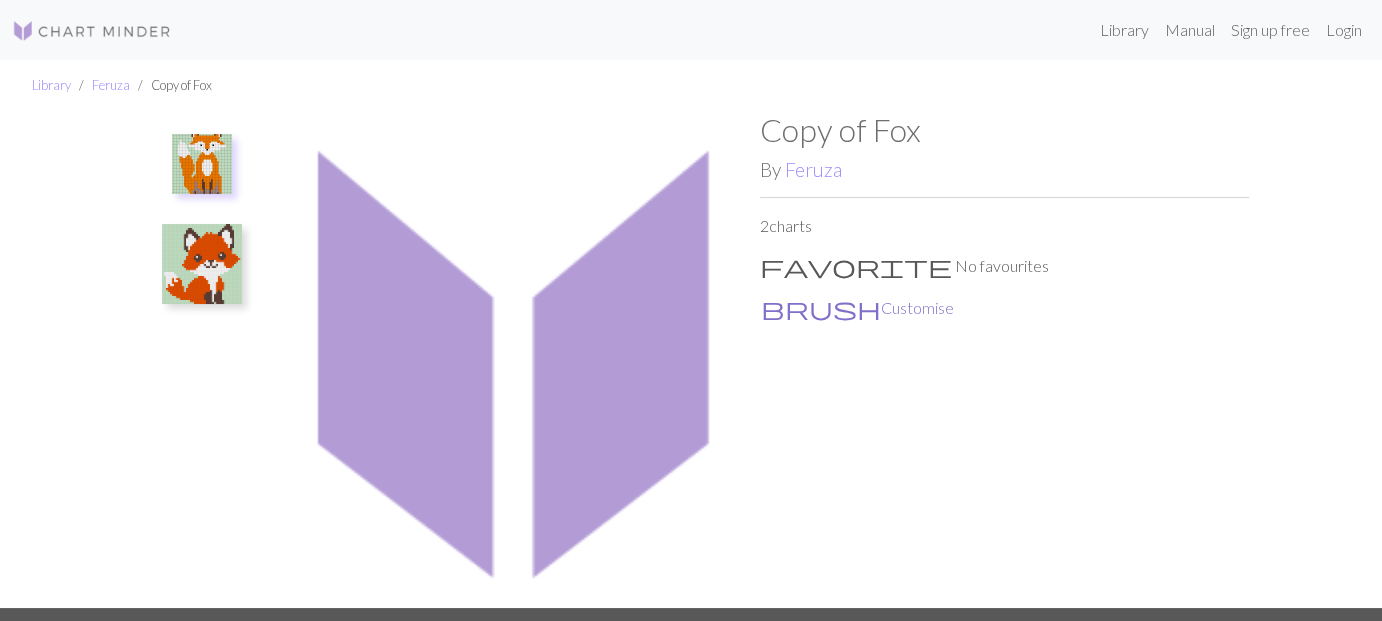 click on "brush Customise" at bounding box center (857, 308) 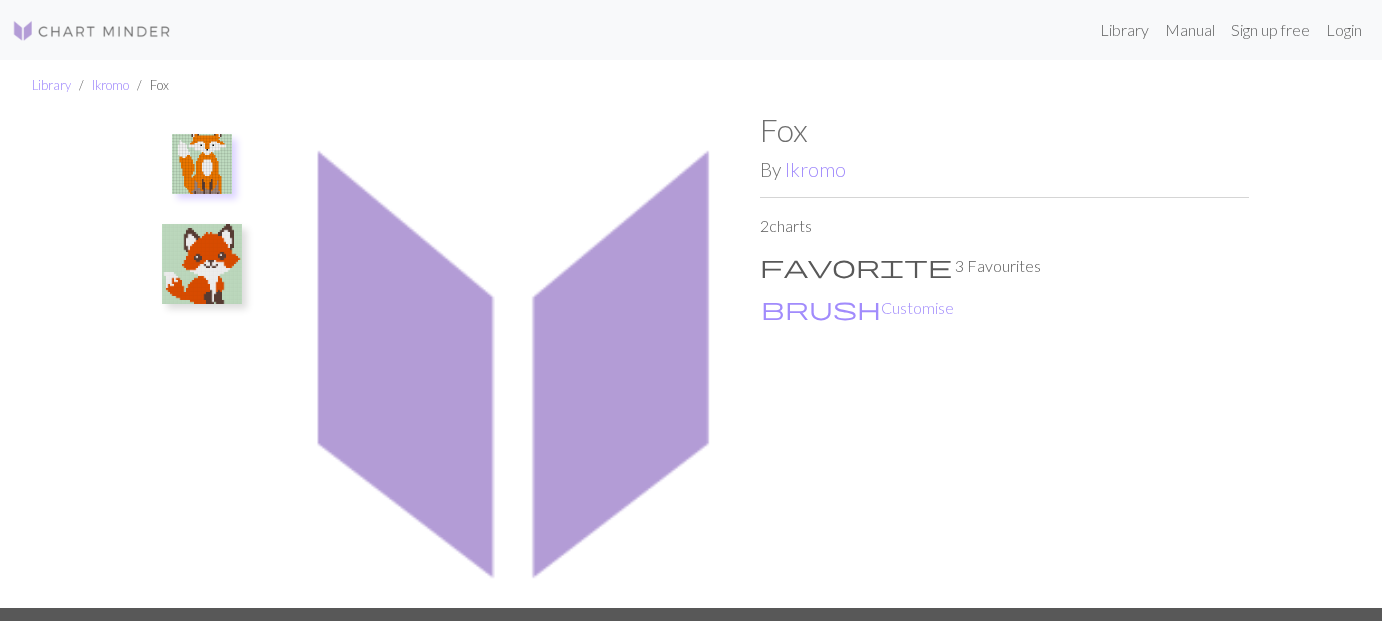 scroll, scrollTop: 0, scrollLeft: 0, axis: both 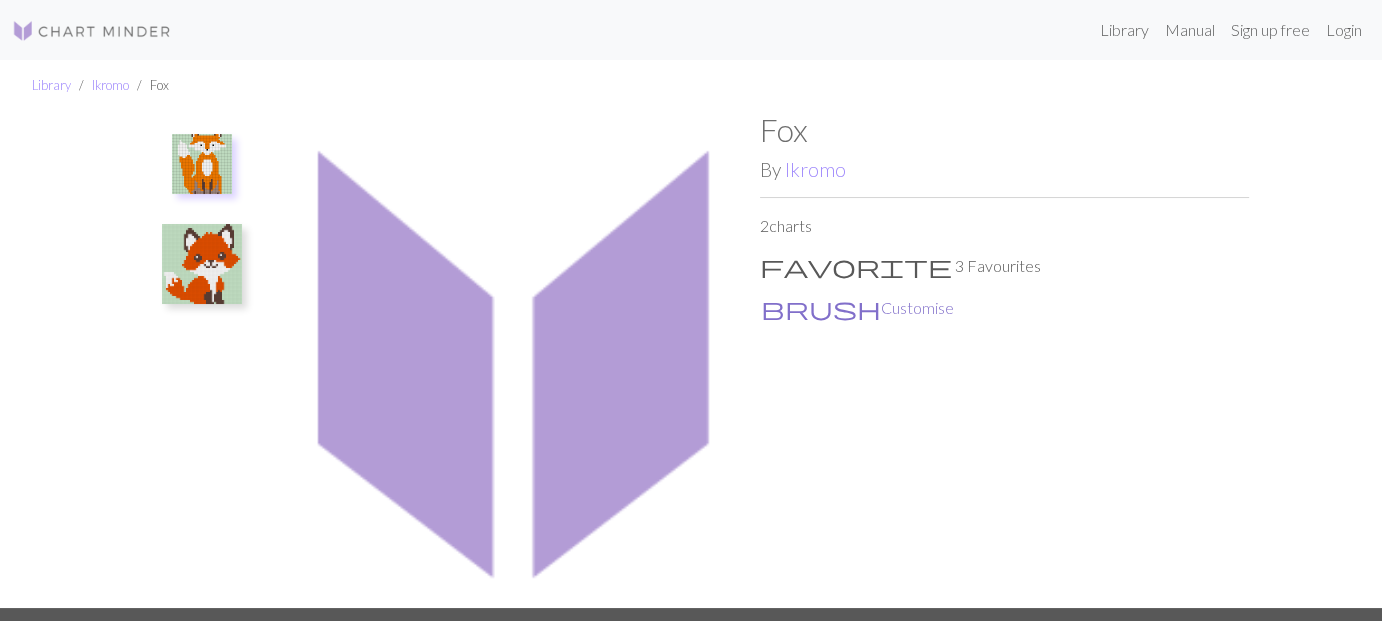 click on "brush Customise" at bounding box center (857, 308) 